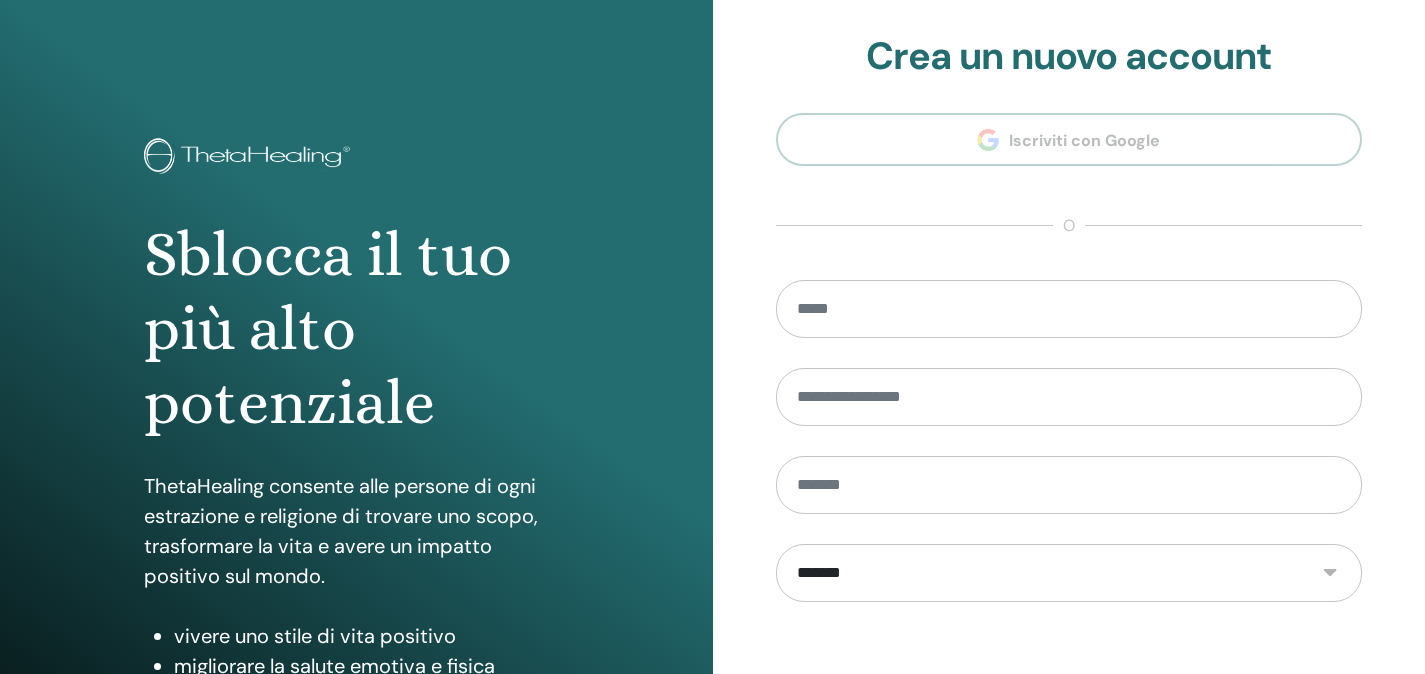 scroll, scrollTop: 286, scrollLeft: 0, axis: vertical 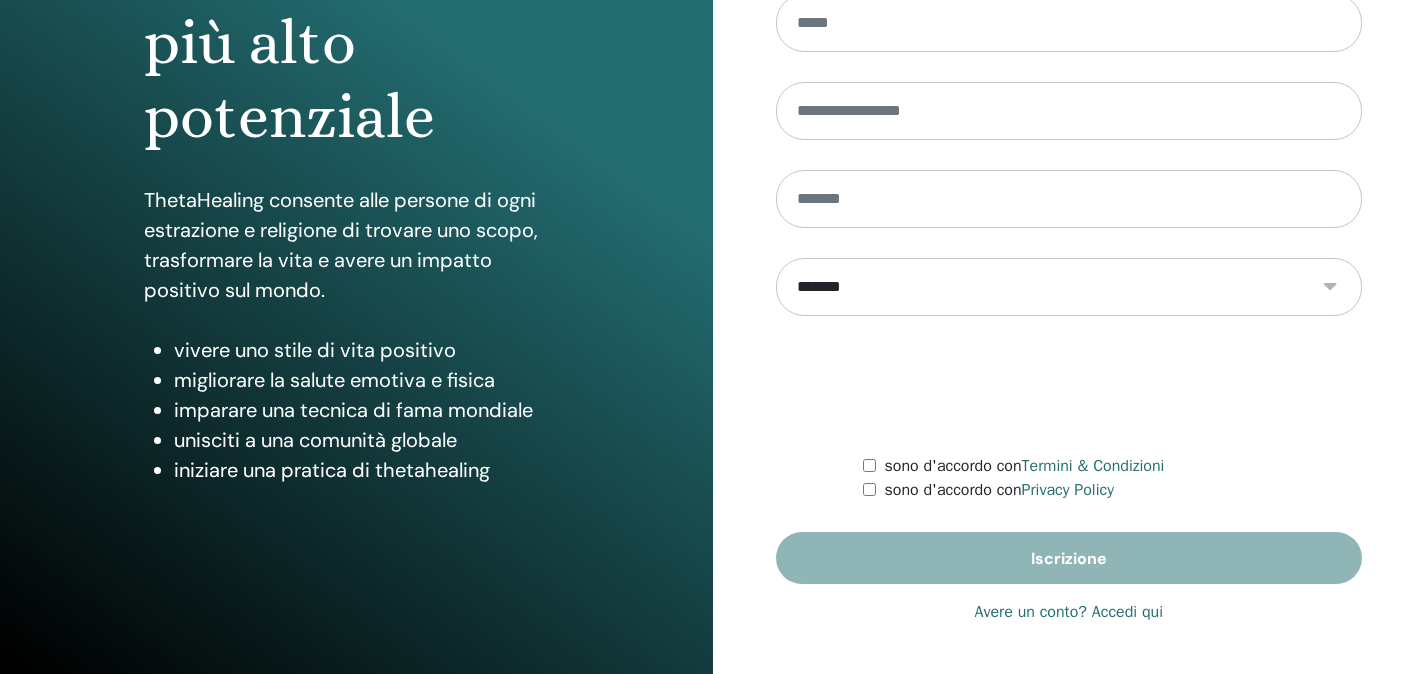 type on "**********" 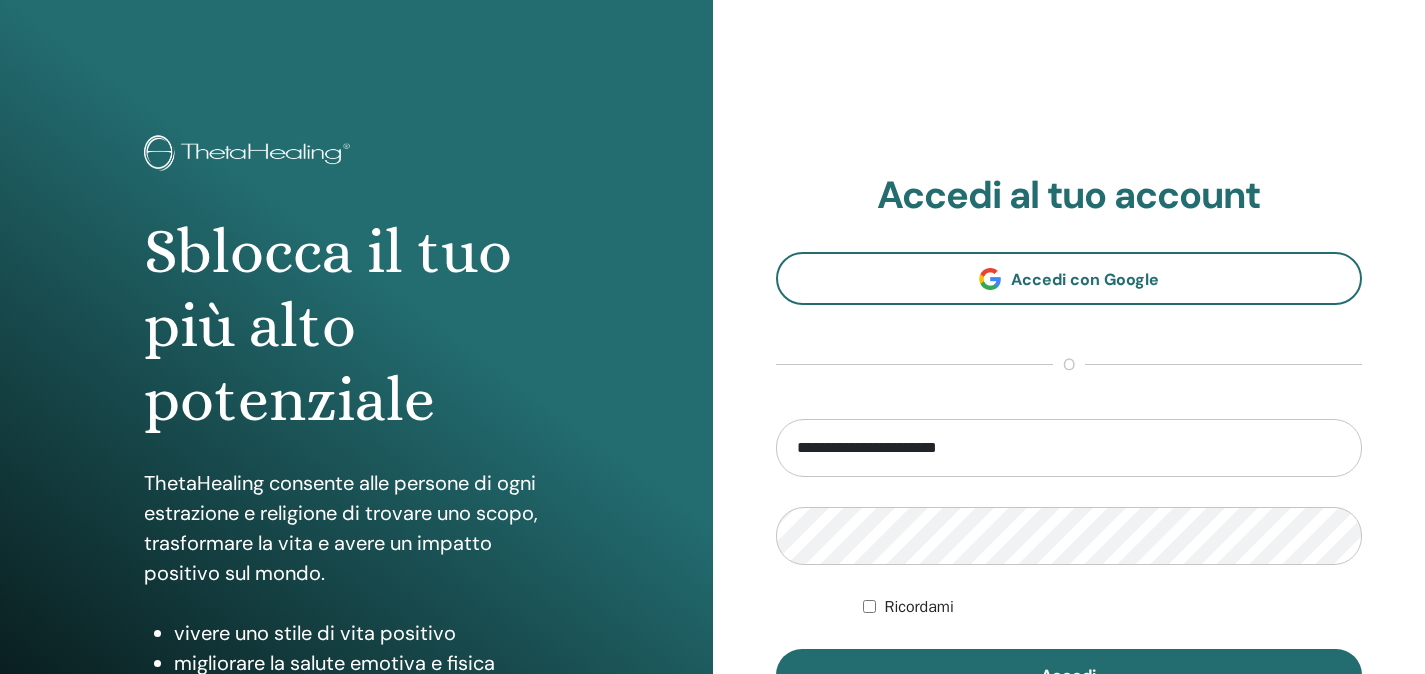 scroll, scrollTop: 286, scrollLeft: 0, axis: vertical 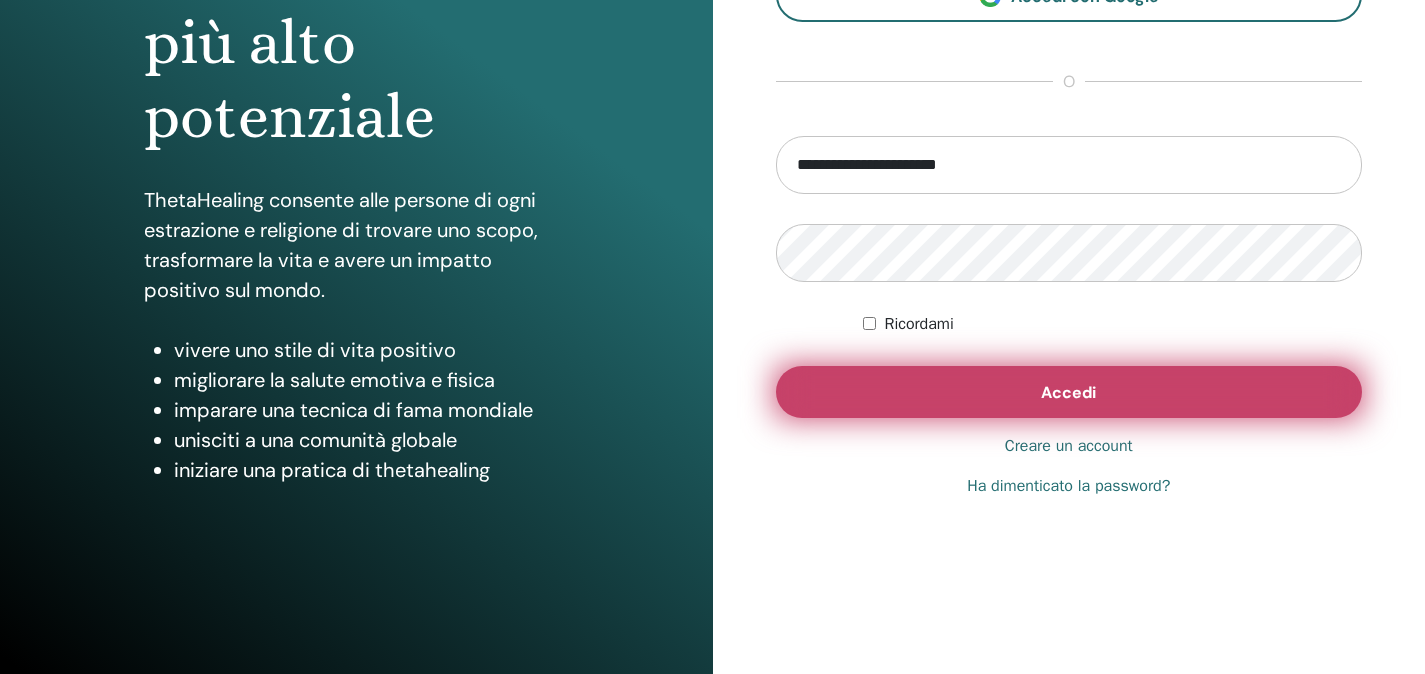 click on "Accedi" at bounding box center [1069, 392] 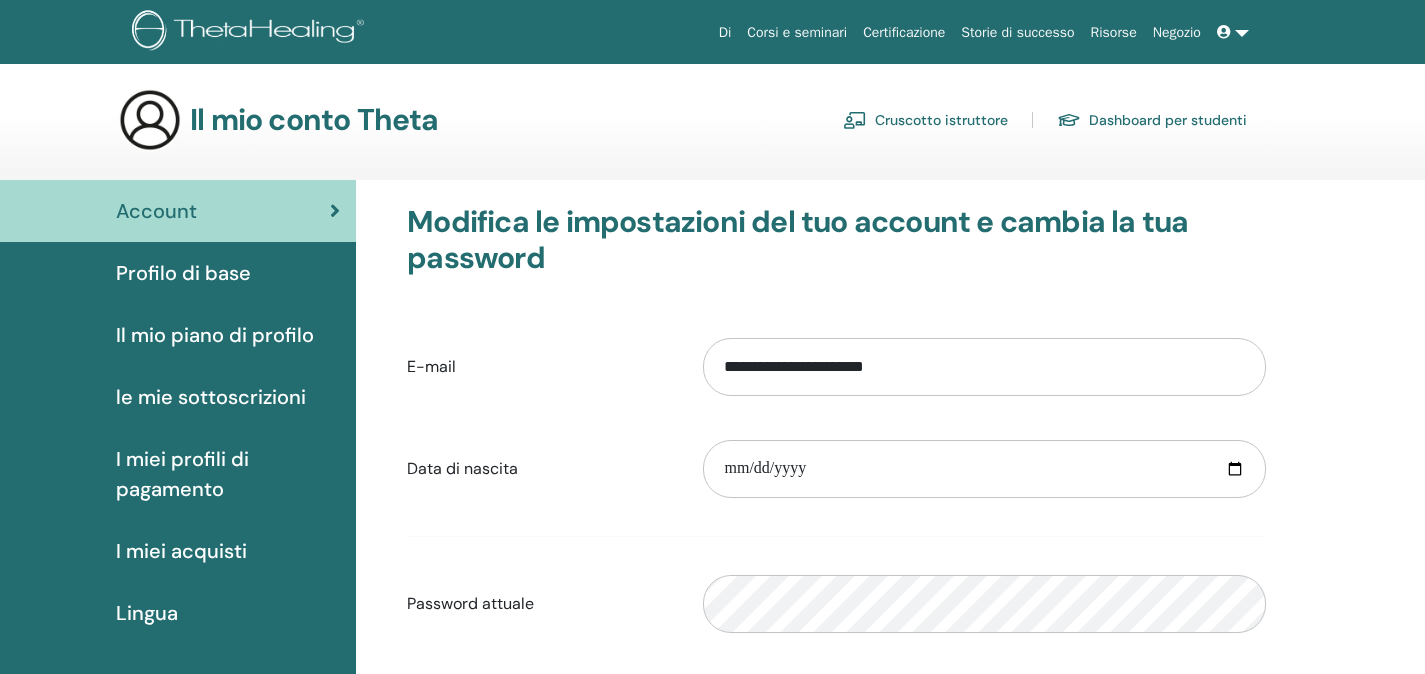 scroll, scrollTop: 0, scrollLeft: 0, axis: both 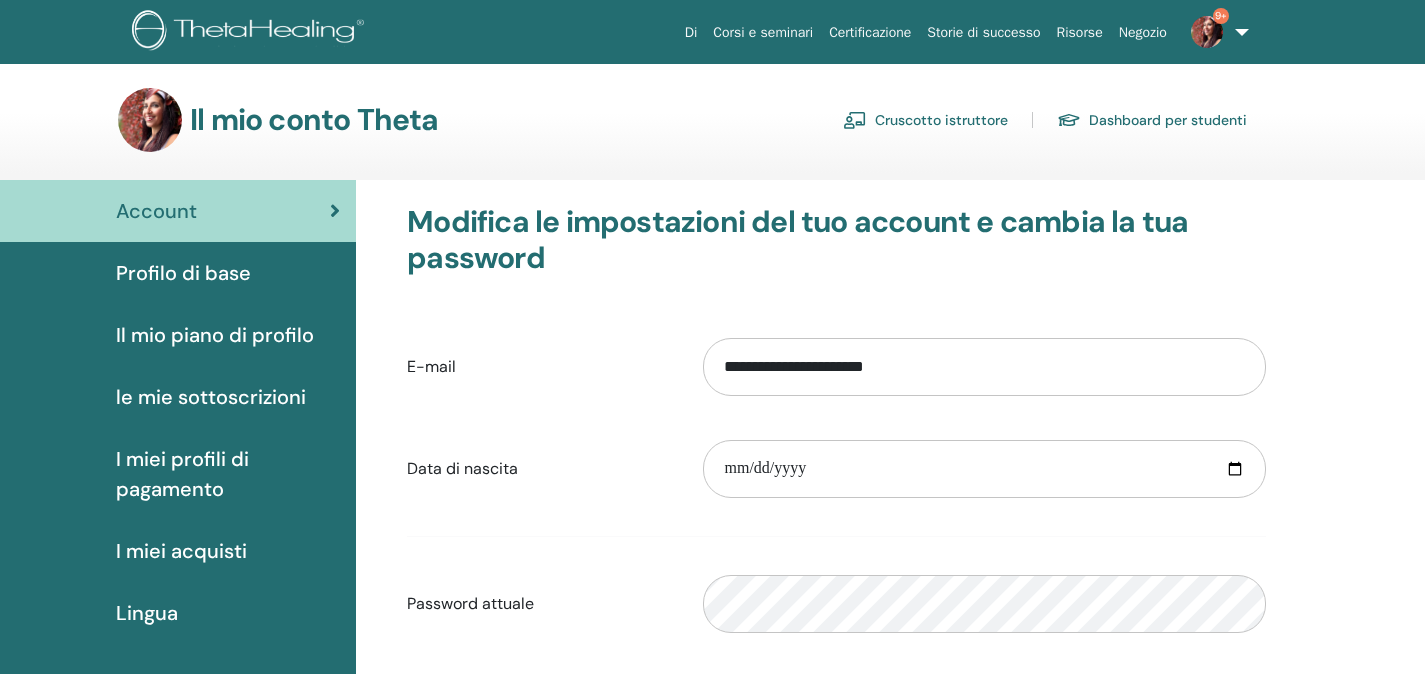 click on "Cruscotto istruttore" at bounding box center [925, 120] 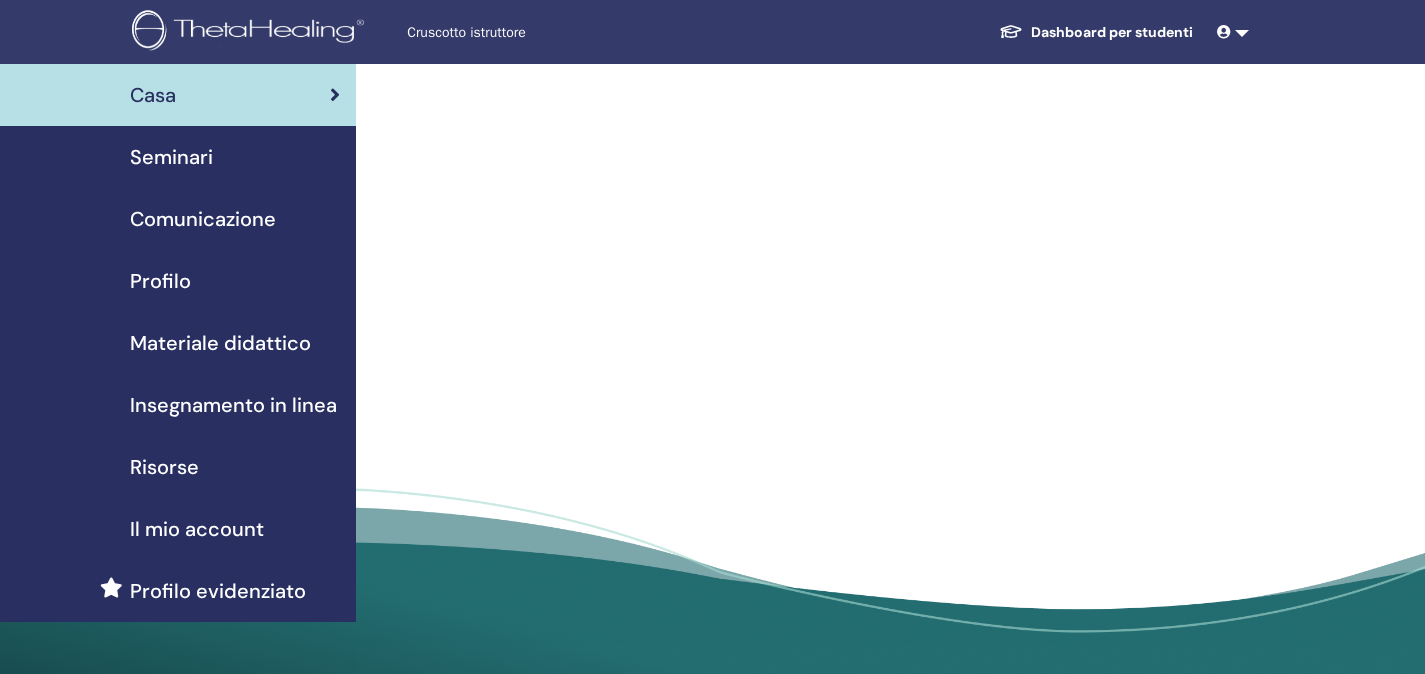 scroll, scrollTop: 0, scrollLeft: 0, axis: both 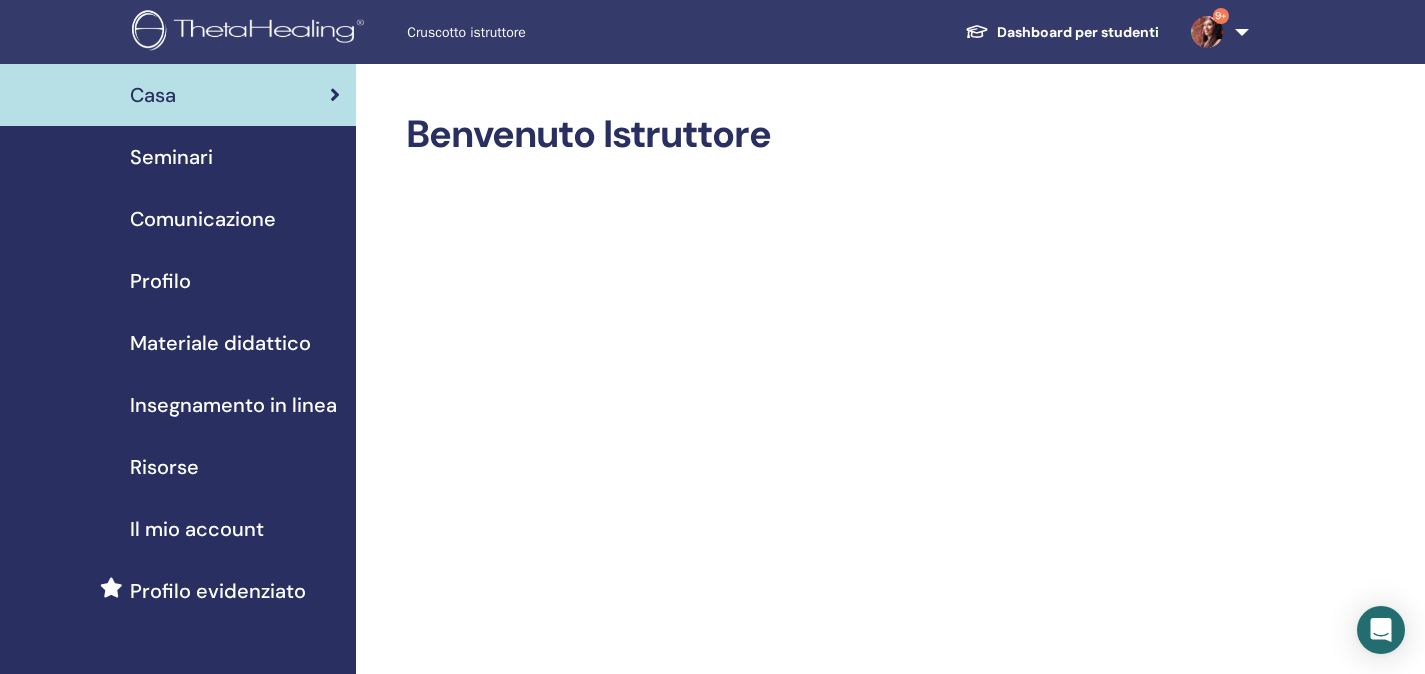 click on "Seminari" at bounding box center [171, 157] 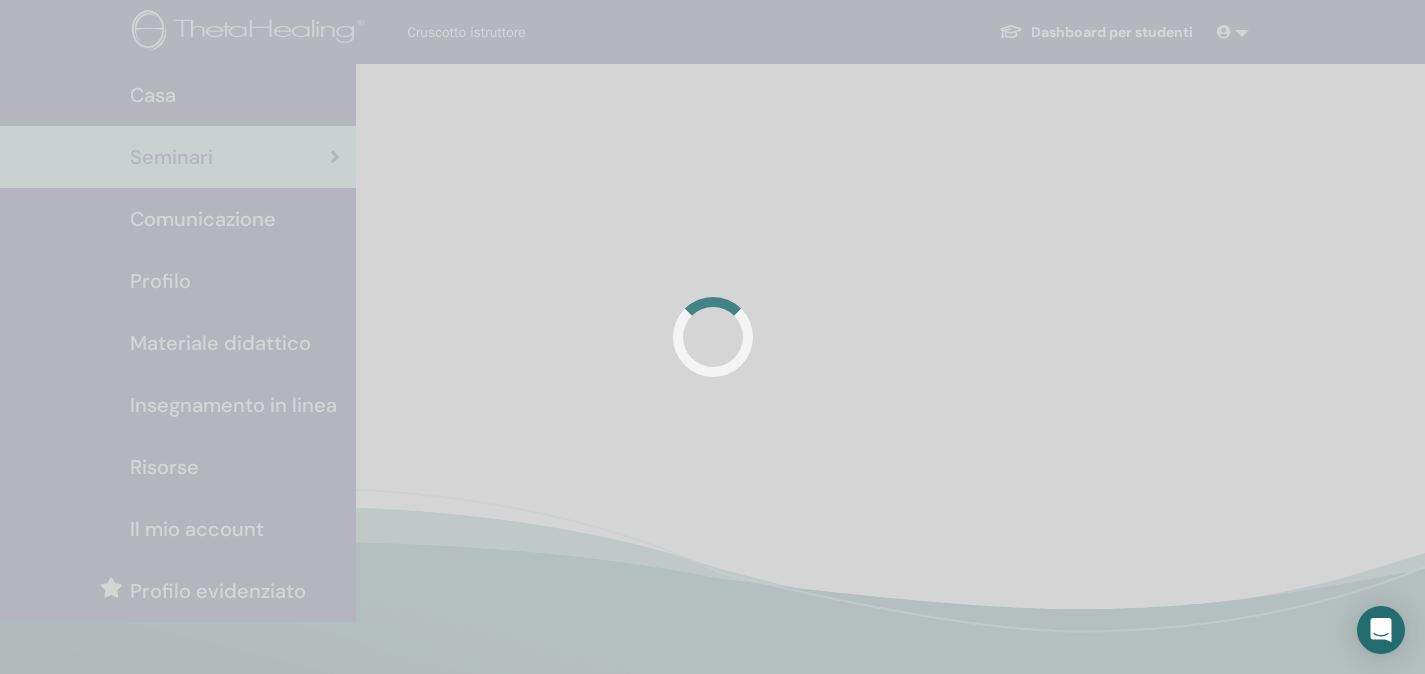 scroll, scrollTop: 0, scrollLeft: 0, axis: both 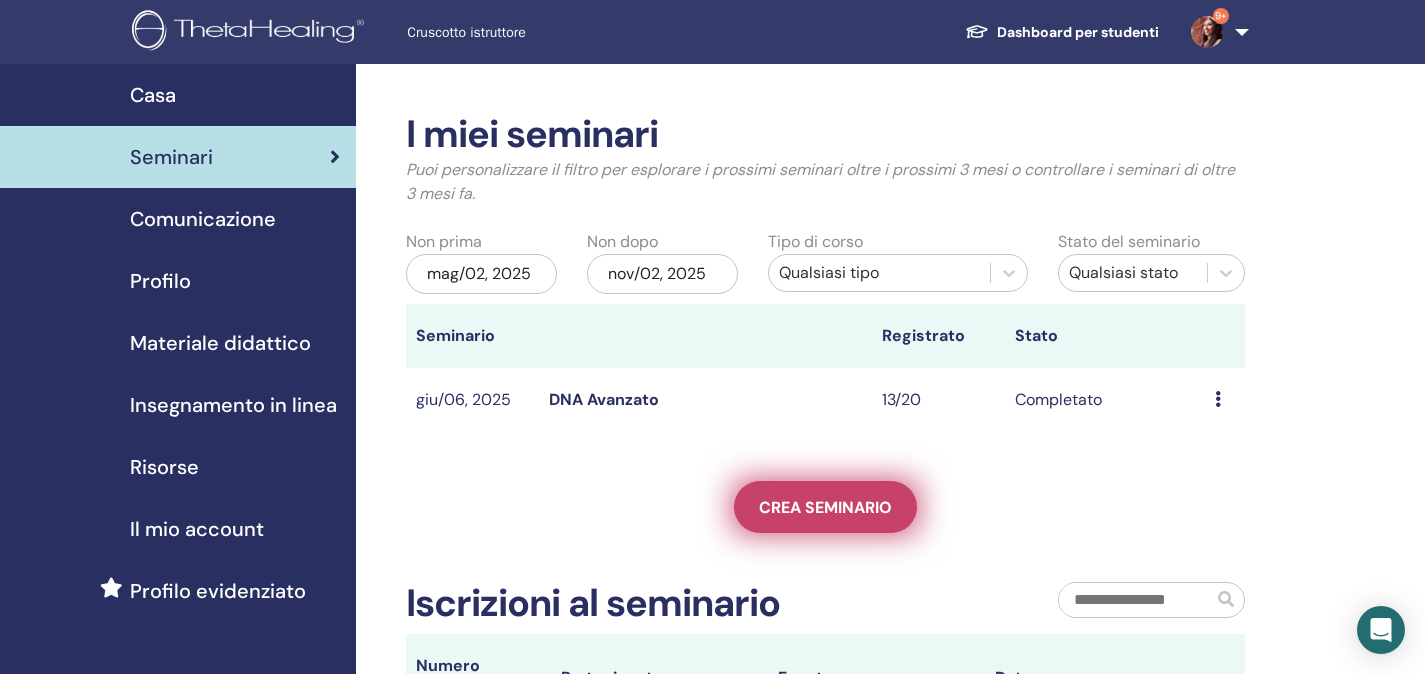 click on "Crea seminario" at bounding box center (825, 507) 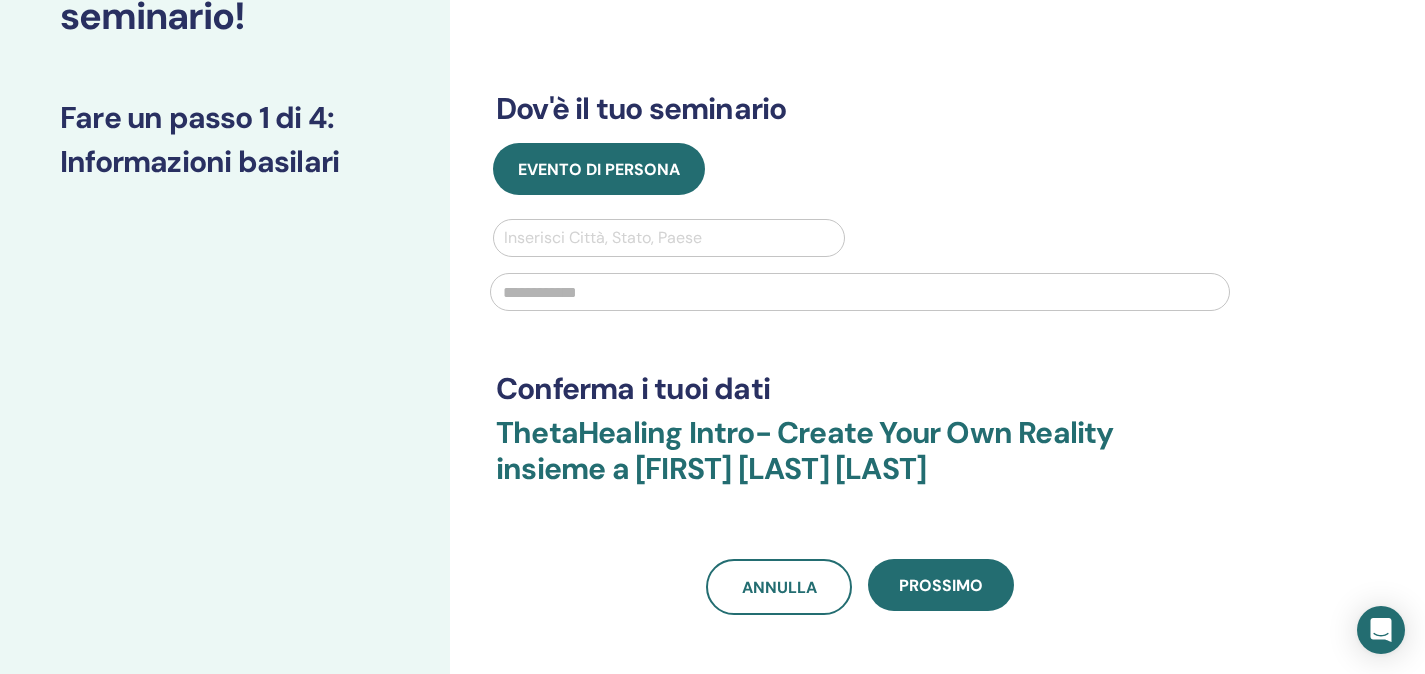 scroll, scrollTop: 0, scrollLeft: 0, axis: both 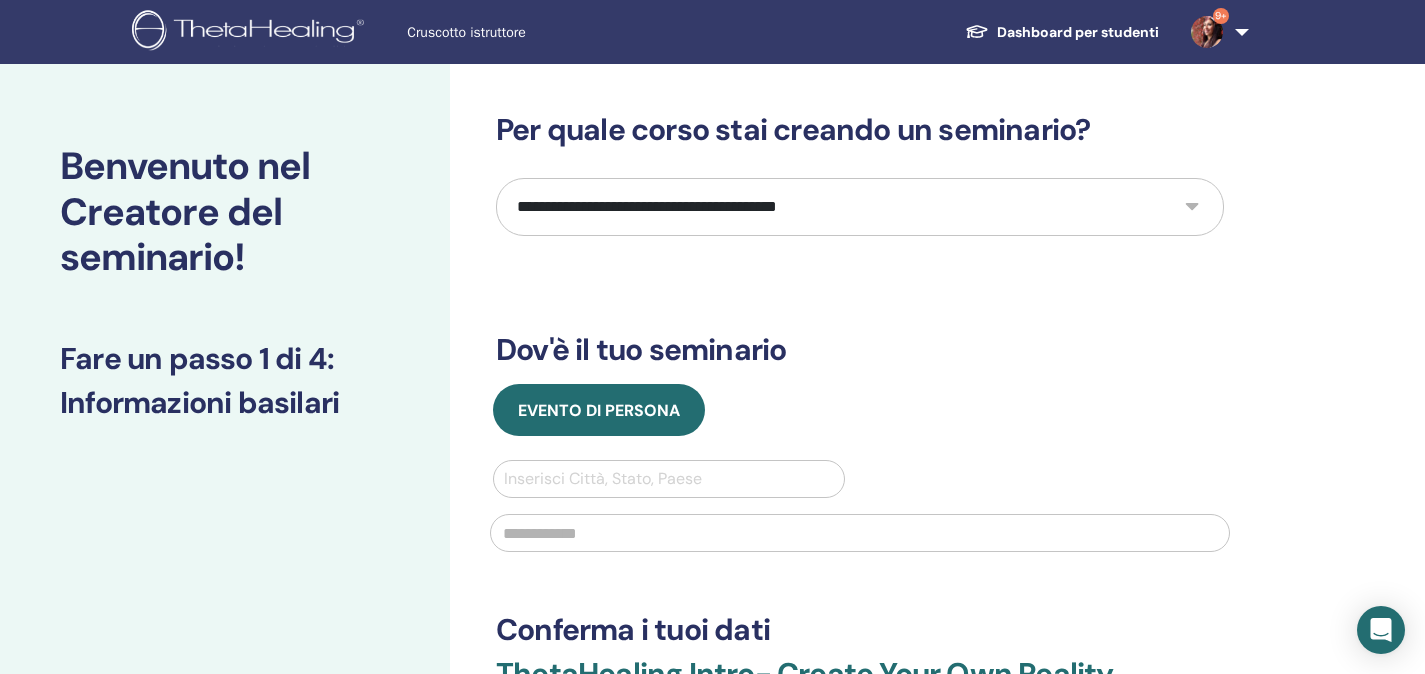 click on "**********" at bounding box center [860, 207] 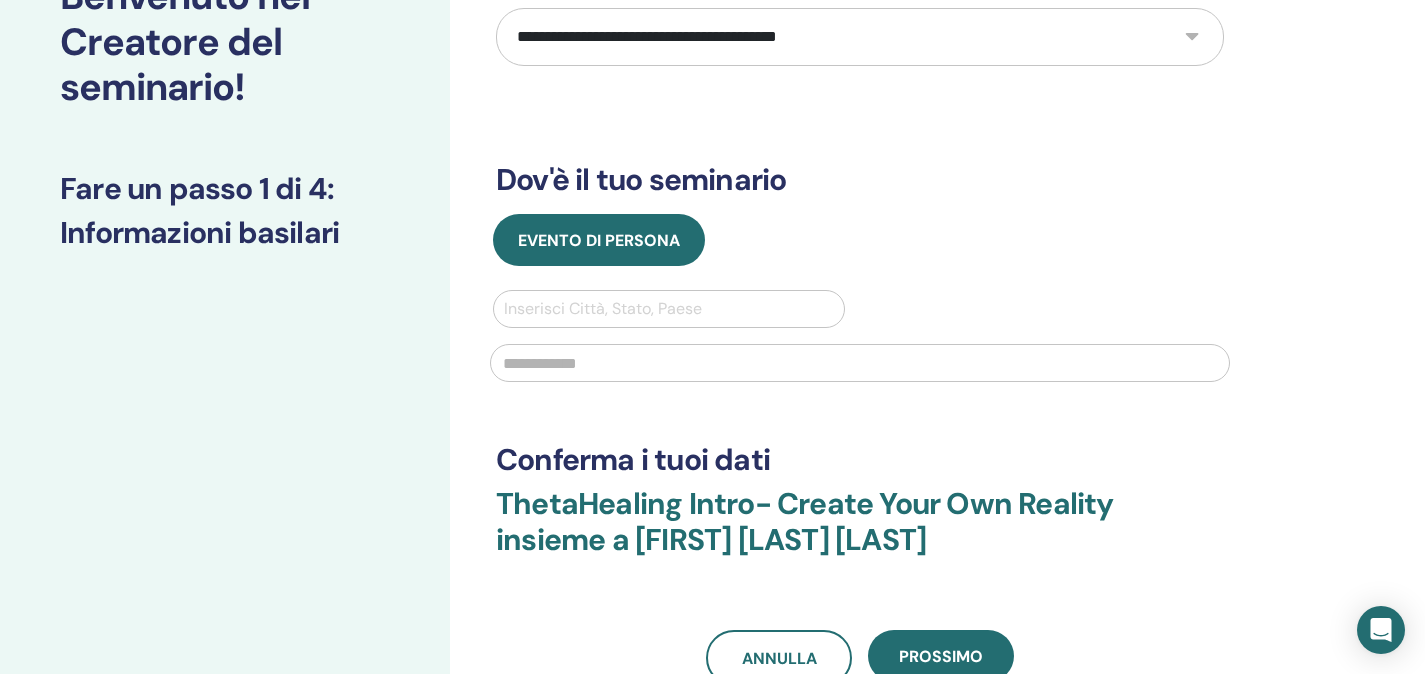 scroll, scrollTop: 214, scrollLeft: 0, axis: vertical 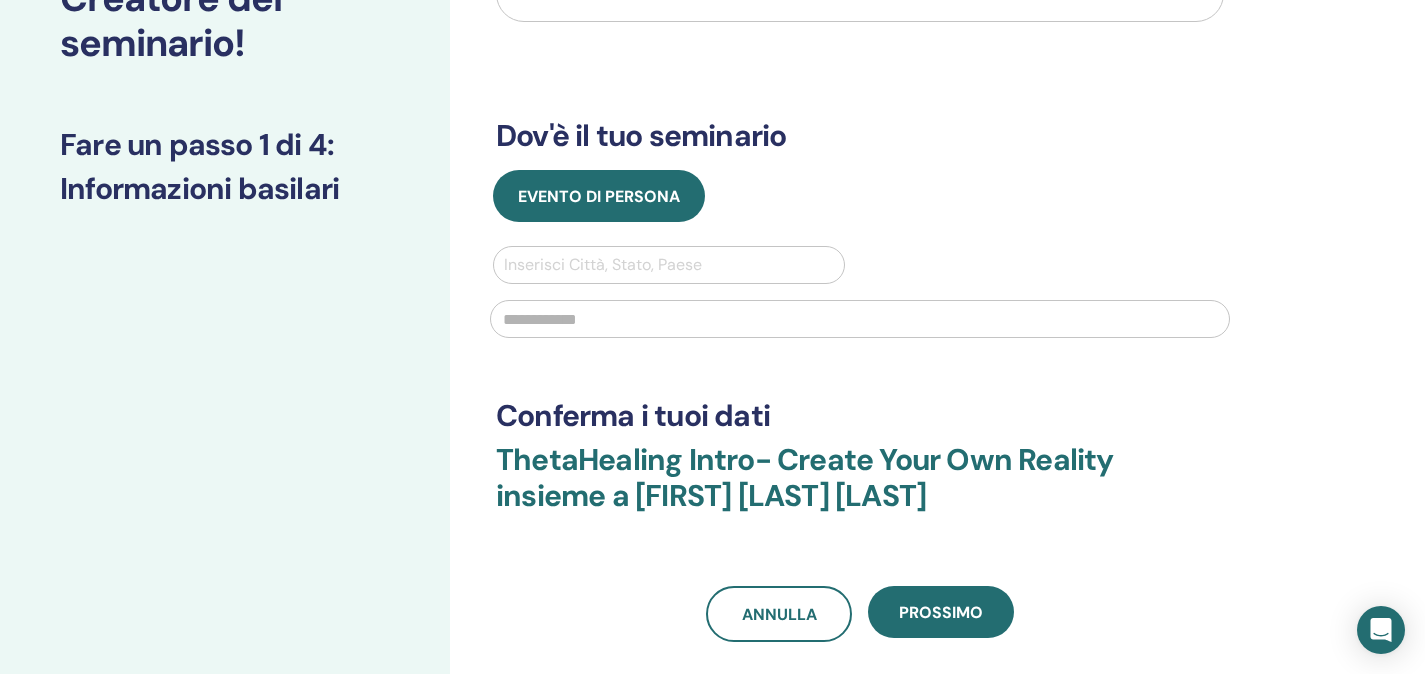 click at bounding box center [669, 265] 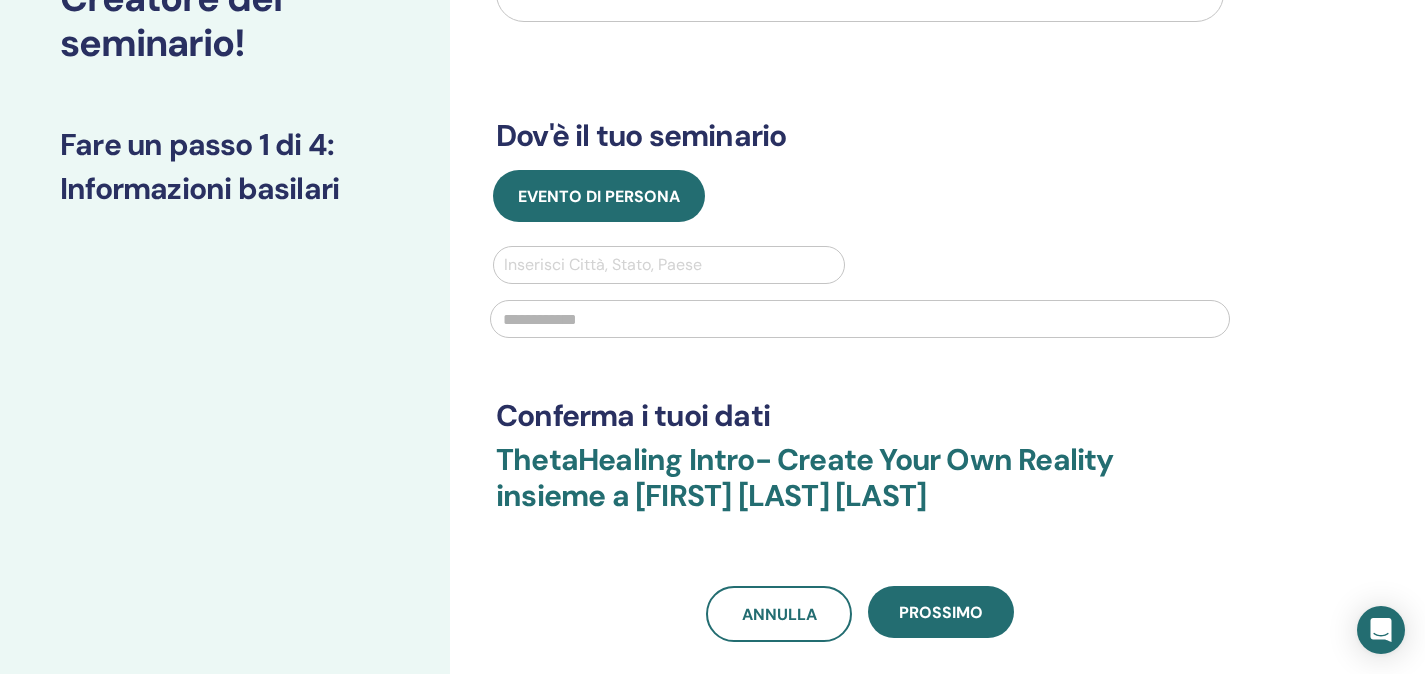 click at bounding box center (860, 317) 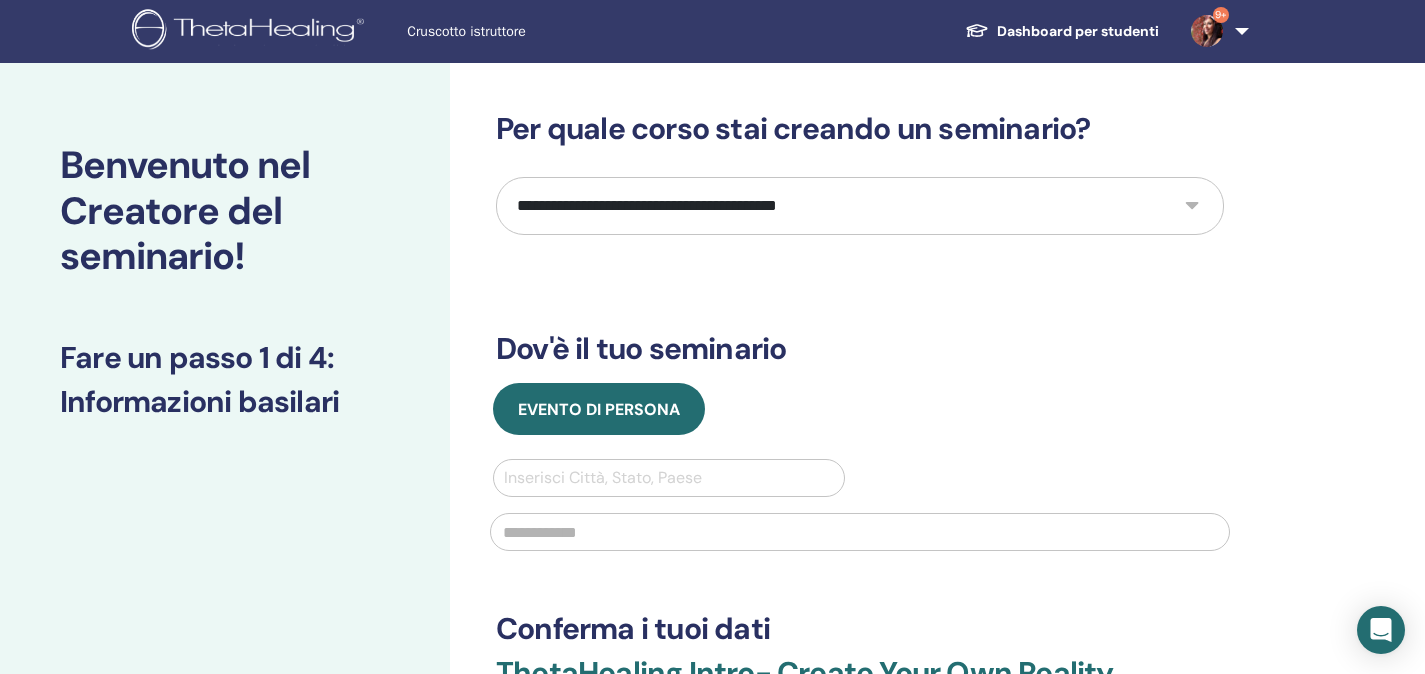 scroll, scrollTop: 0, scrollLeft: 0, axis: both 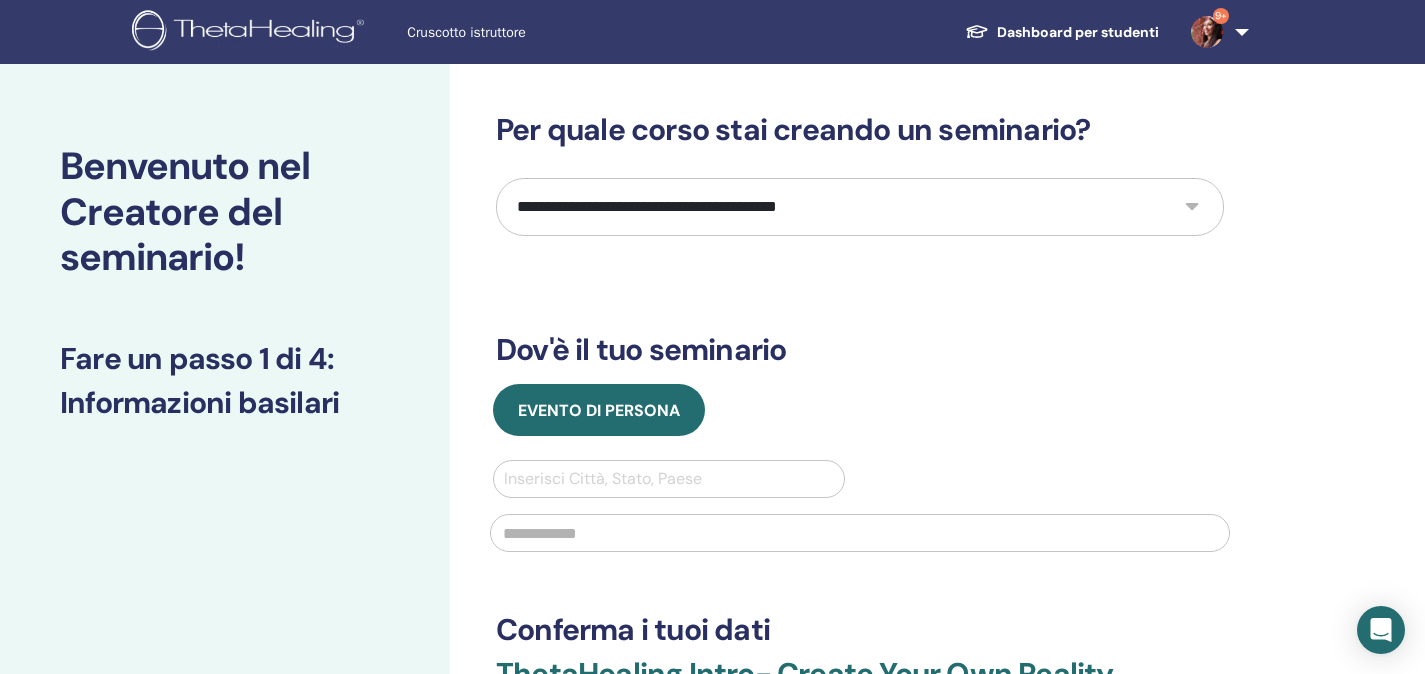 click on "**********" at bounding box center (860, 207) 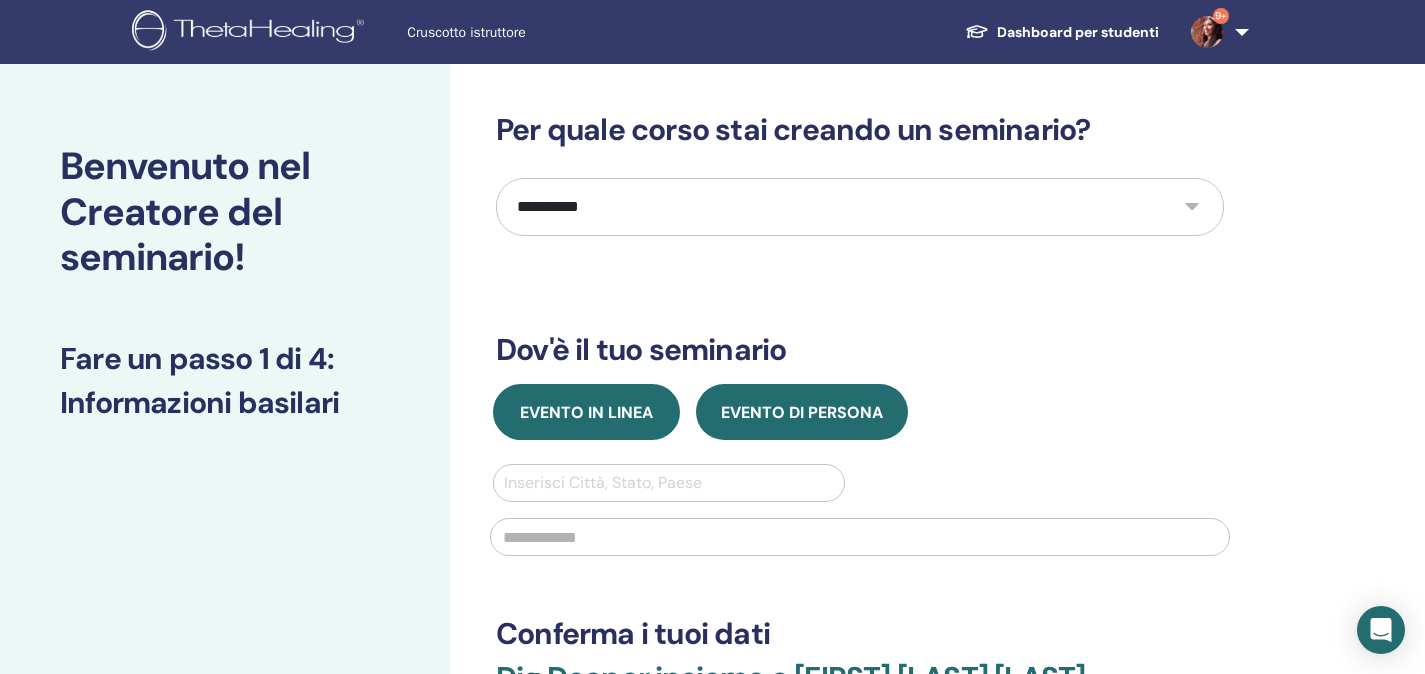click on "Evento in linea" at bounding box center [586, 412] 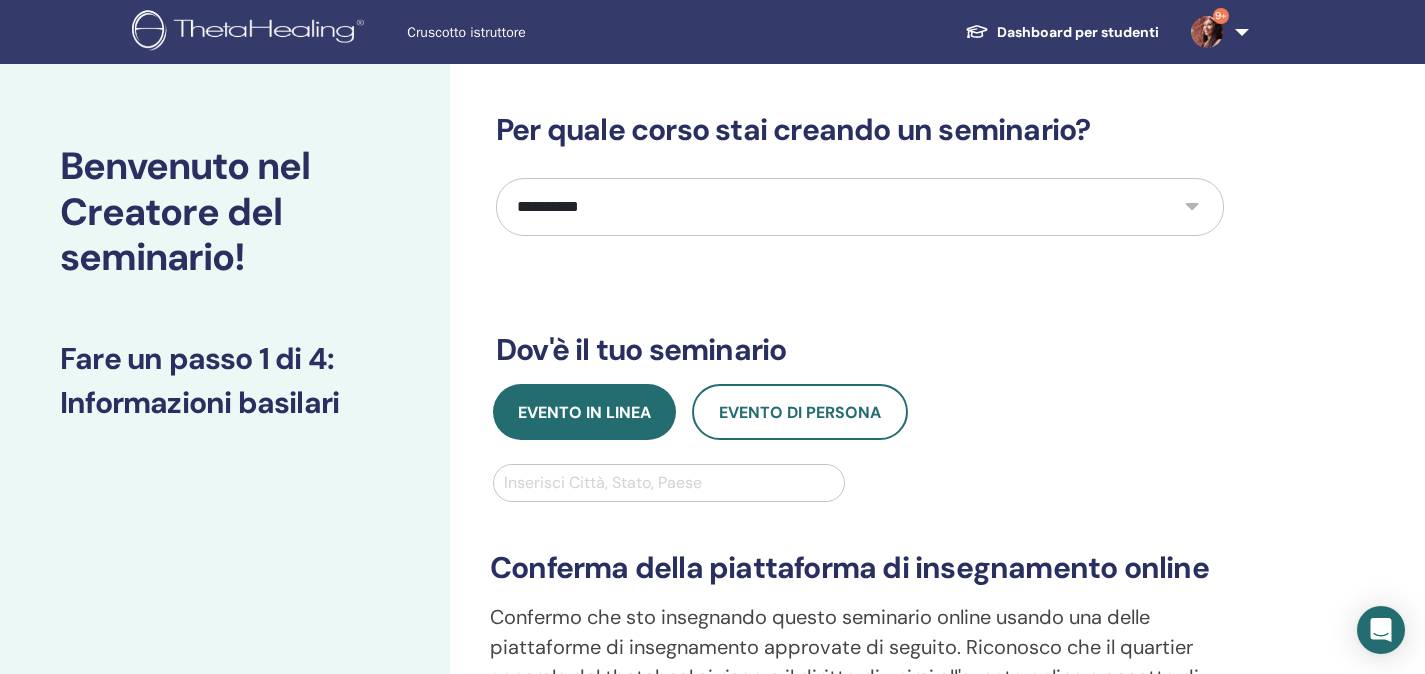 click at bounding box center (669, 483) 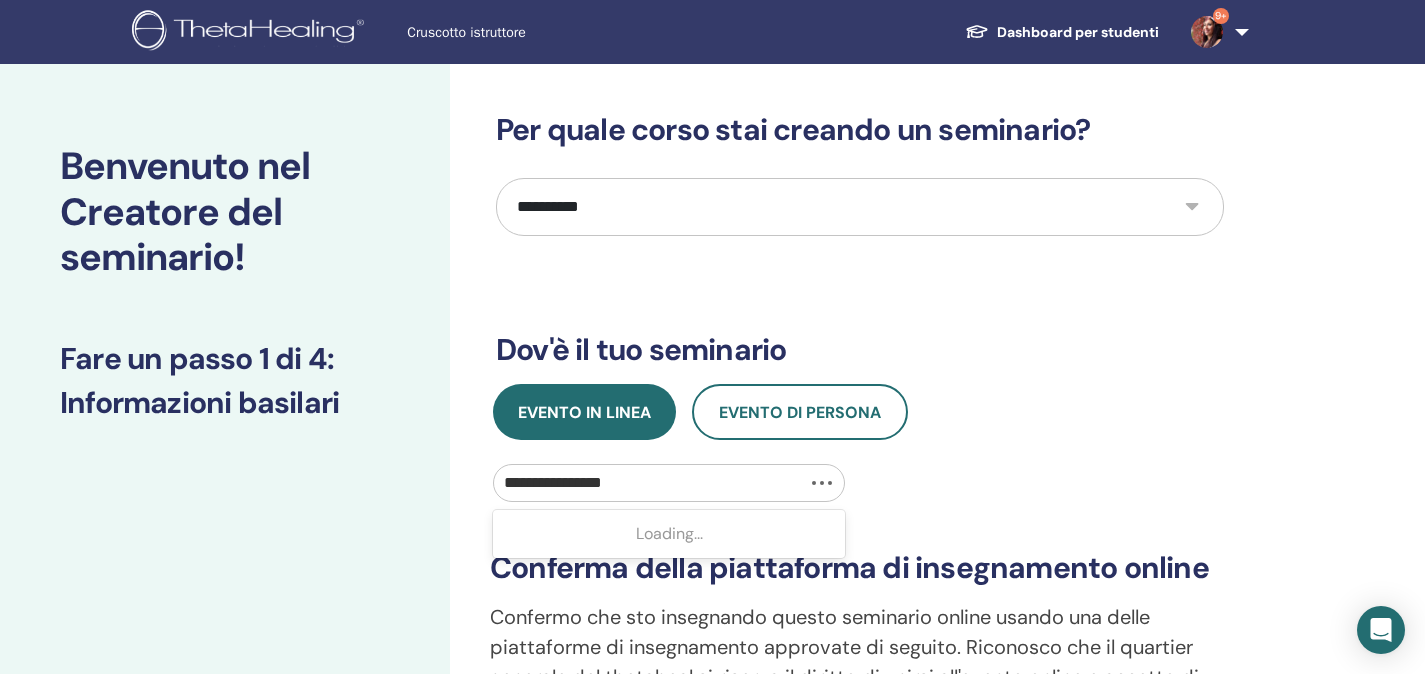 type on "**********" 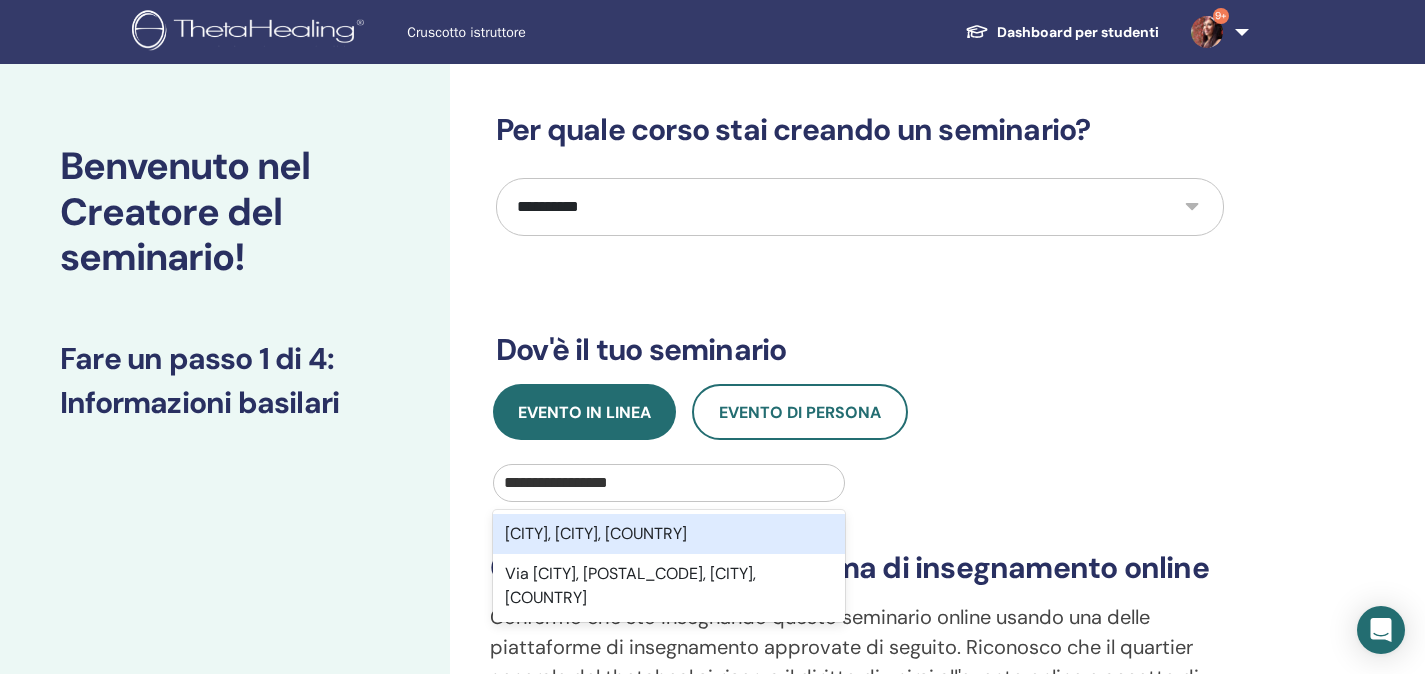 click on "Chiesina Uzzanese, Pistoia, ITA" at bounding box center (669, 534) 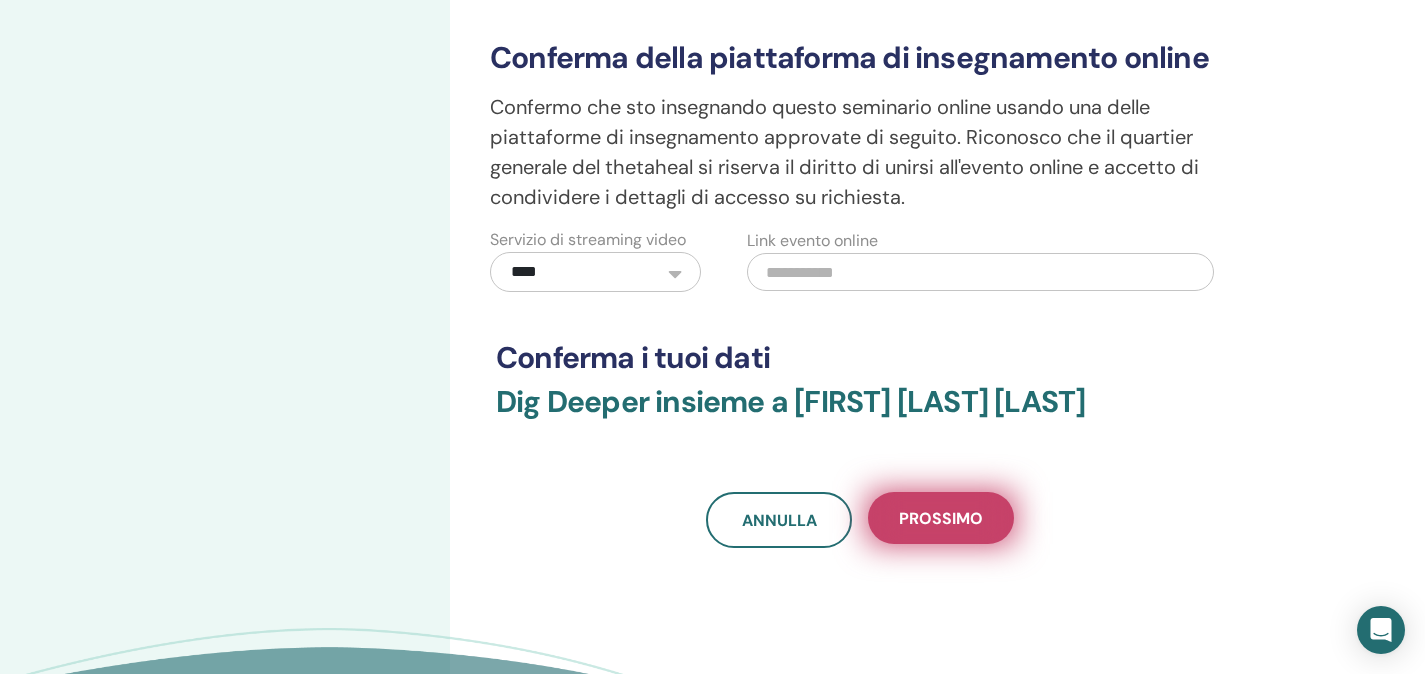 scroll, scrollTop: 536, scrollLeft: 0, axis: vertical 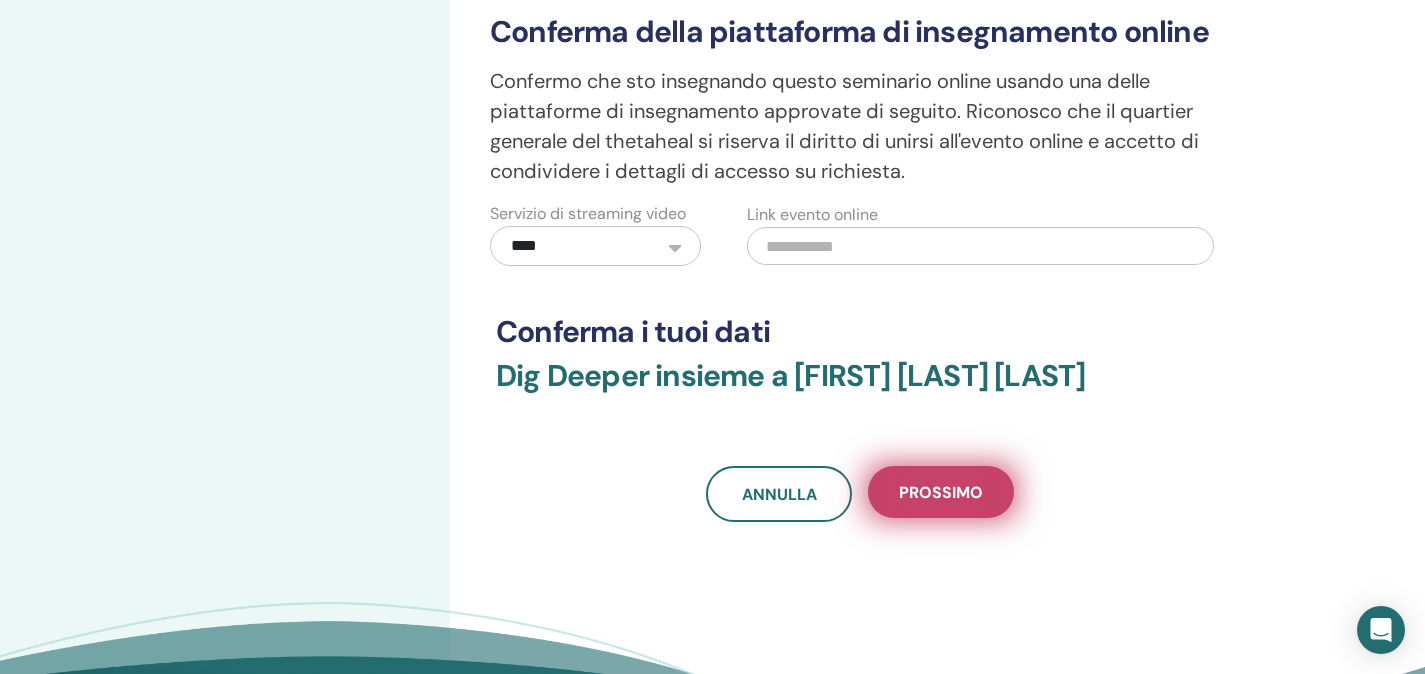 click on "Prossimo" at bounding box center [941, 492] 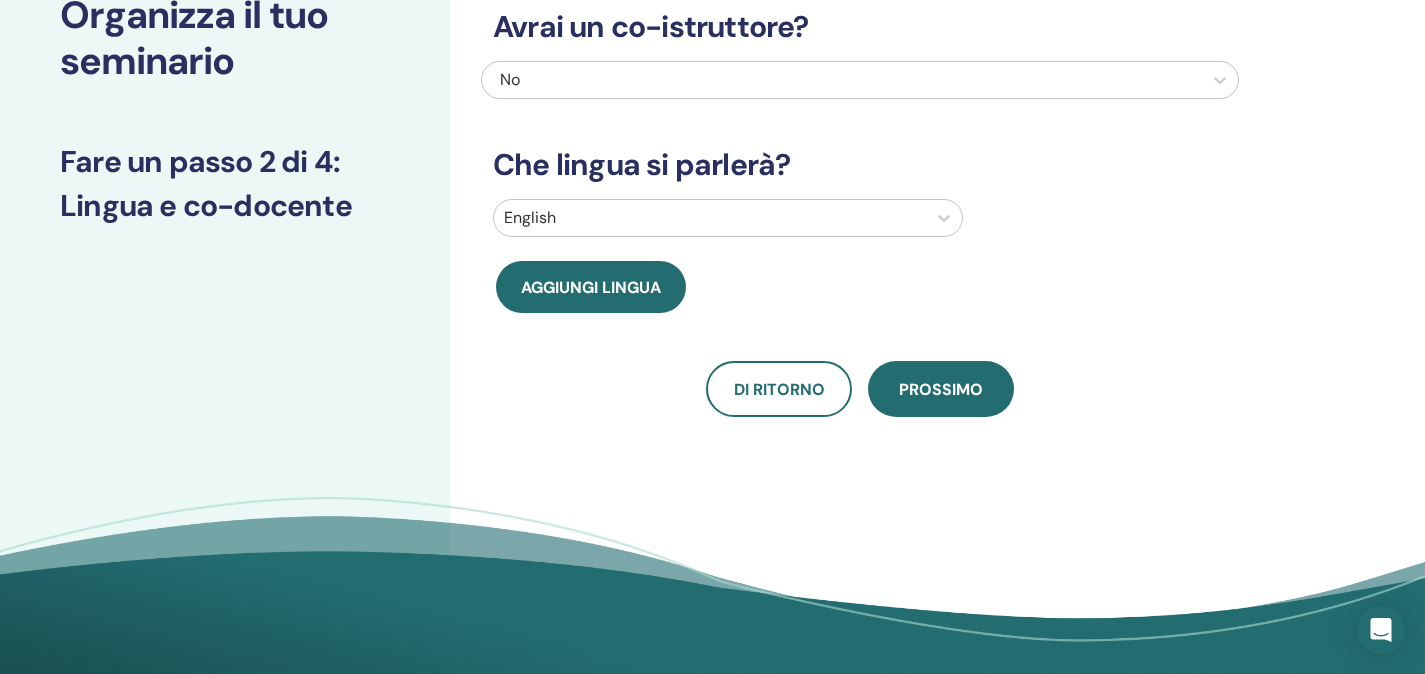 scroll, scrollTop: 0, scrollLeft: 0, axis: both 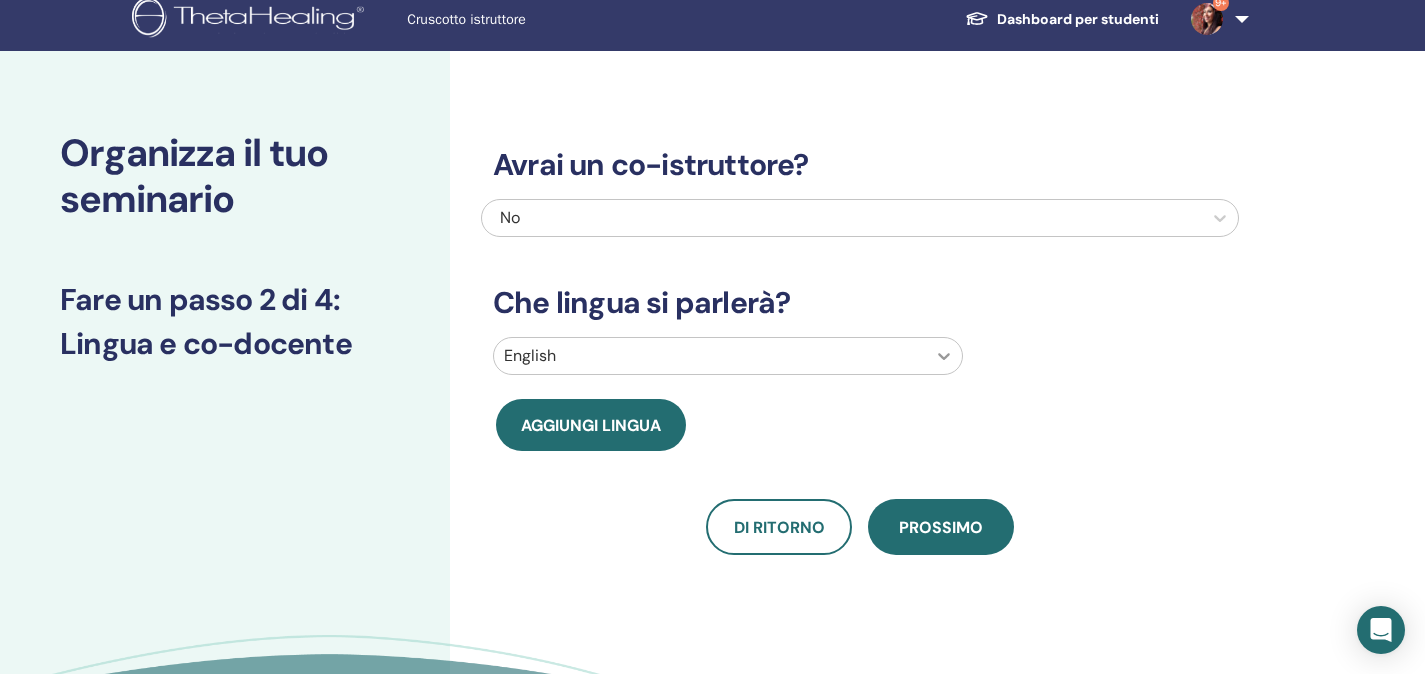 click at bounding box center [944, 356] 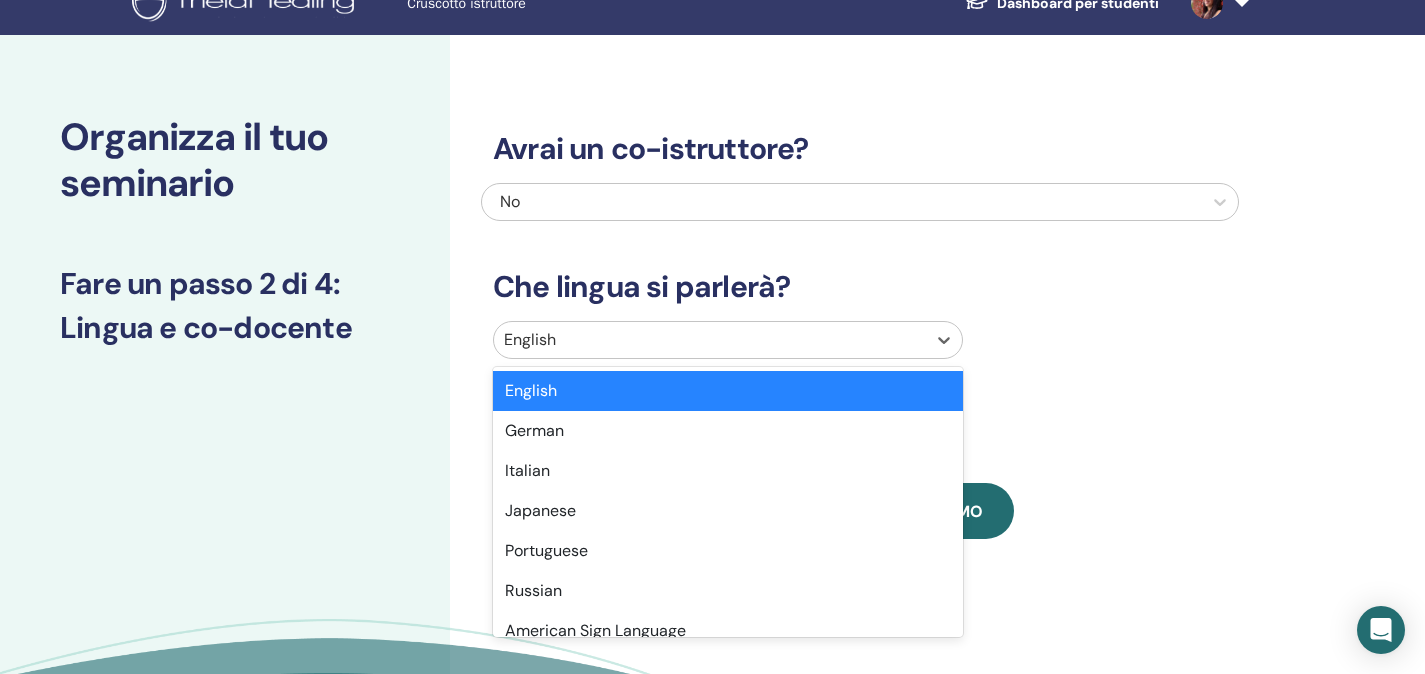 scroll, scrollTop: 30, scrollLeft: 0, axis: vertical 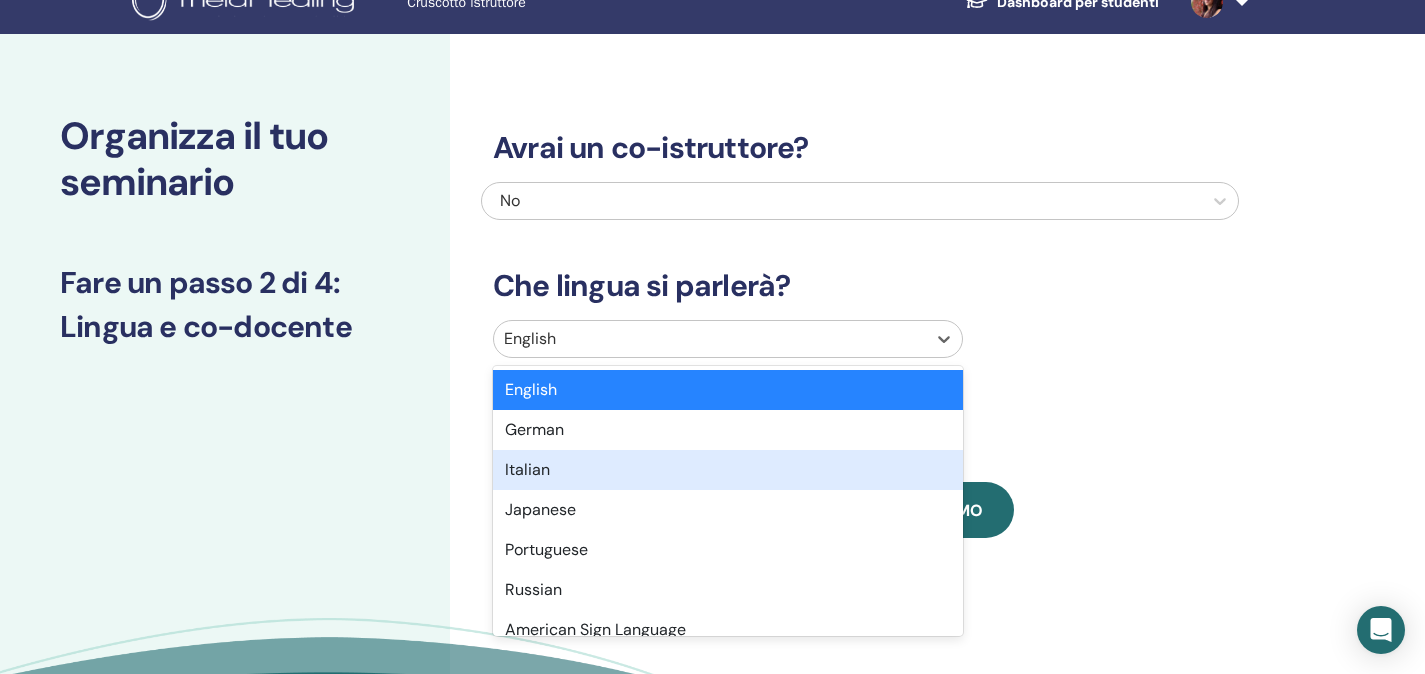 click on "Italian" at bounding box center [728, 470] 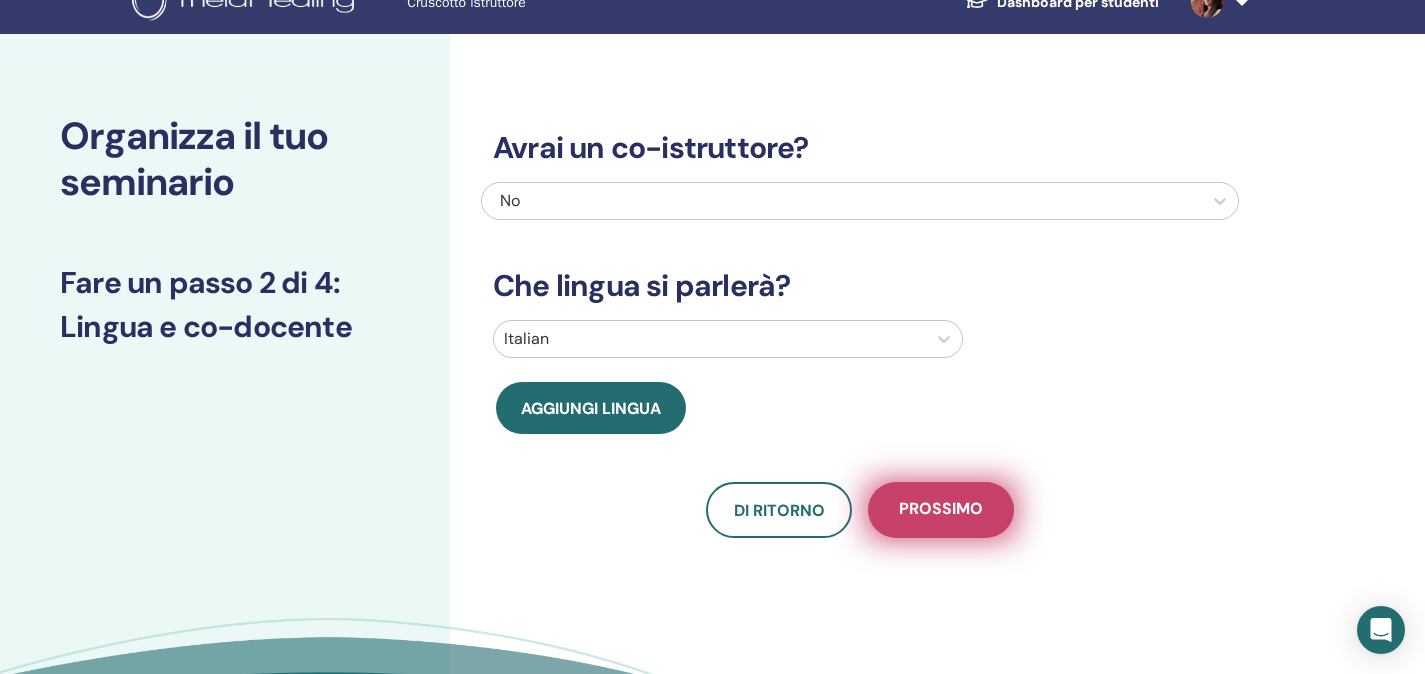 click on "Prossimo" at bounding box center (941, 510) 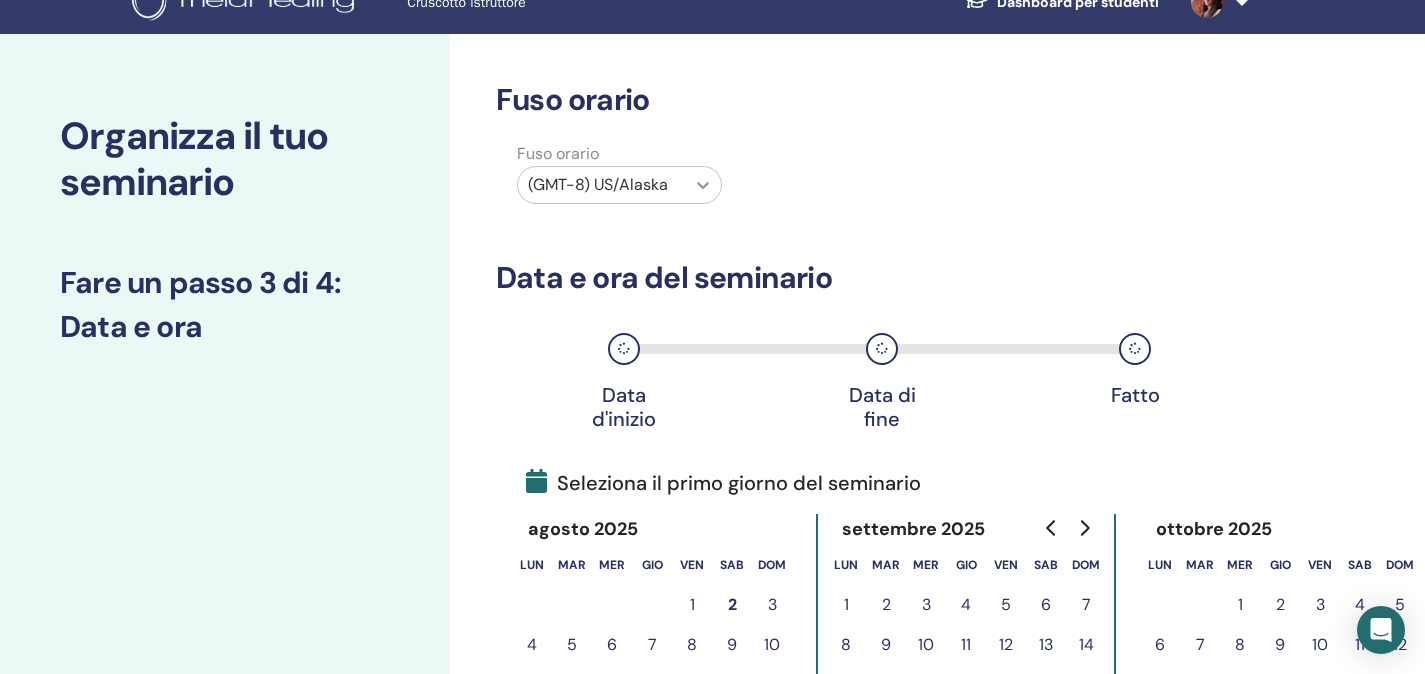 click 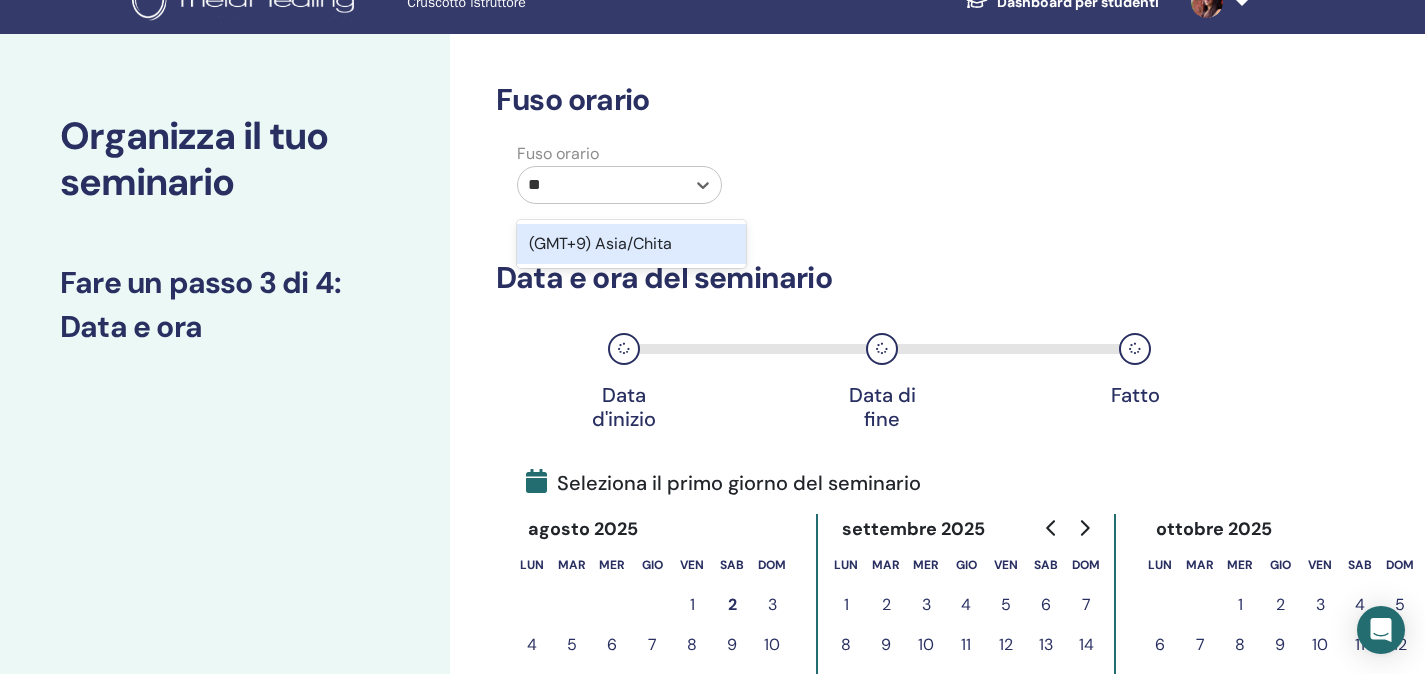 type on "*" 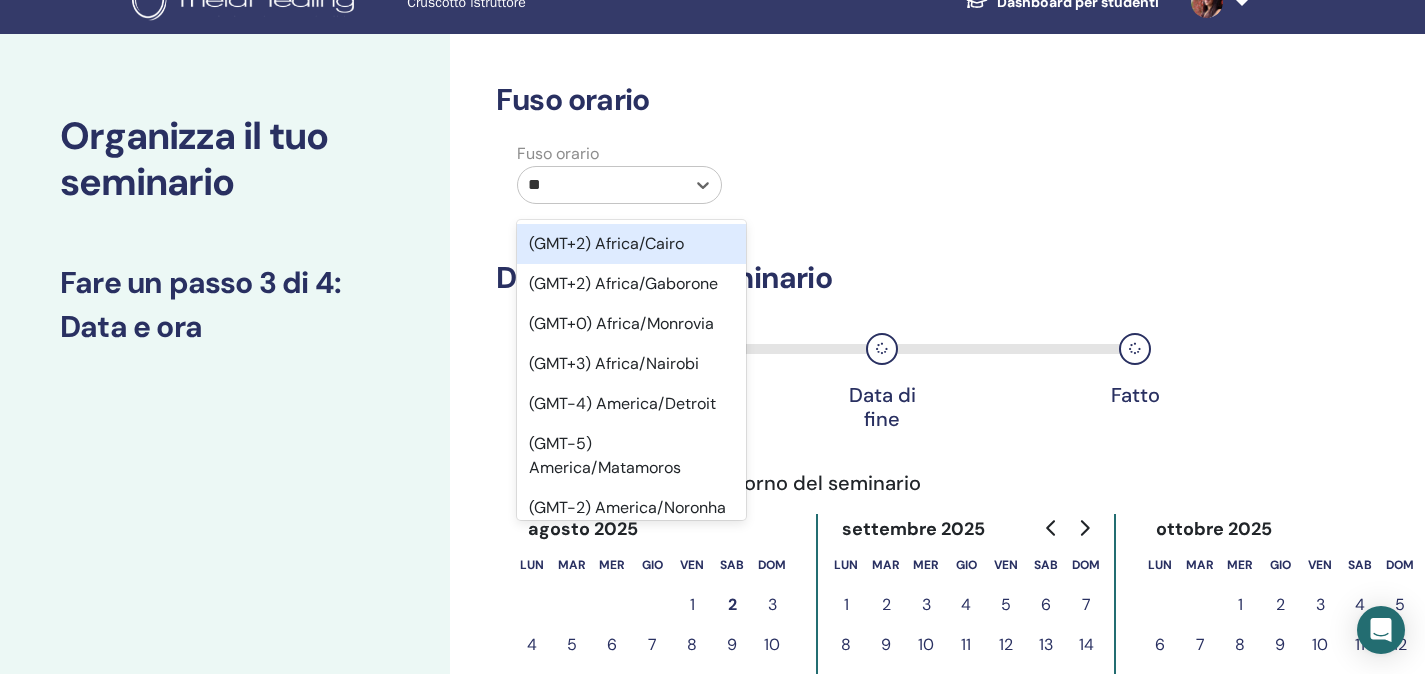 type on "***" 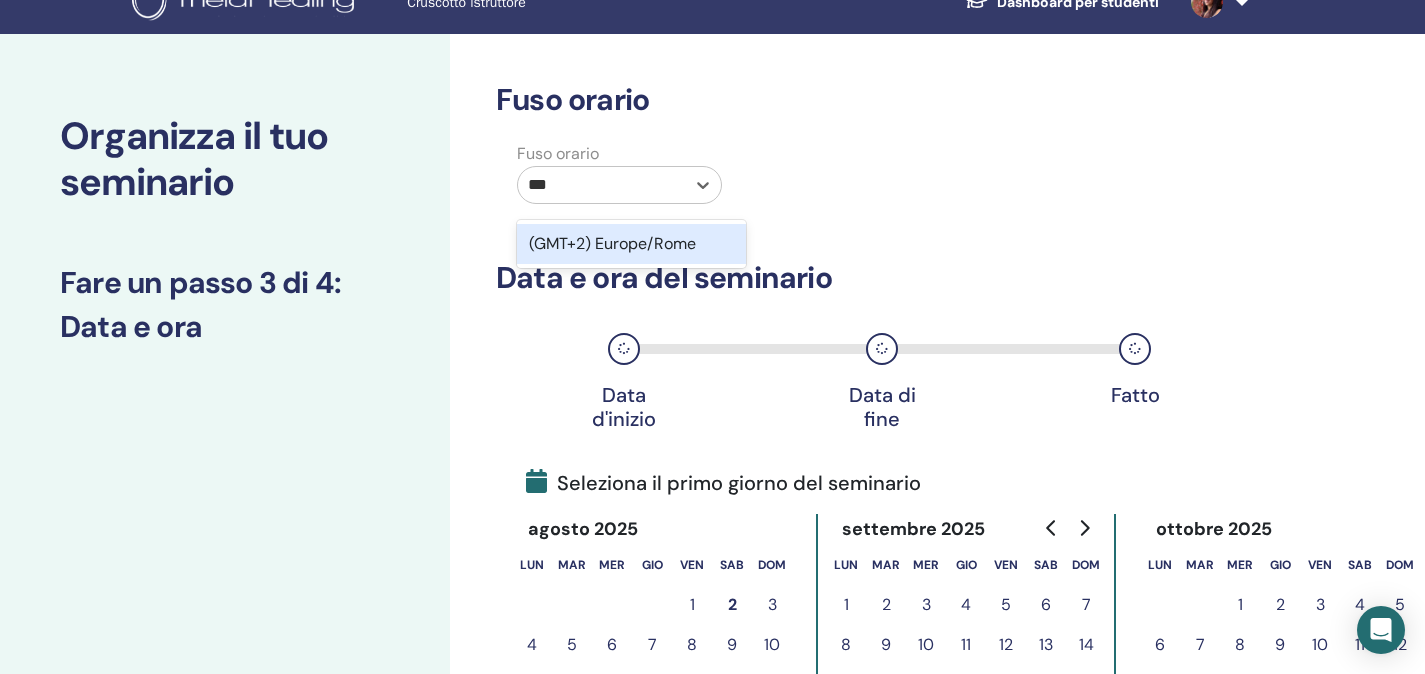 click on "(GMT+2) Europe/Rome" at bounding box center [631, 244] 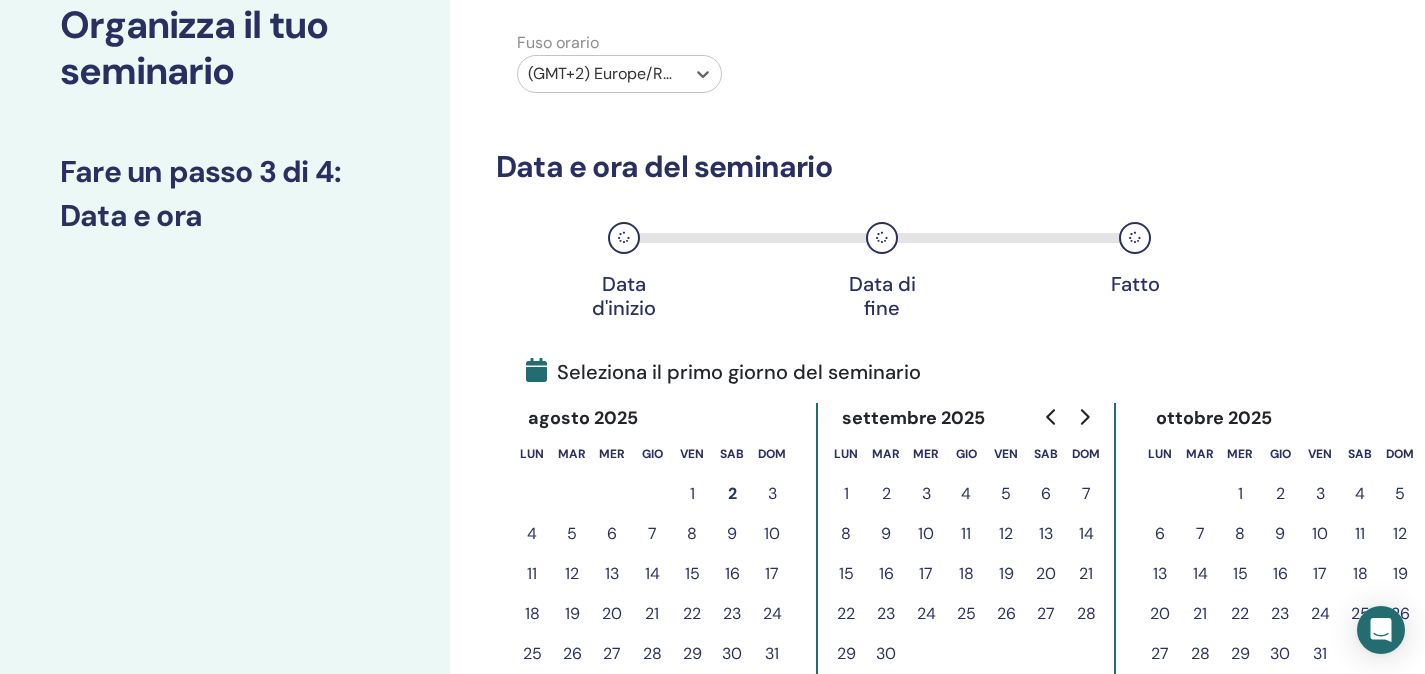scroll, scrollTop: 246, scrollLeft: 0, axis: vertical 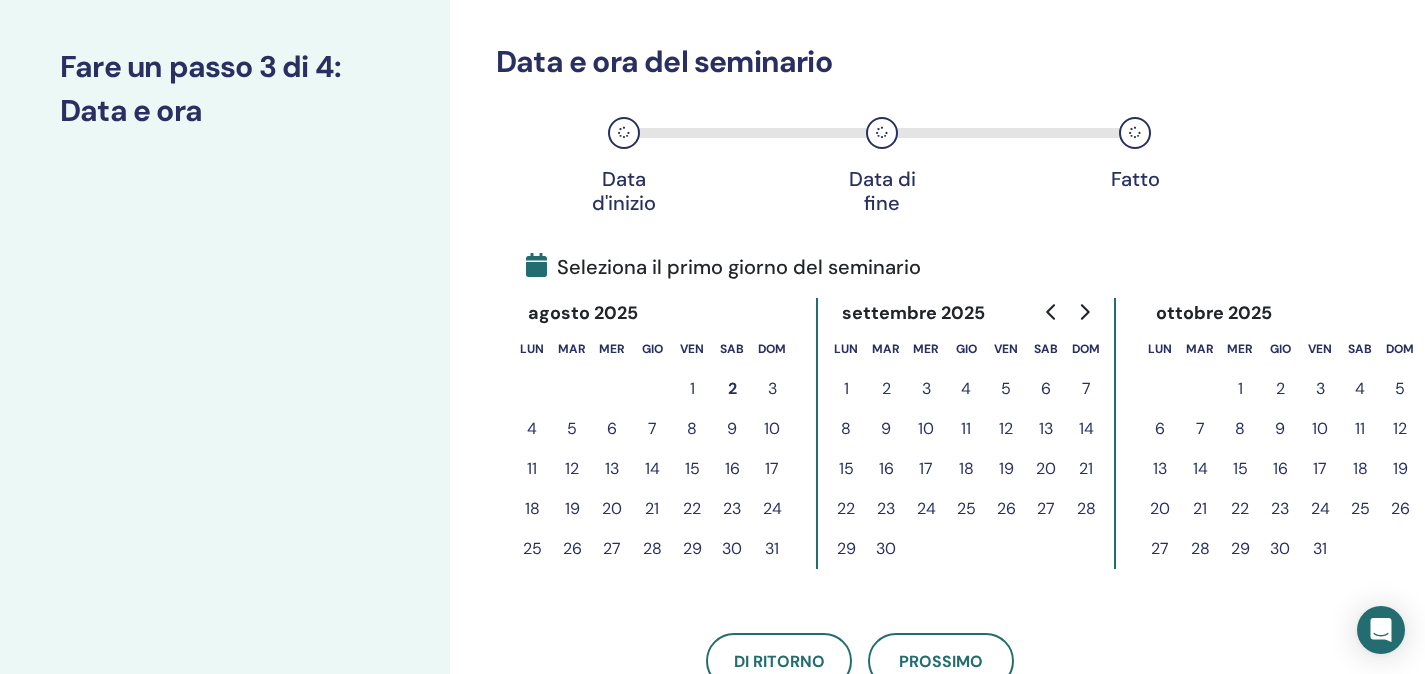 click on "30" at bounding box center (732, 549) 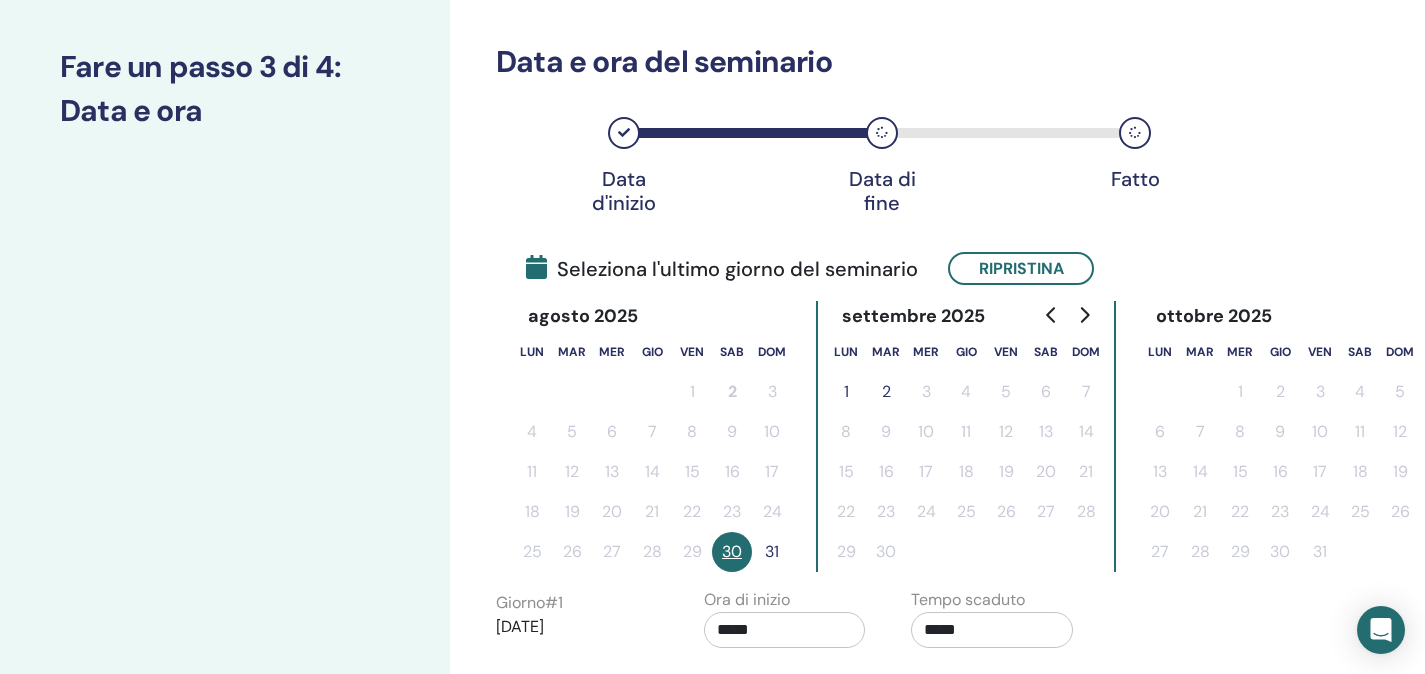 click on "31" at bounding box center [772, 552] 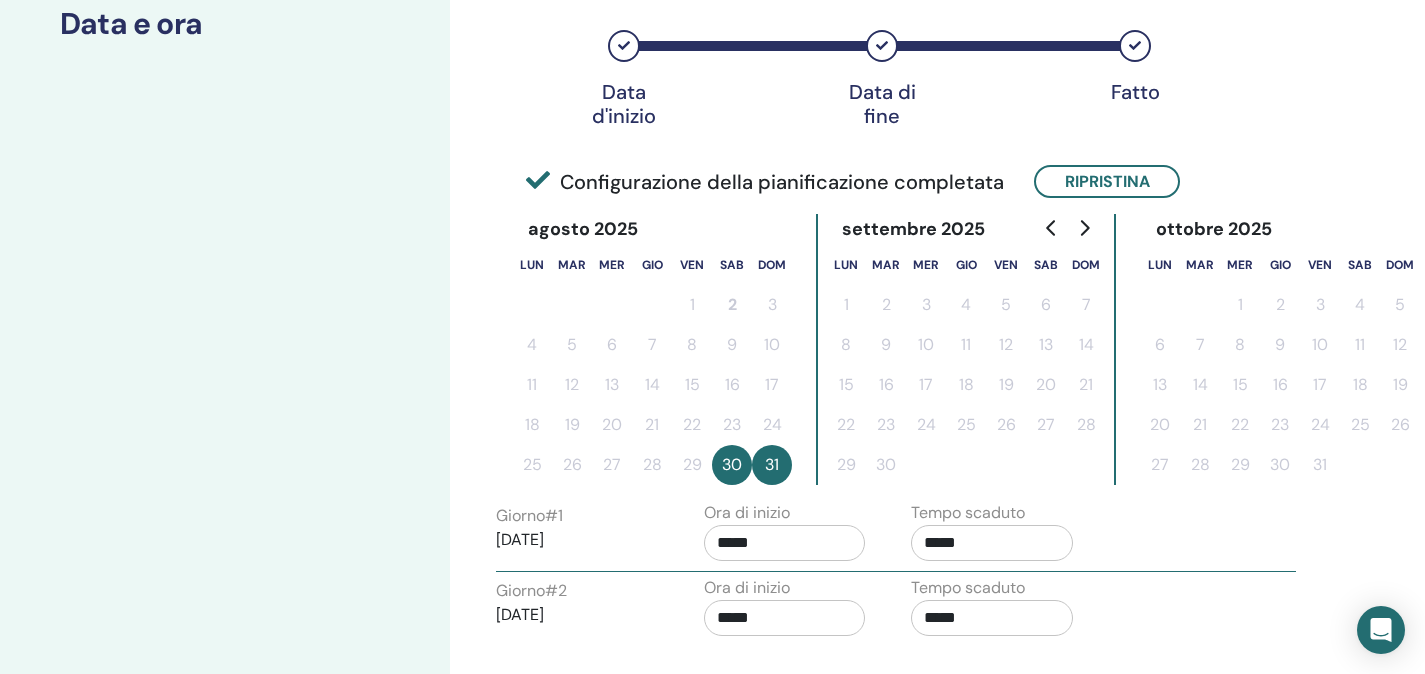 scroll, scrollTop: 355, scrollLeft: 0, axis: vertical 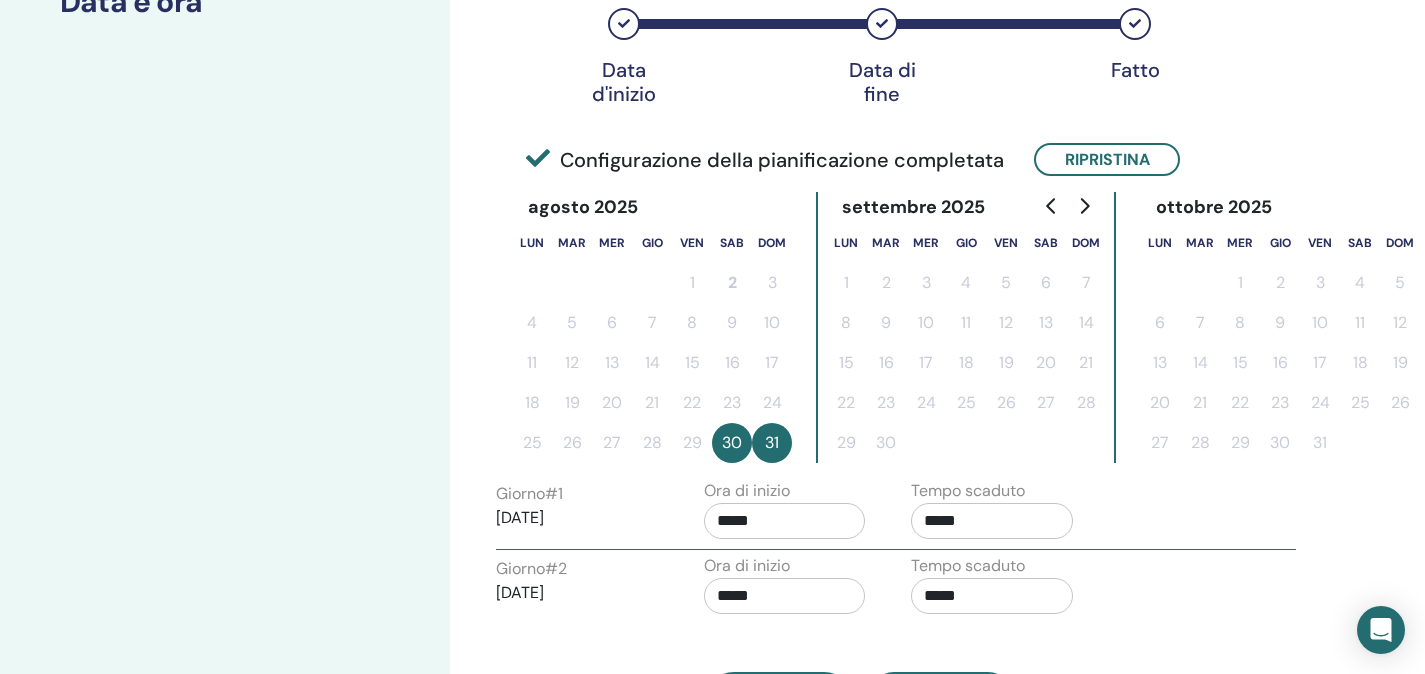 click on "*****" at bounding box center [992, 521] 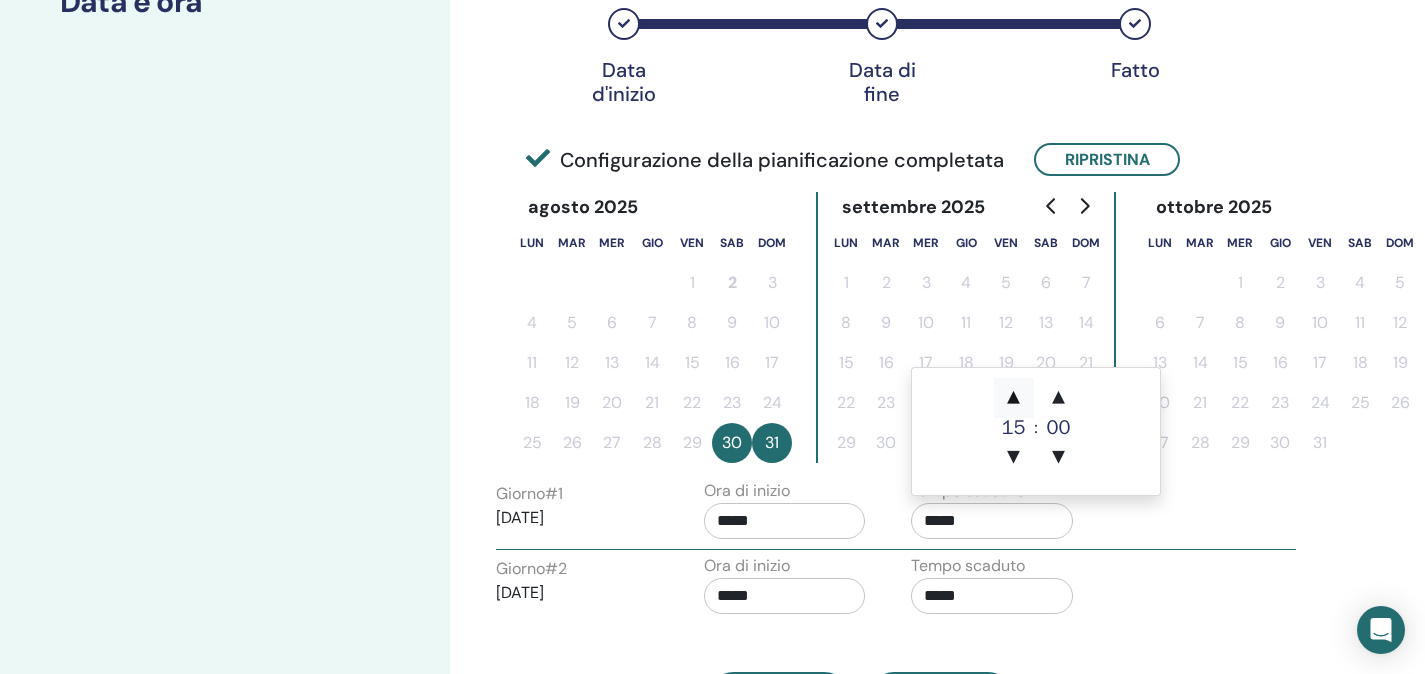click on "▲" at bounding box center (1014, 398) 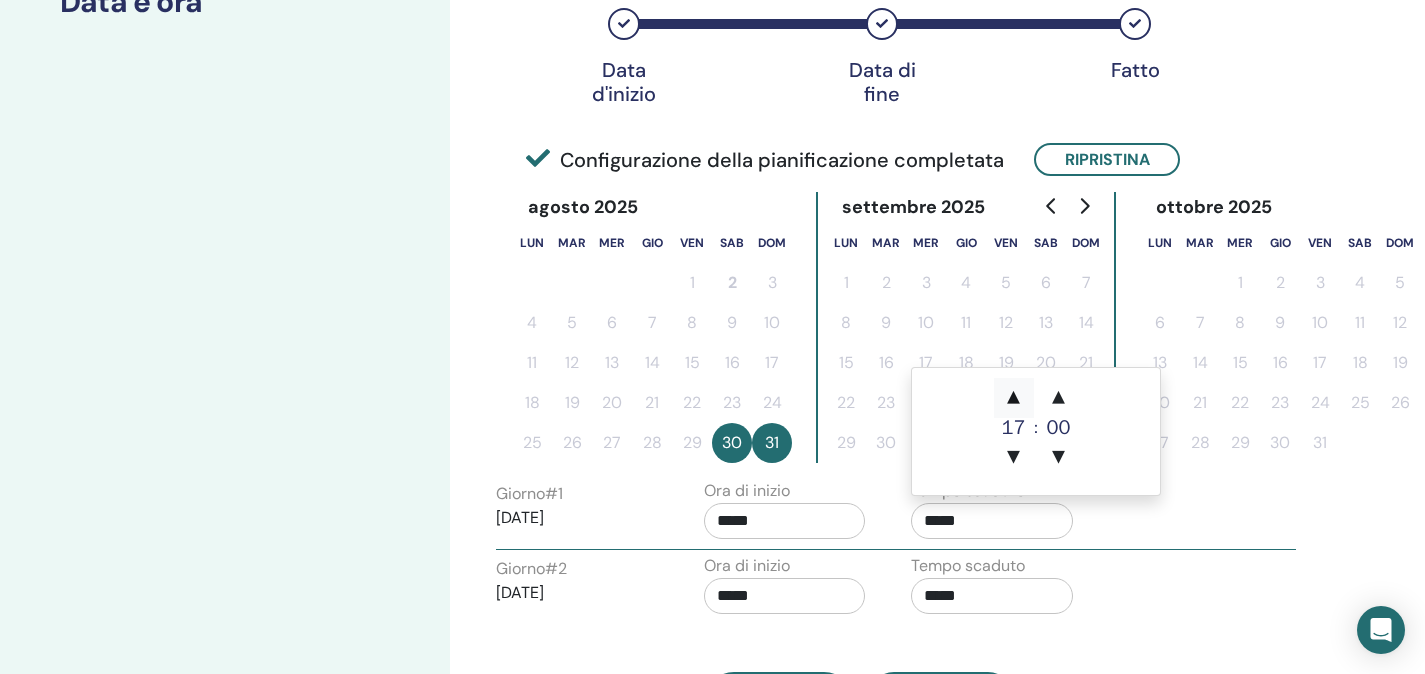 click on "▲" at bounding box center [1014, 398] 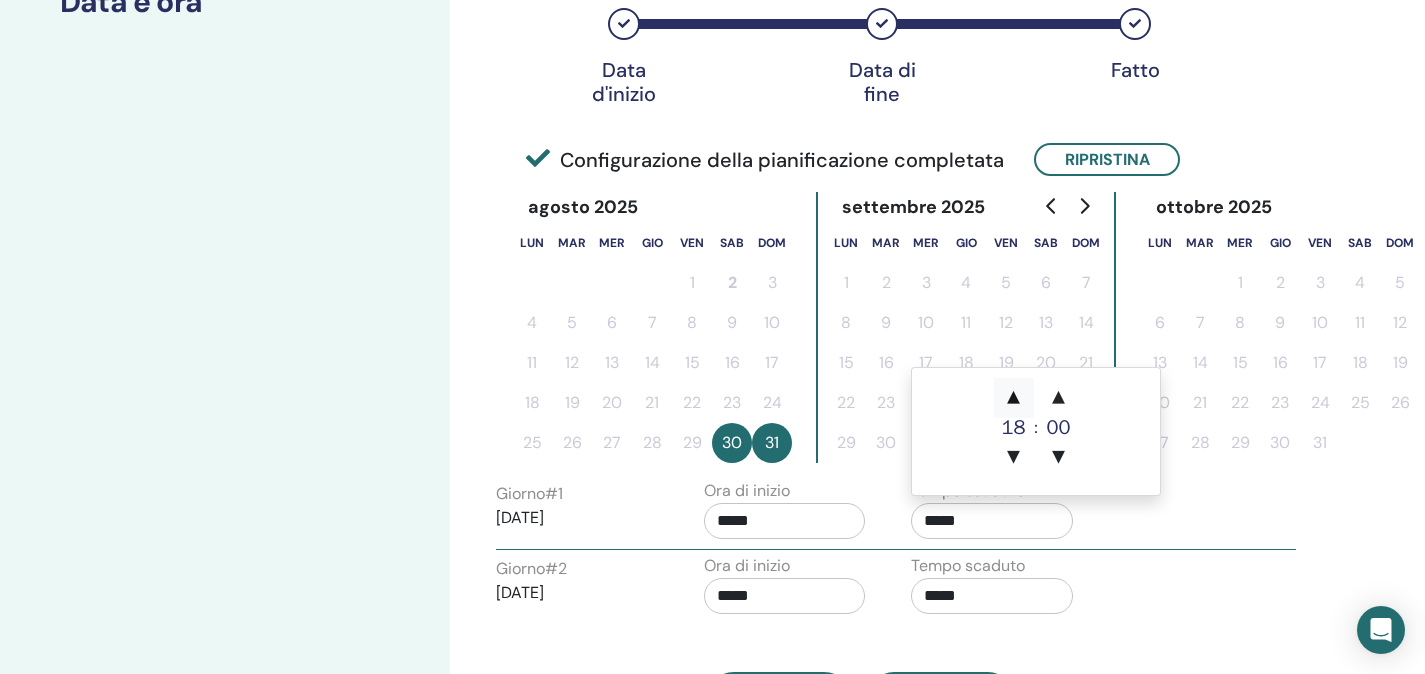 click on "▲" at bounding box center (1014, 398) 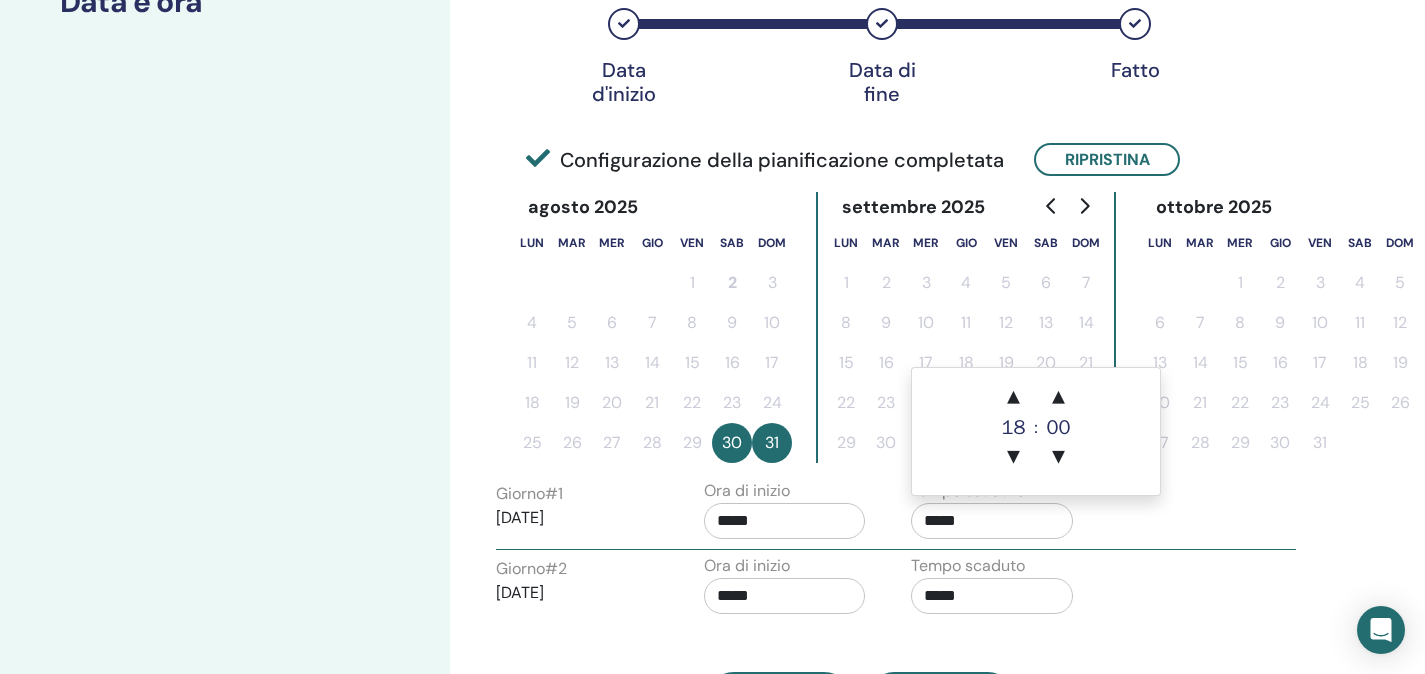click on "*****" at bounding box center [992, 596] 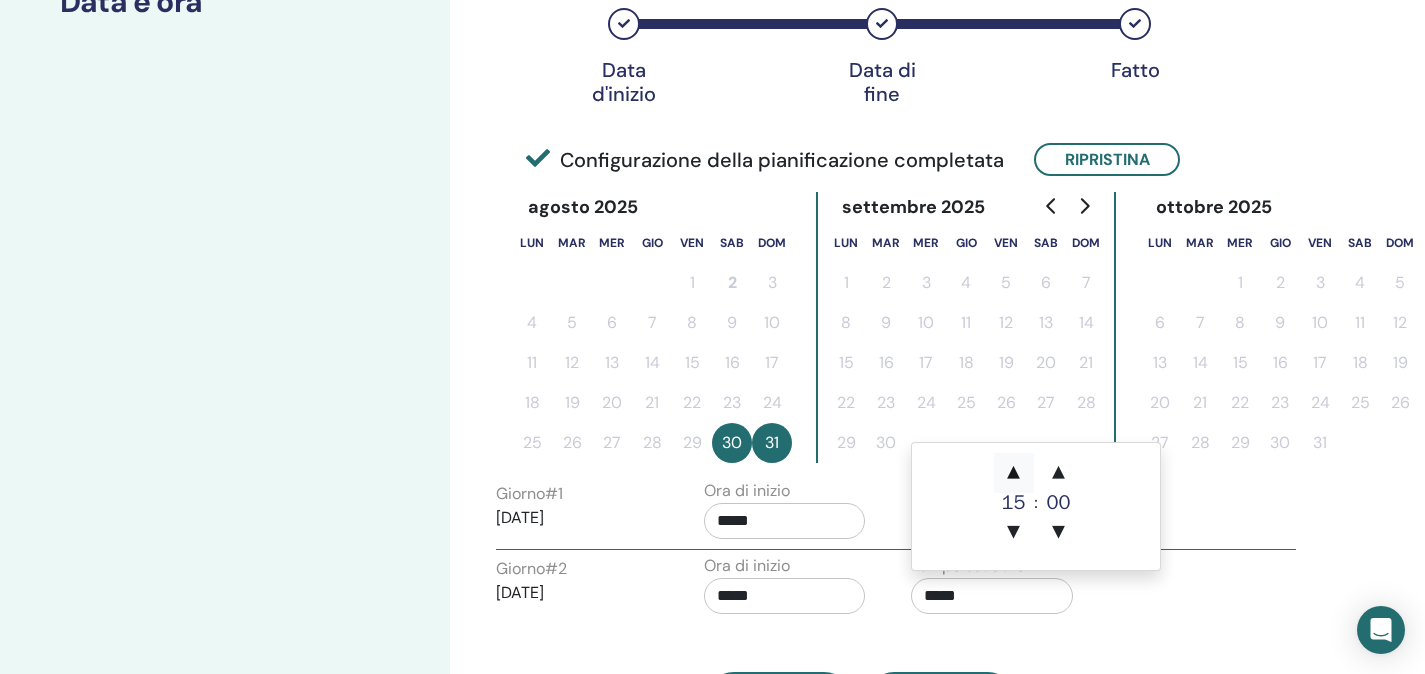 click on "▲" at bounding box center (1014, 473) 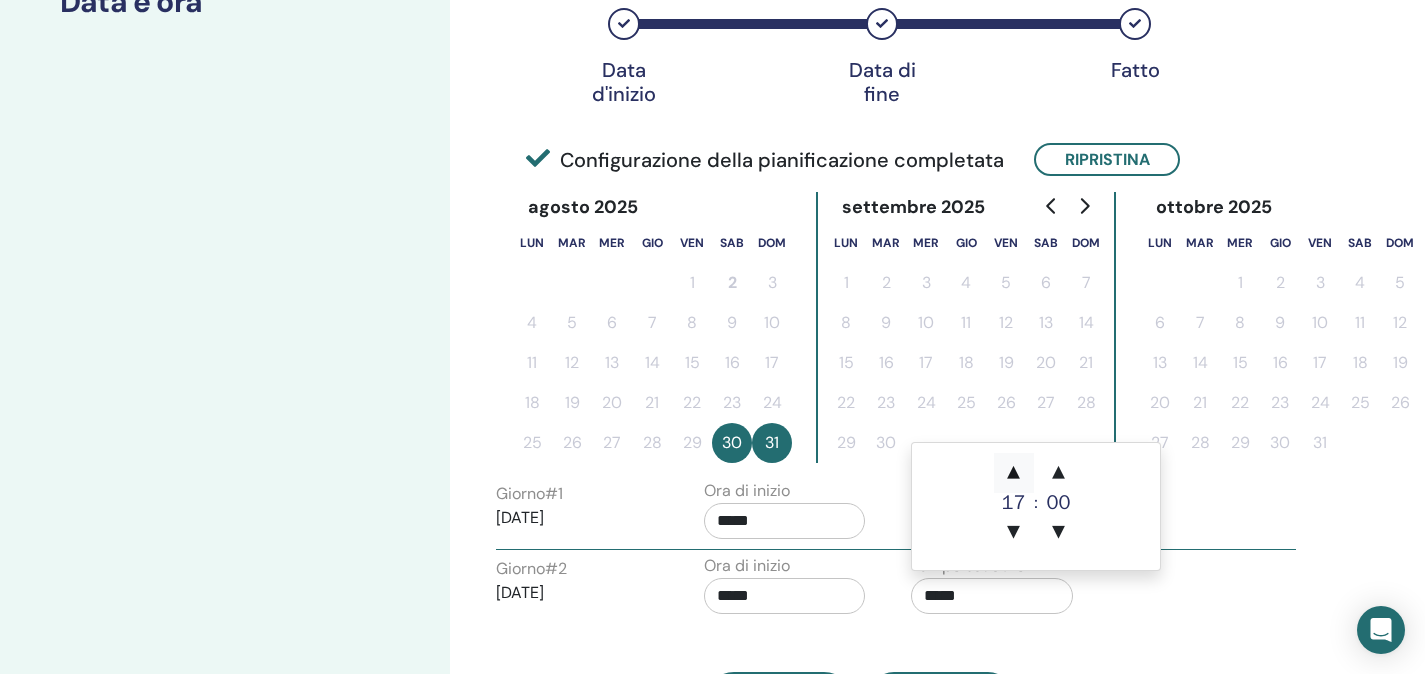click on "▲" at bounding box center [1014, 473] 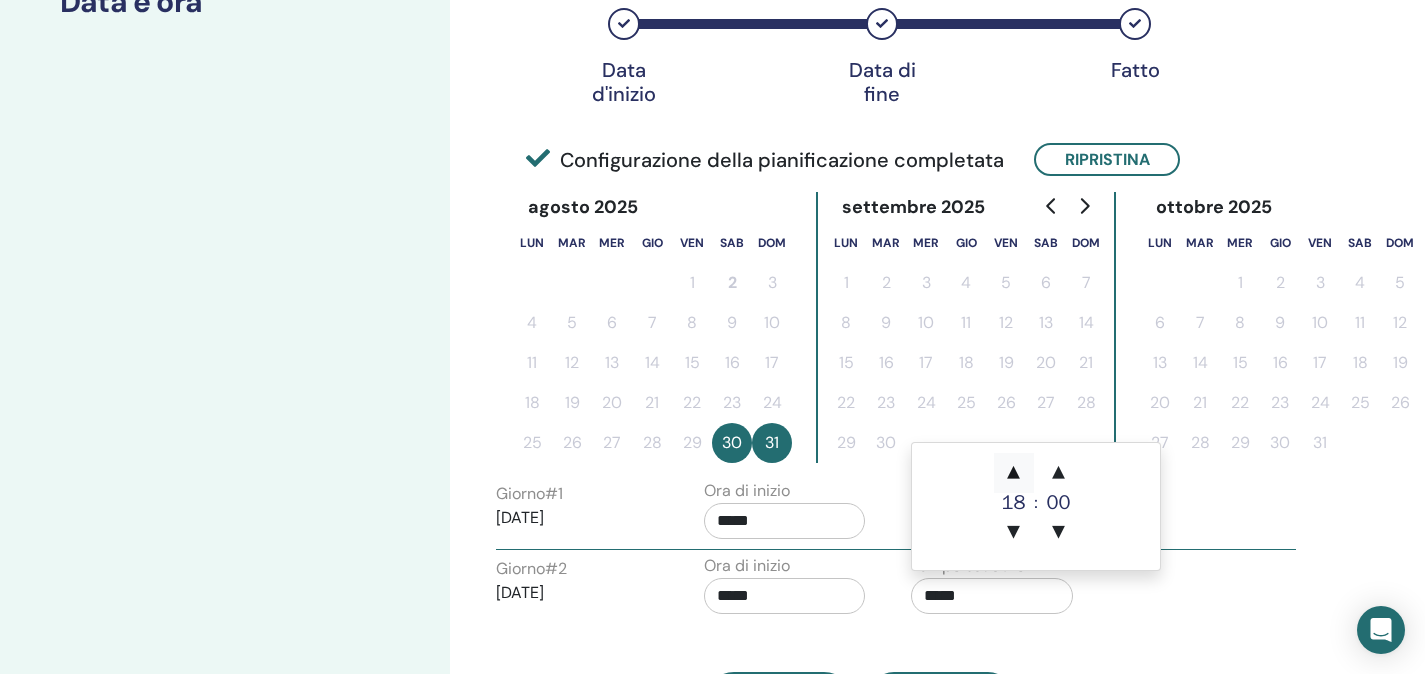 click on "▲" at bounding box center [1014, 473] 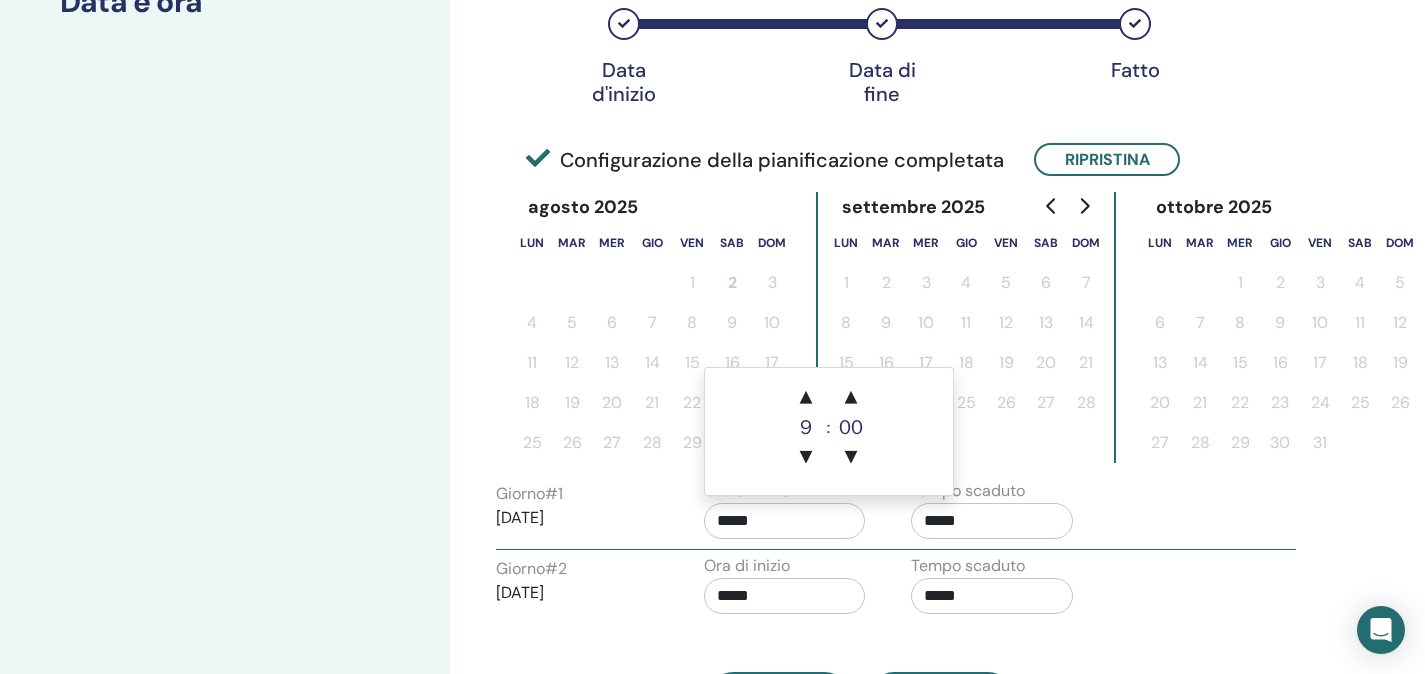 click on "*****" at bounding box center [785, 521] 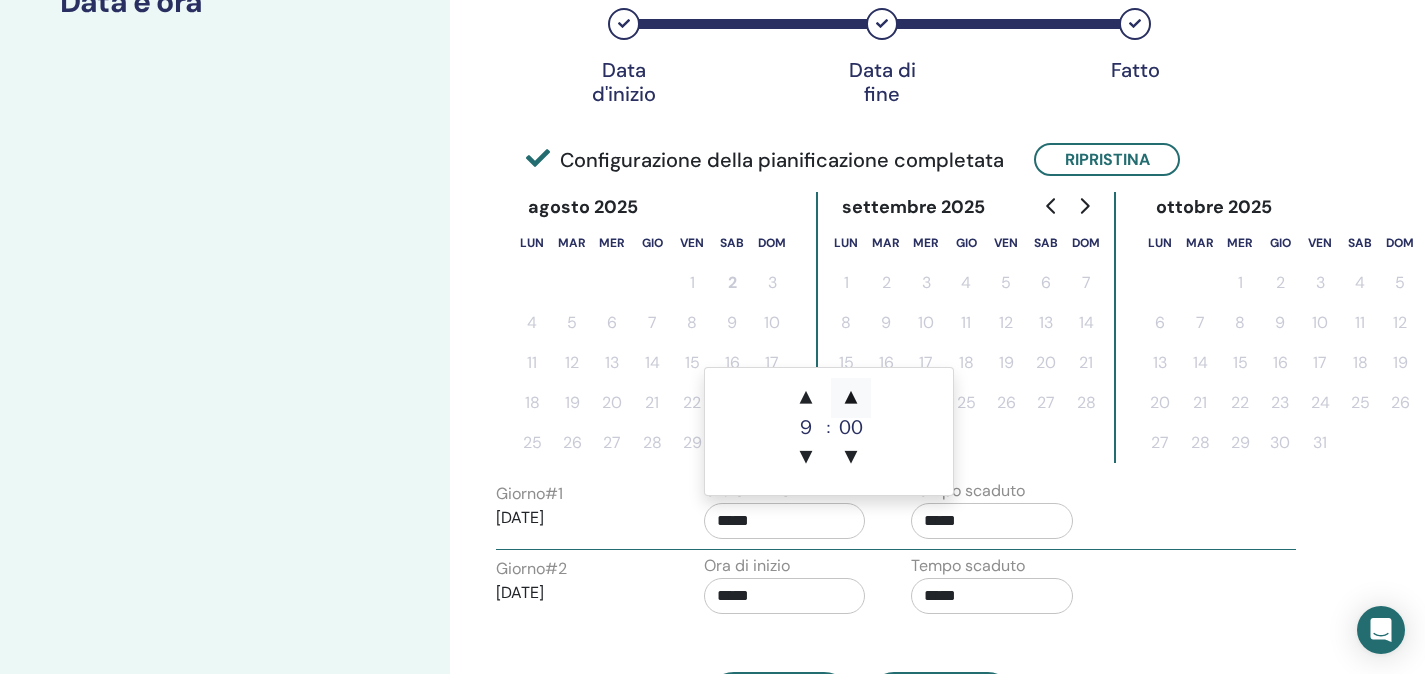 click on "▲" at bounding box center [851, 398] 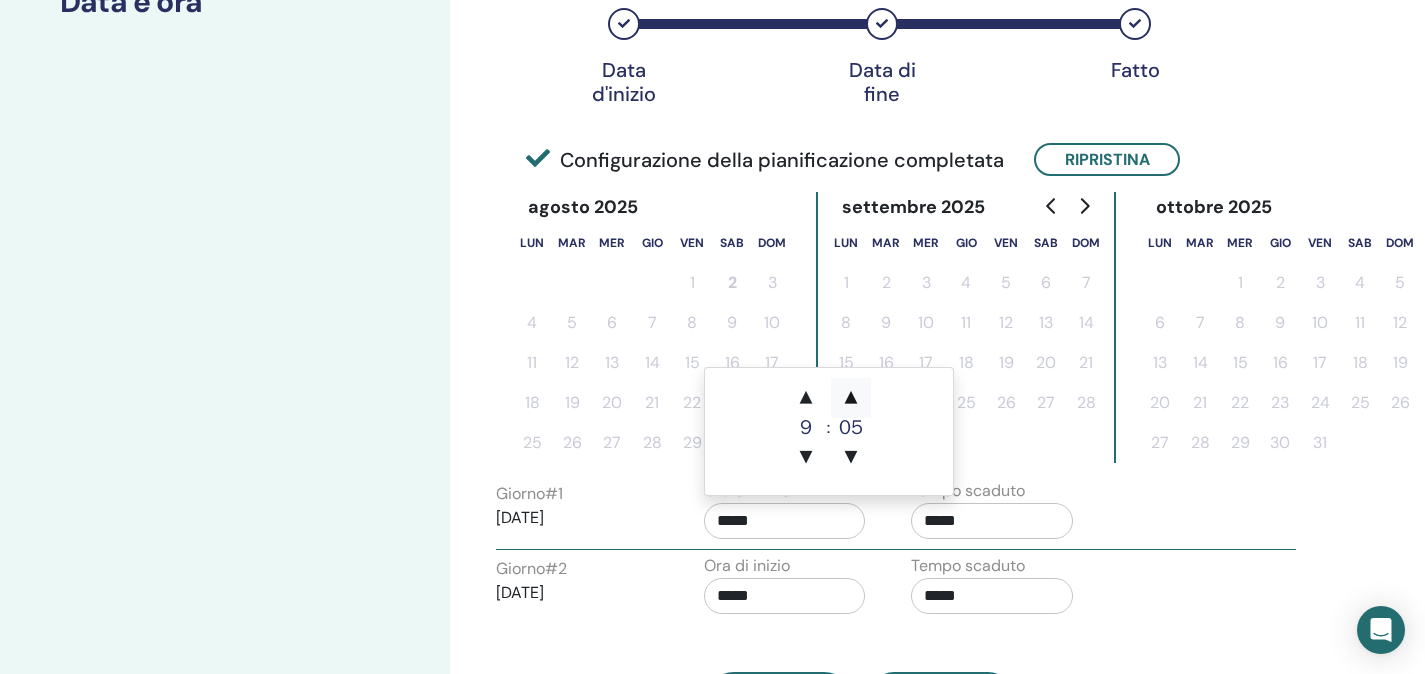 click on "▲" at bounding box center (851, 398) 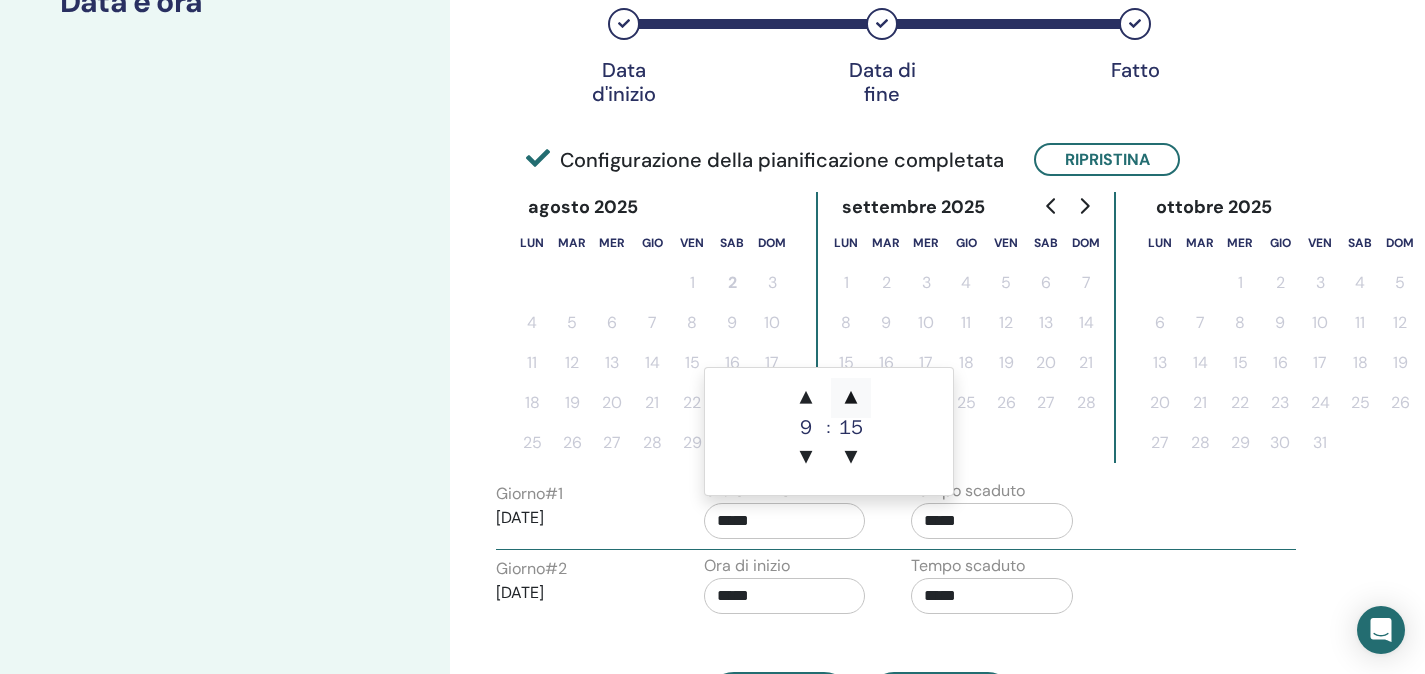 click on "▲" at bounding box center (851, 398) 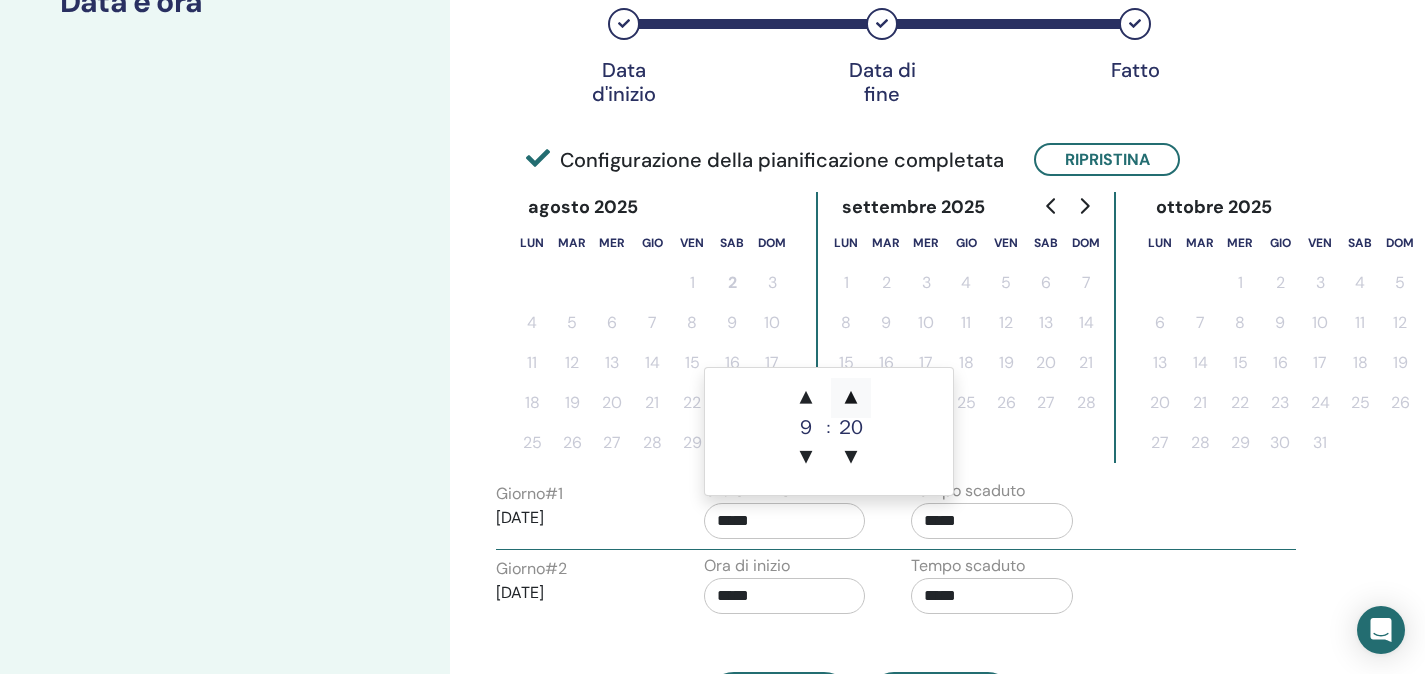 click on "▲" at bounding box center [851, 398] 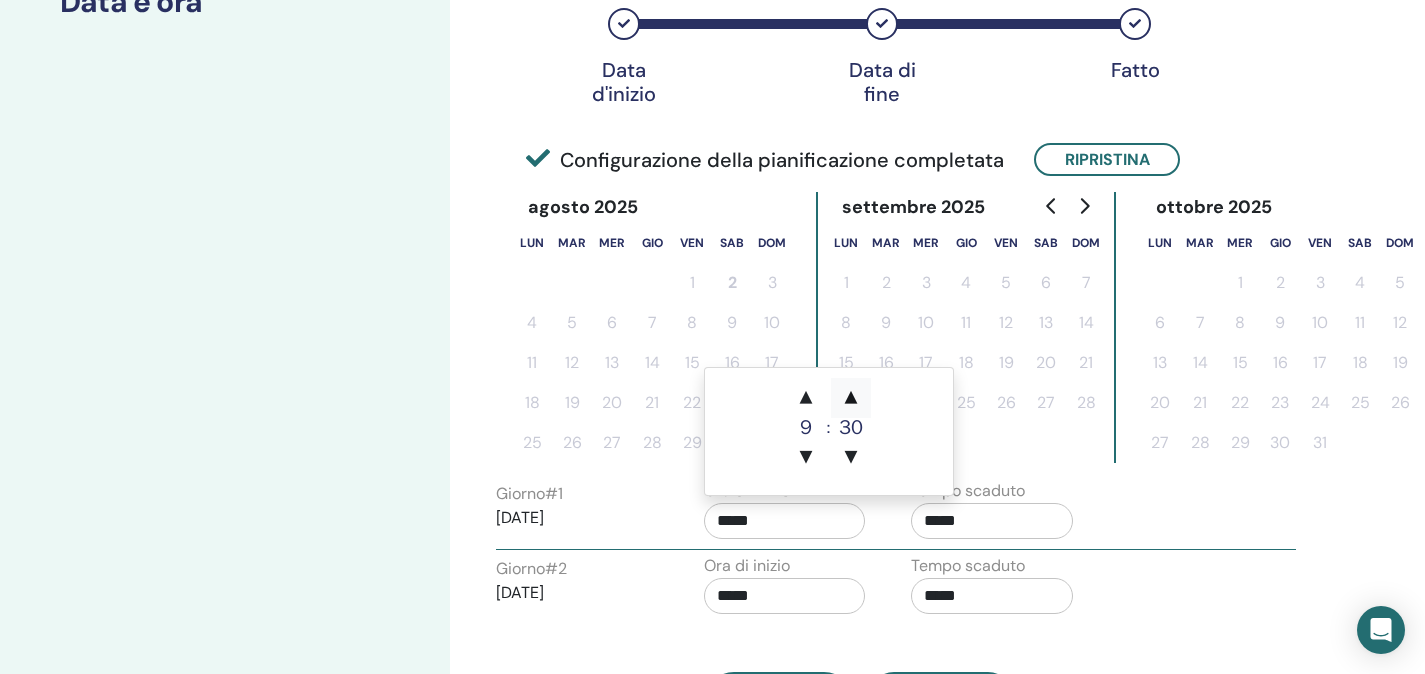 click on "▲" at bounding box center (851, 398) 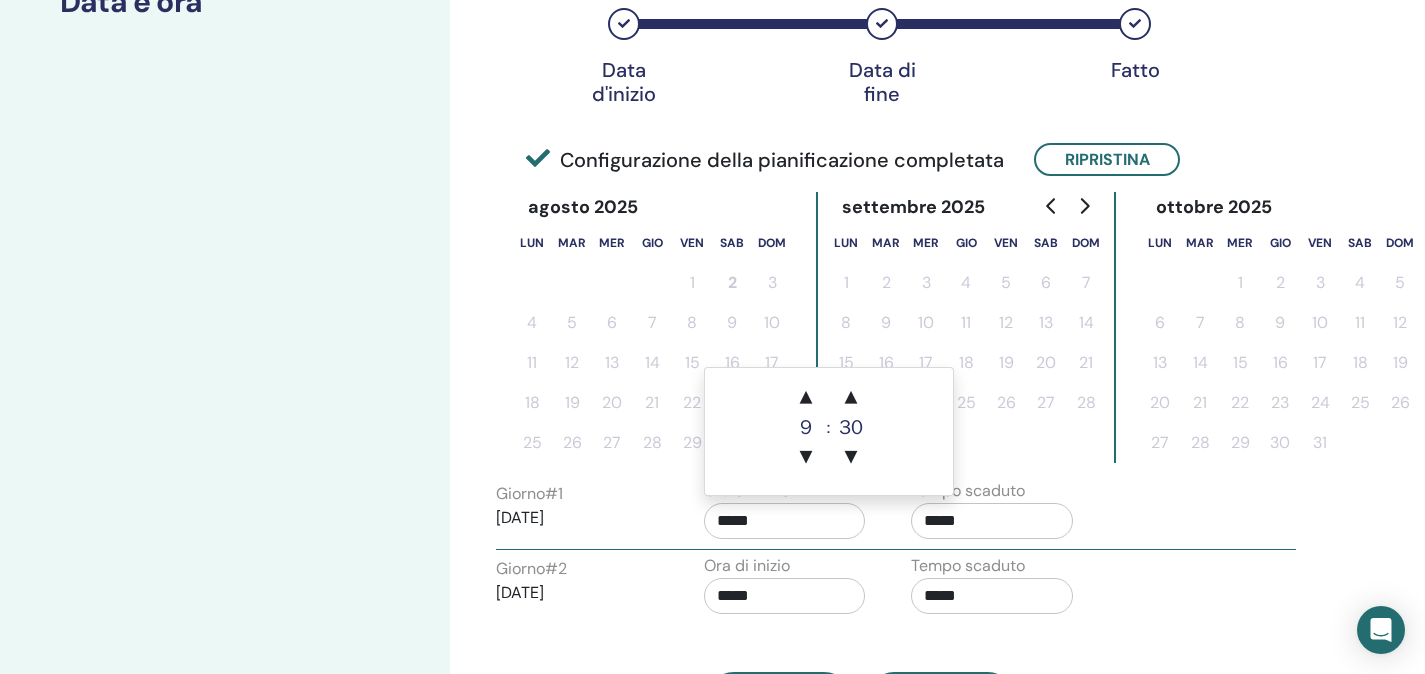 click on "*****" at bounding box center (785, 596) 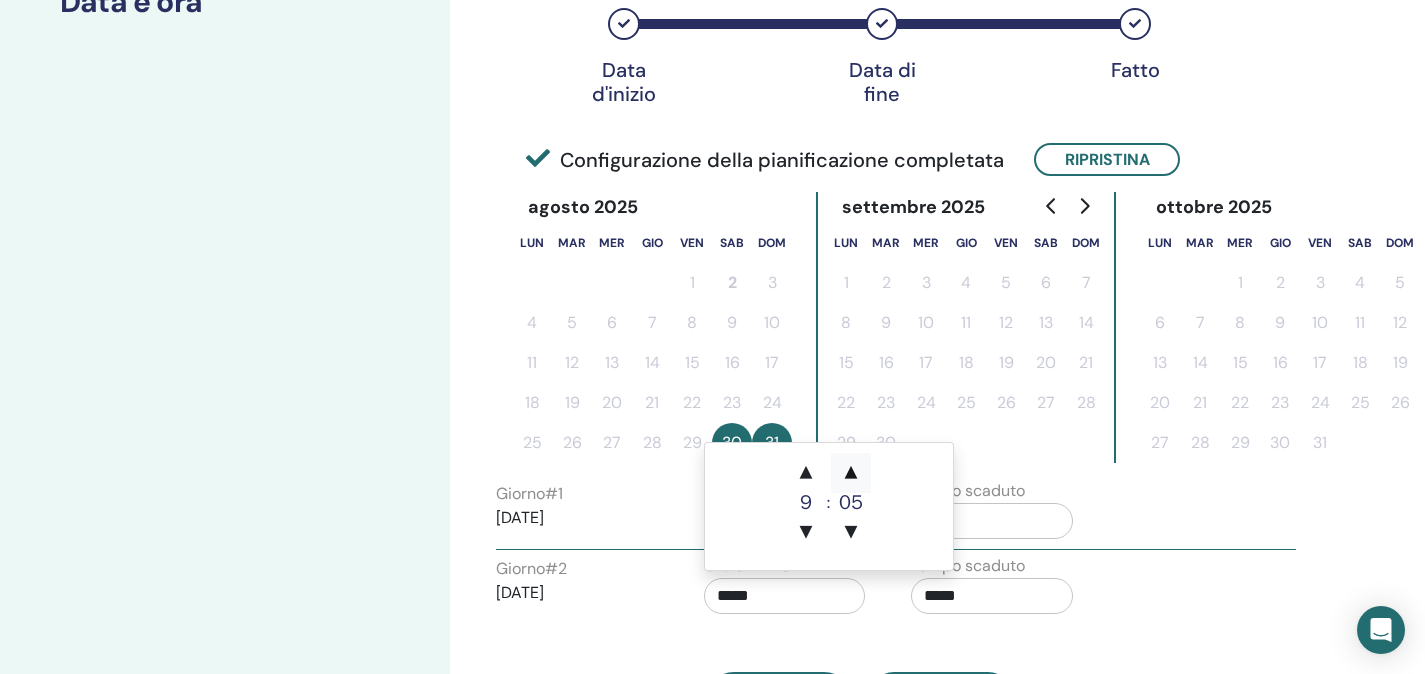 click on "▲" at bounding box center (851, 473) 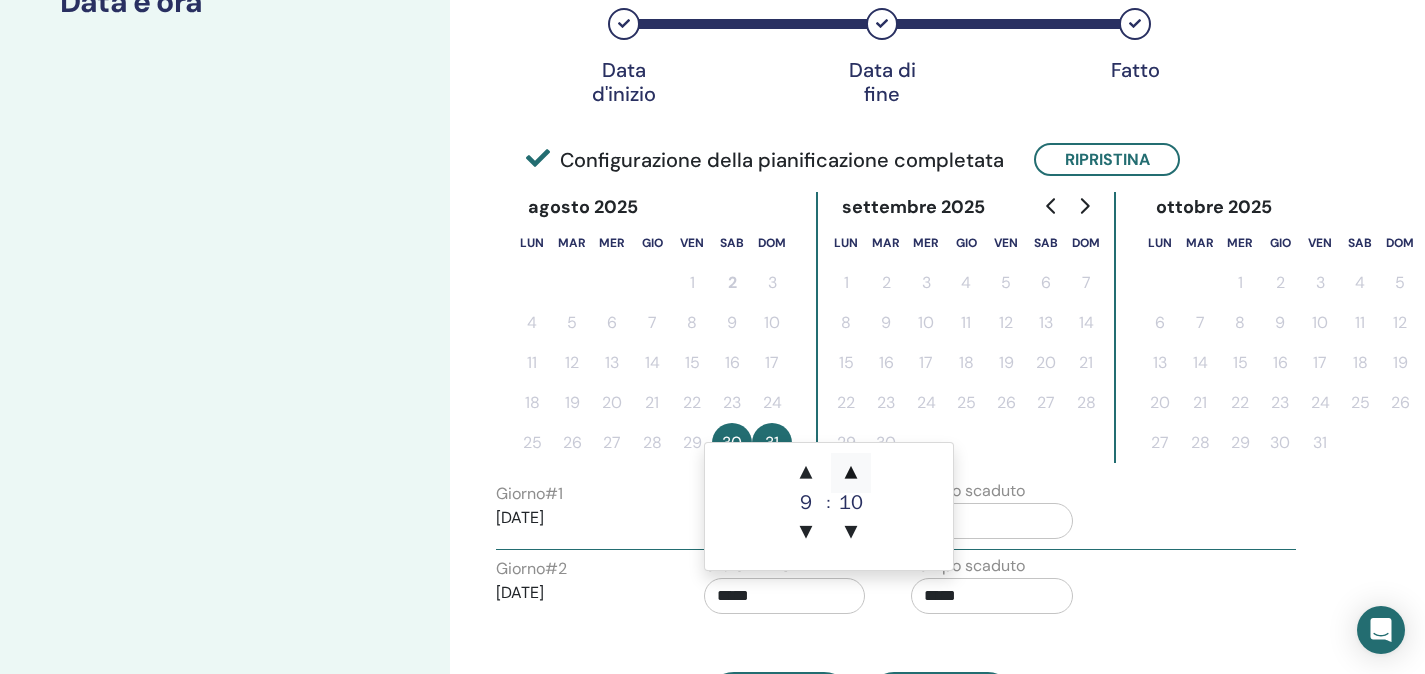 click on "▲" at bounding box center (851, 473) 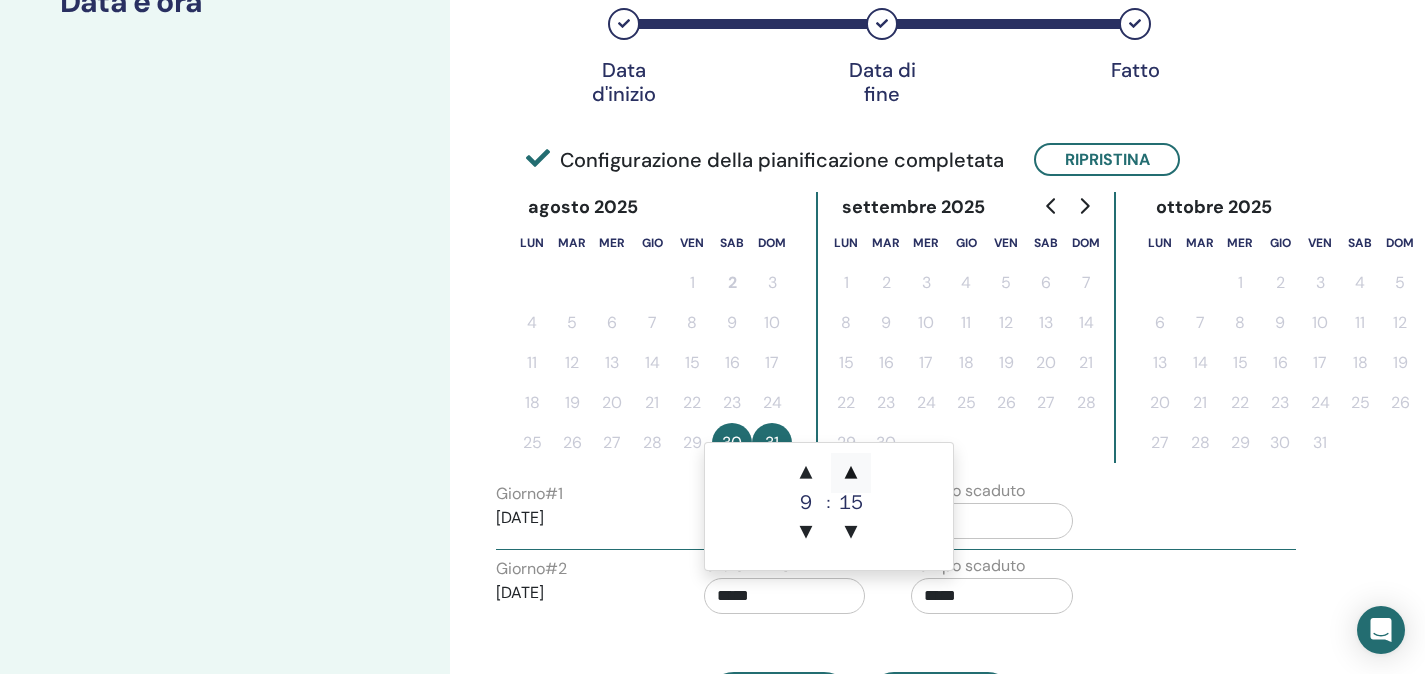 click on "▲" at bounding box center (851, 473) 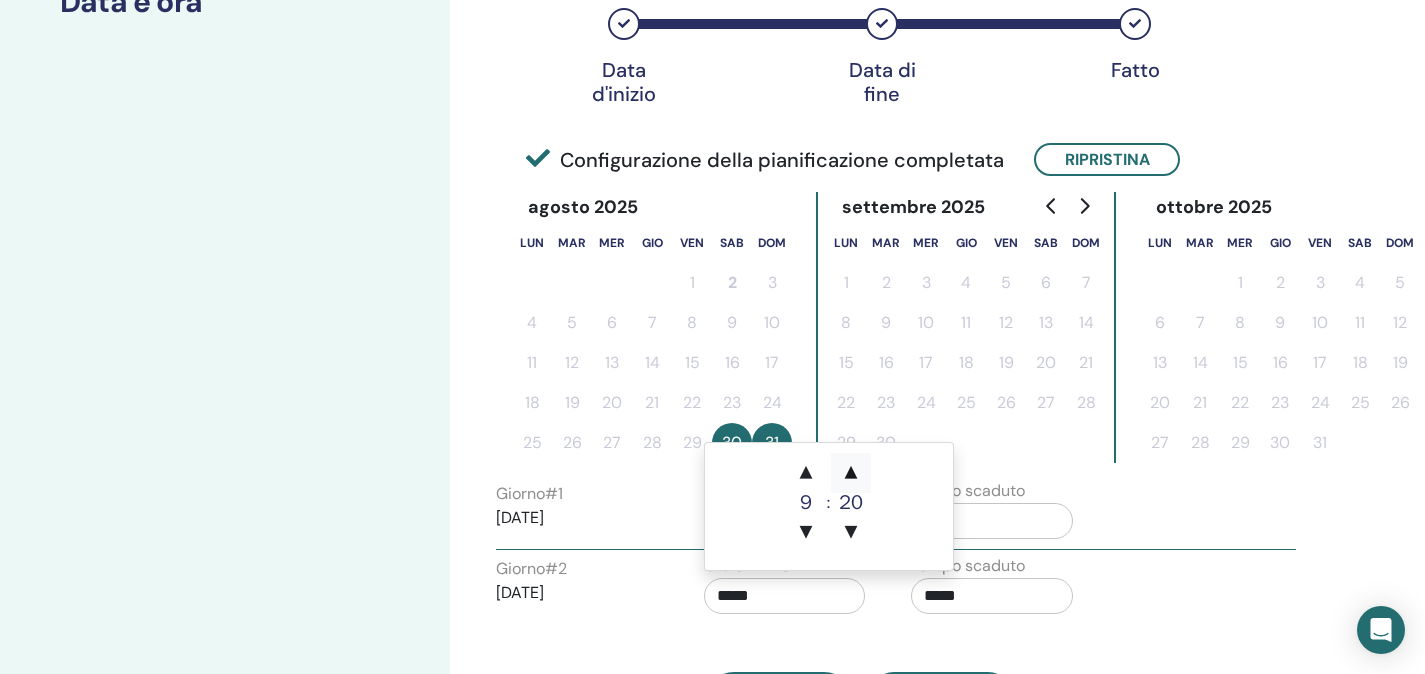click on "▲" at bounding box center (851, 473) 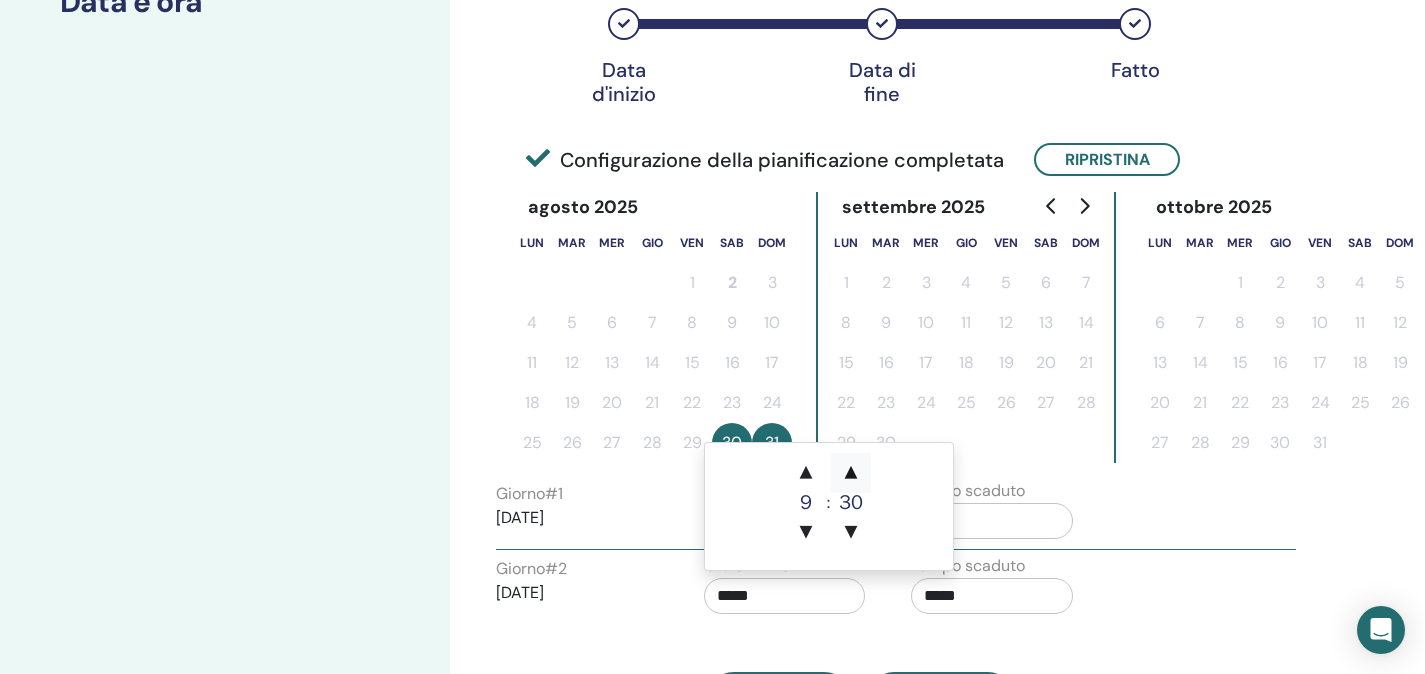 click on "▲" at bounding box center (851, 473) 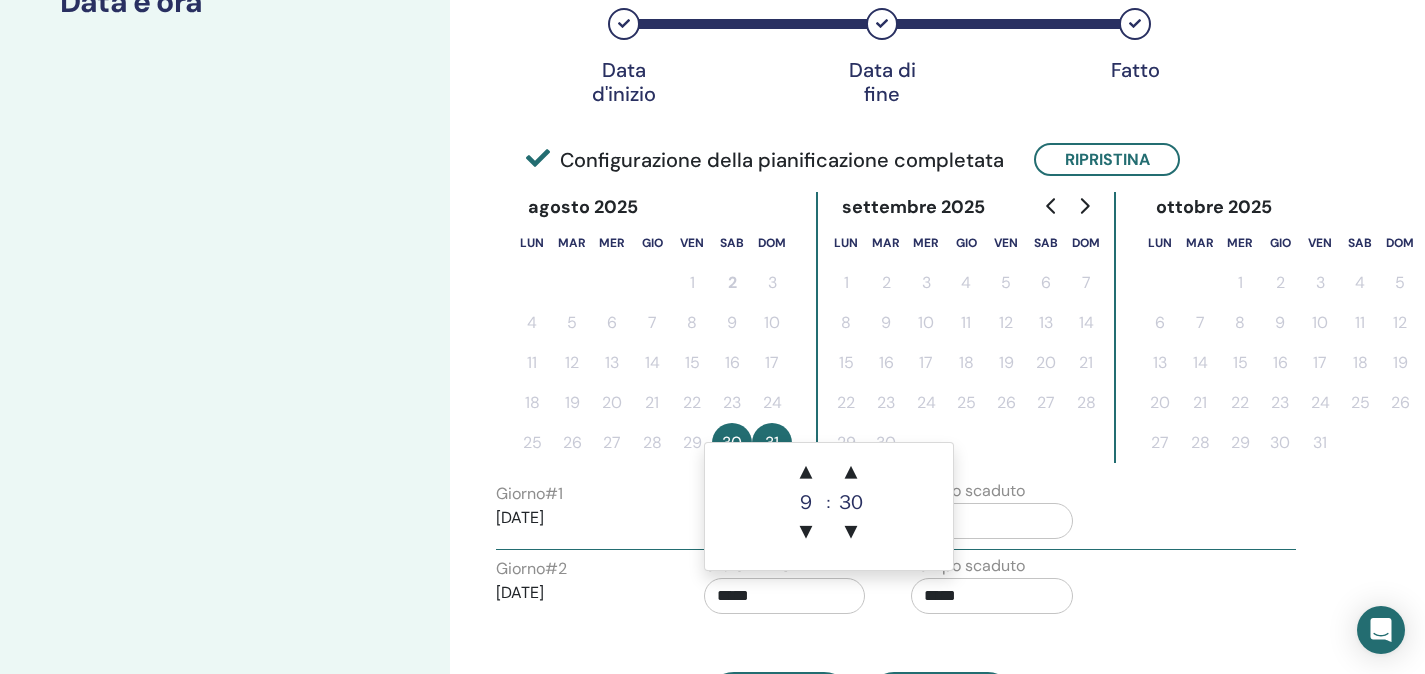 click on "Giorno  # 2 2025/08/31 Ora di inizio ***** Tempo scaduto *****" at bounding box center [896, 589] 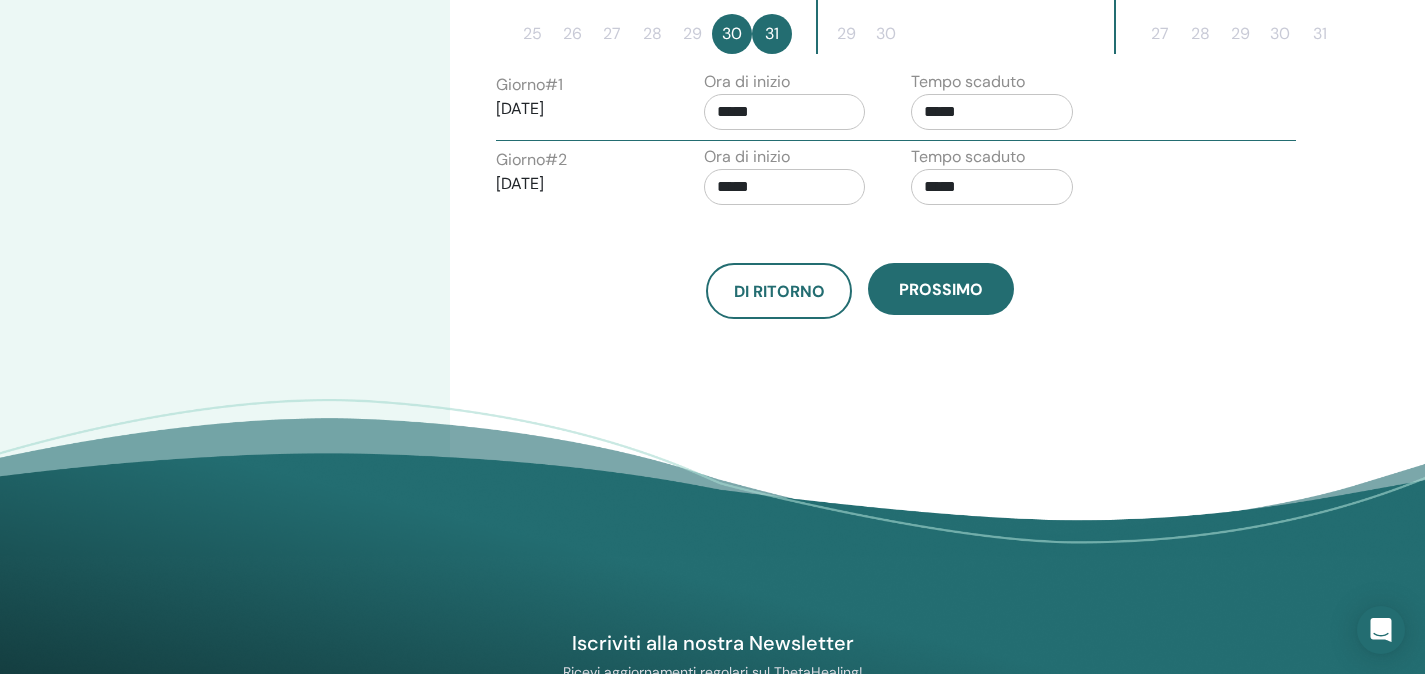 scroll, scrollTop: 610, scrollLeft: 0, axis: vertical 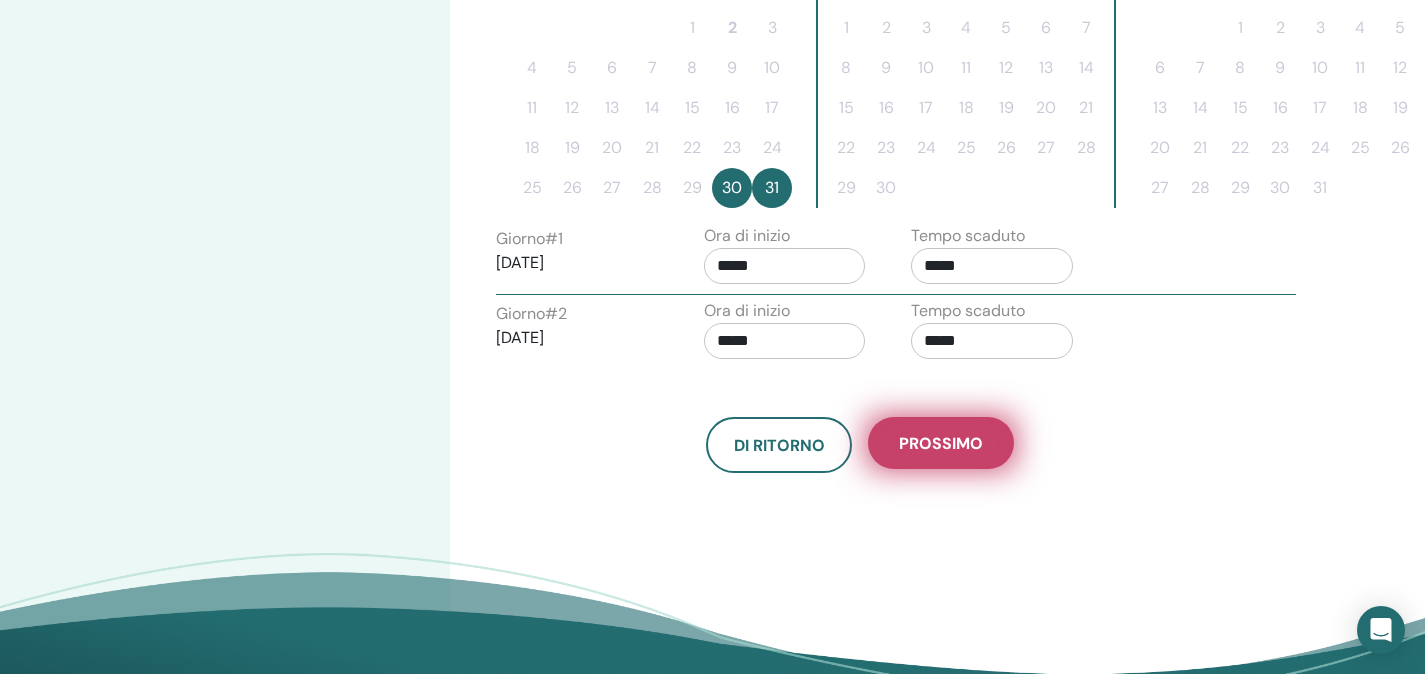 click on "Prossimo" at bounding box center (941, 443) 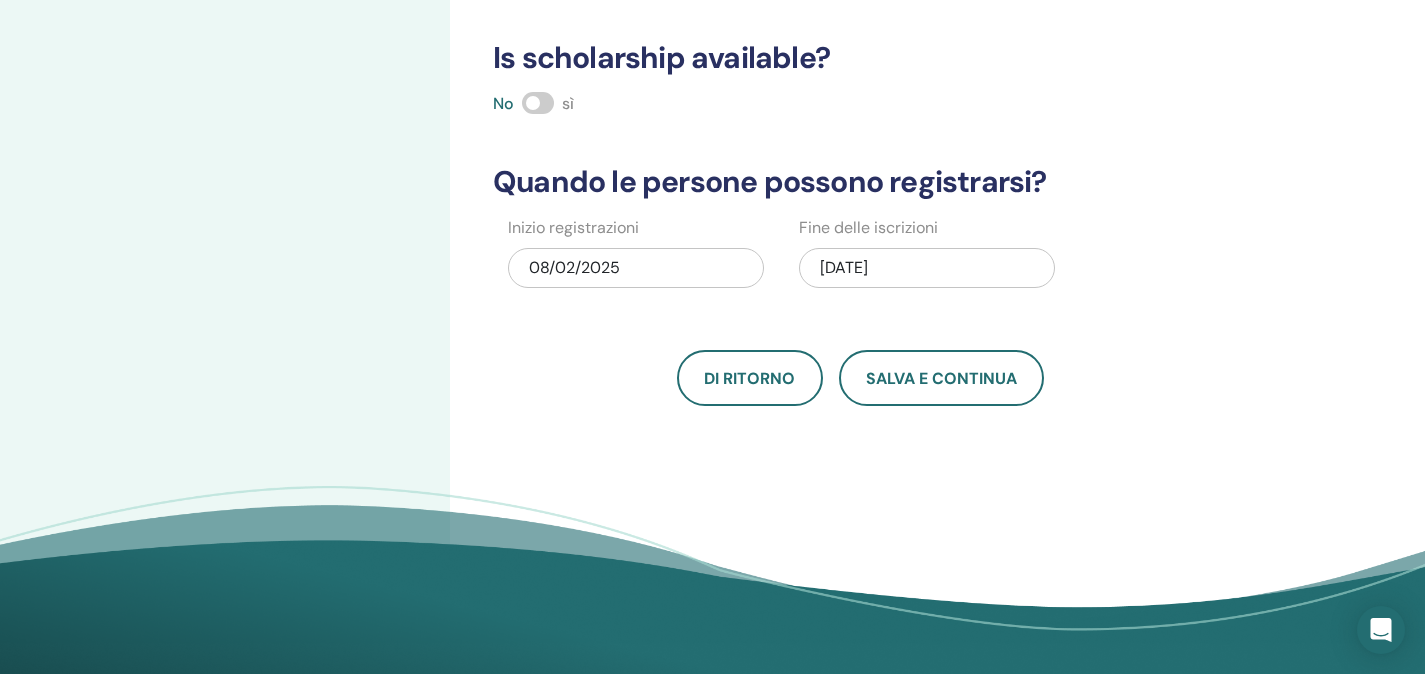 scroll, scrollTop: 506, scrollLeft: 0, axis: vertical 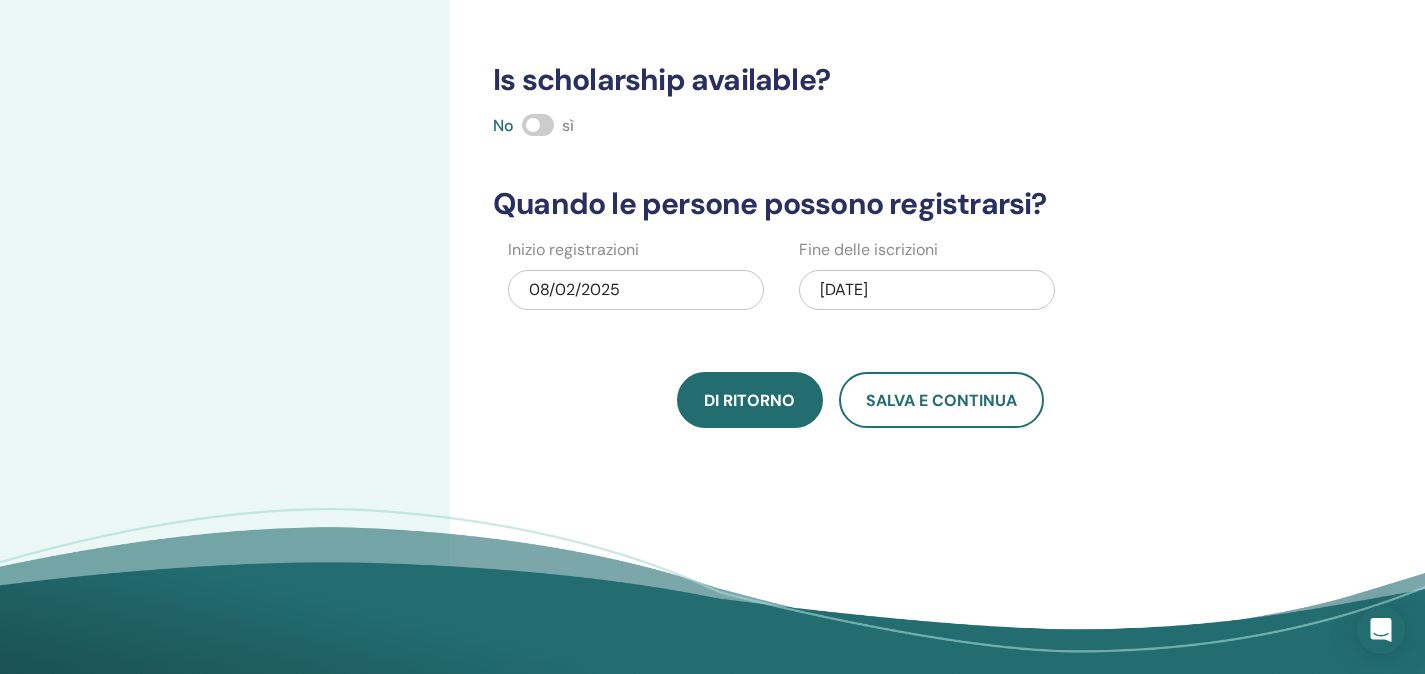 click on "Di ritorno" at bounding box center (750, 400) 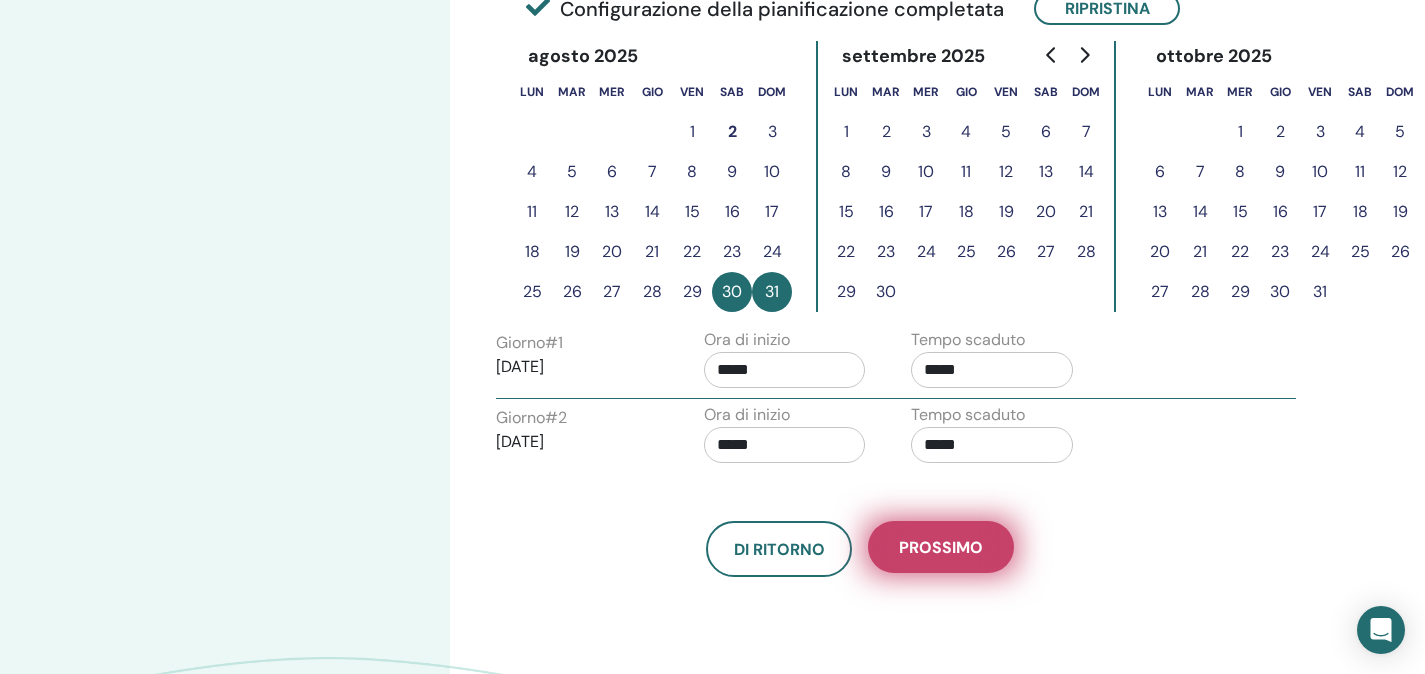click on "Prossimo" at bounding box center (941, 547) 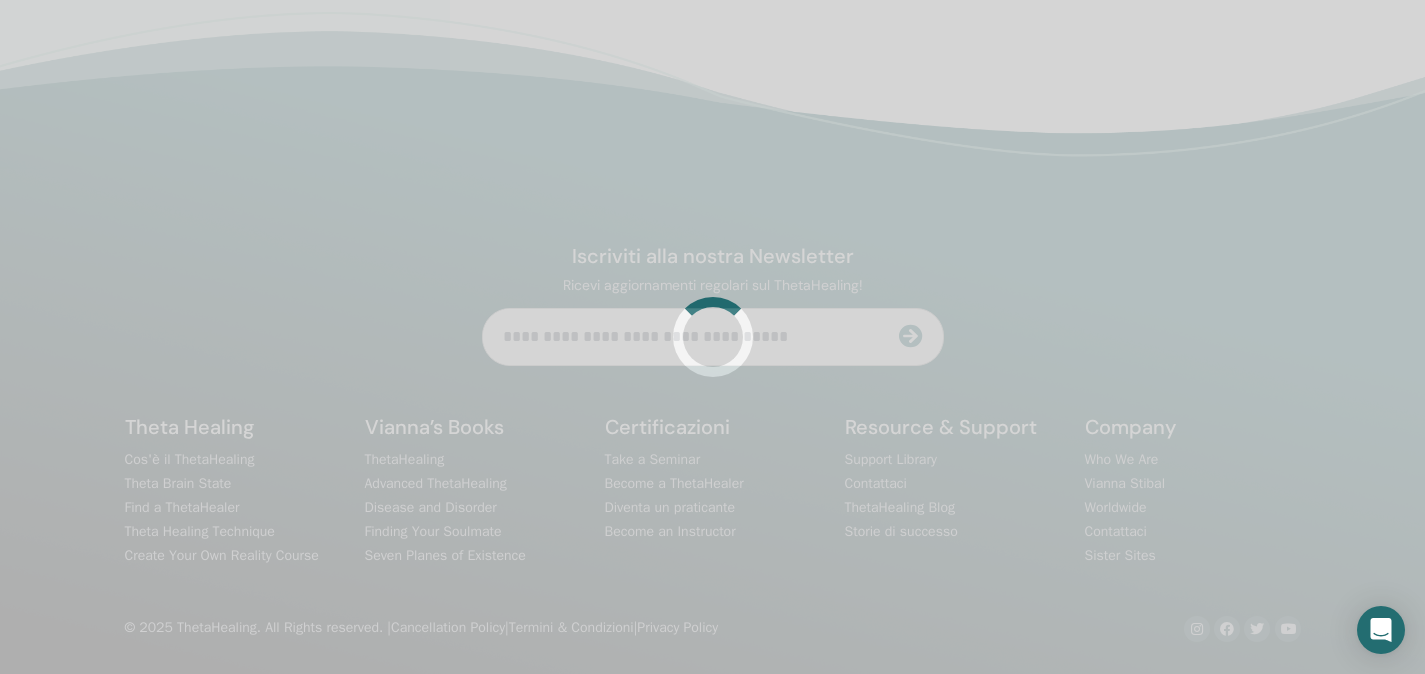 scroll, scrollTop: 506, scrollLeft: 0, axis: vertical 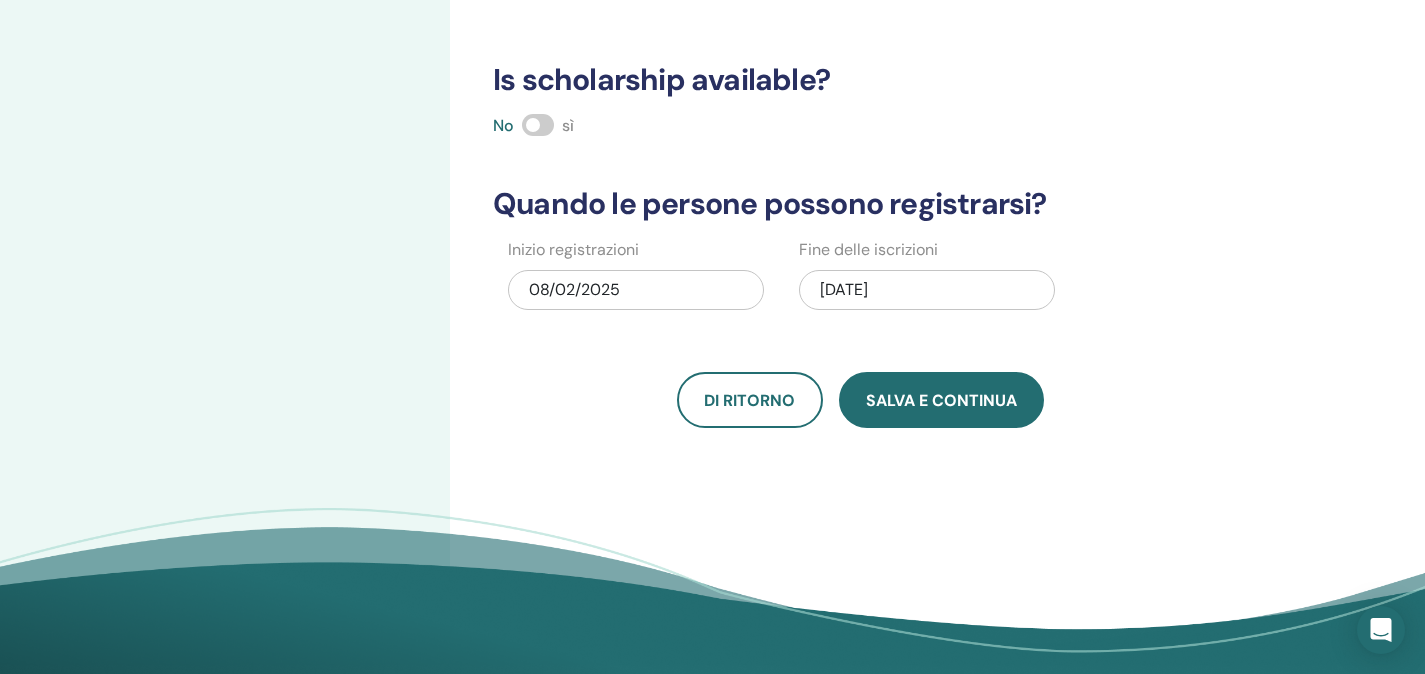 click on "Salva e continua" at bounding box center [941, 400] 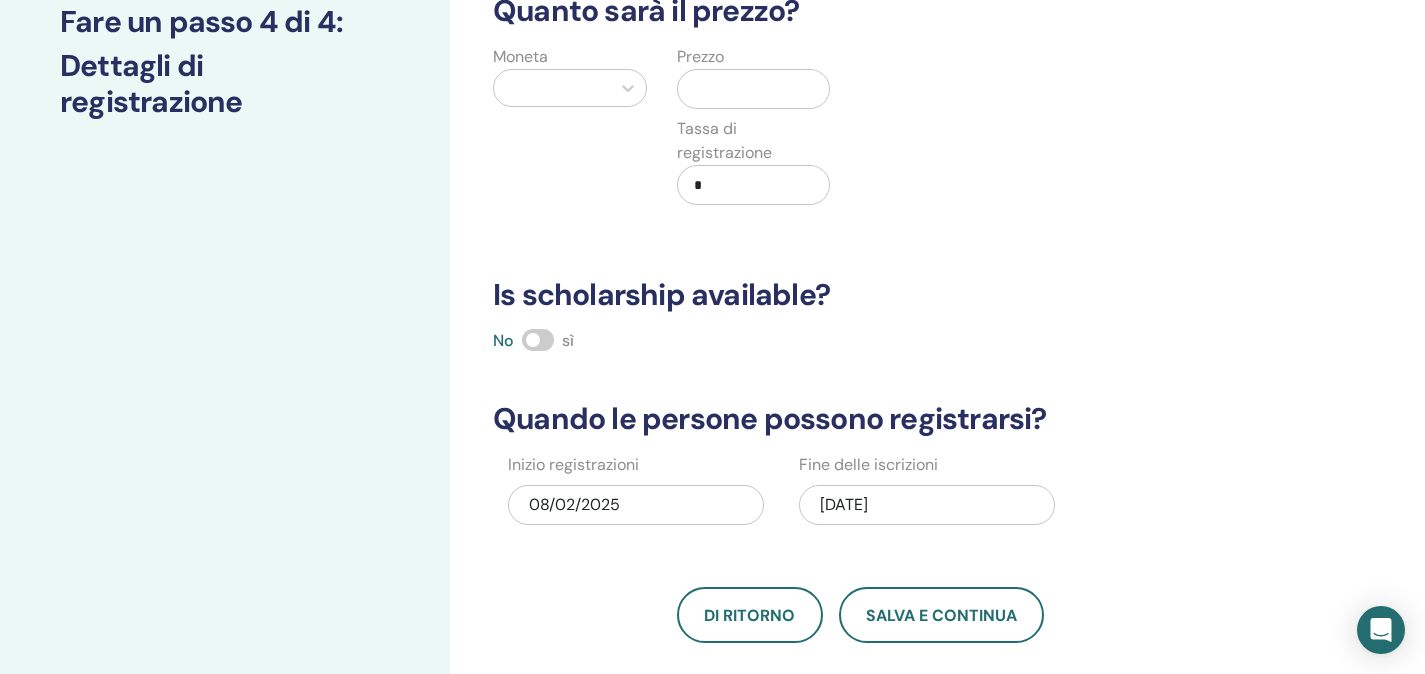 scroll, scrollTop: 14, scrollLeft: 0, axis: vertical 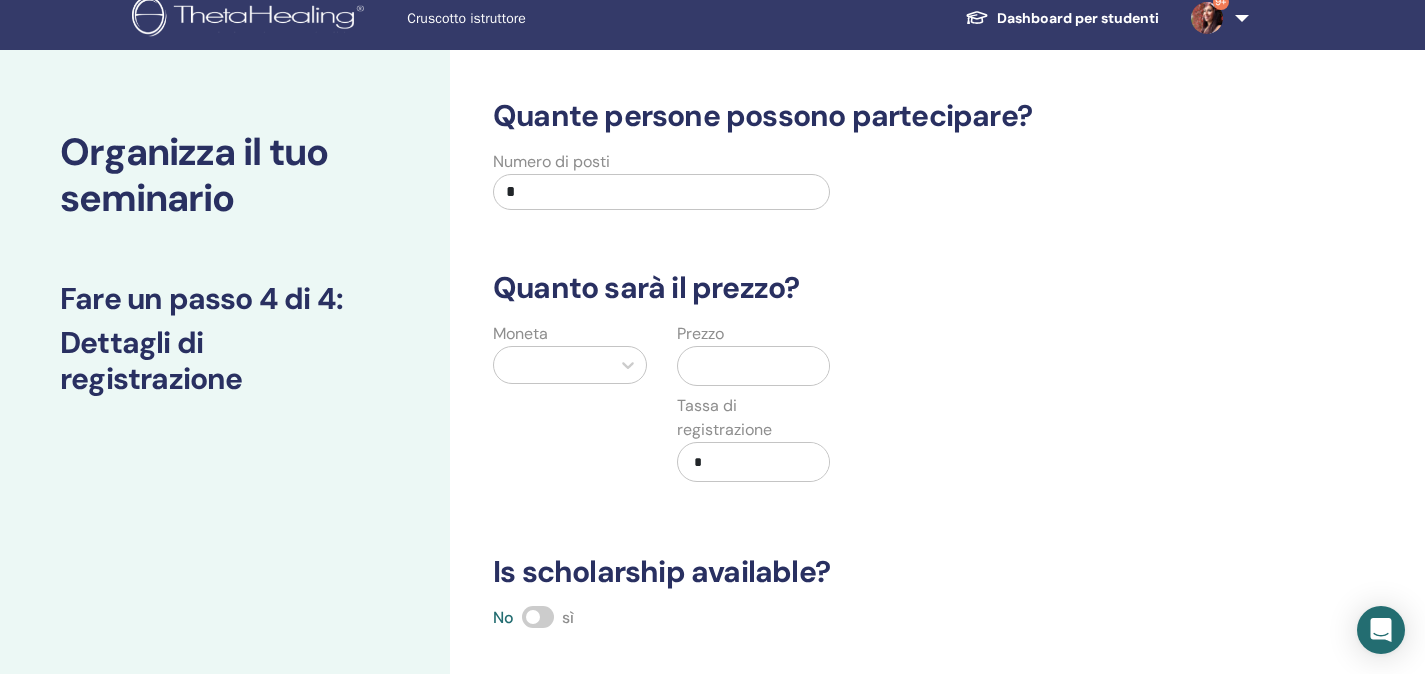 click on "*" at bounding box center [661, 192] 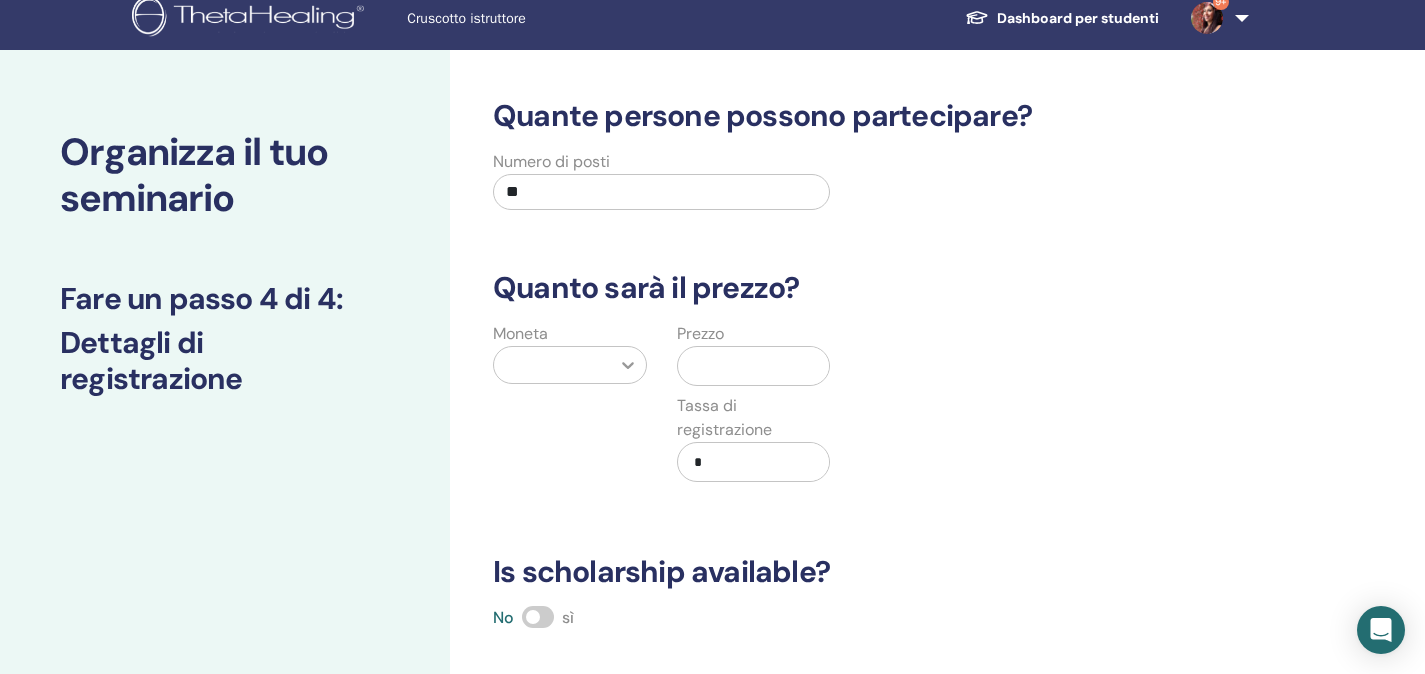 type on "**" 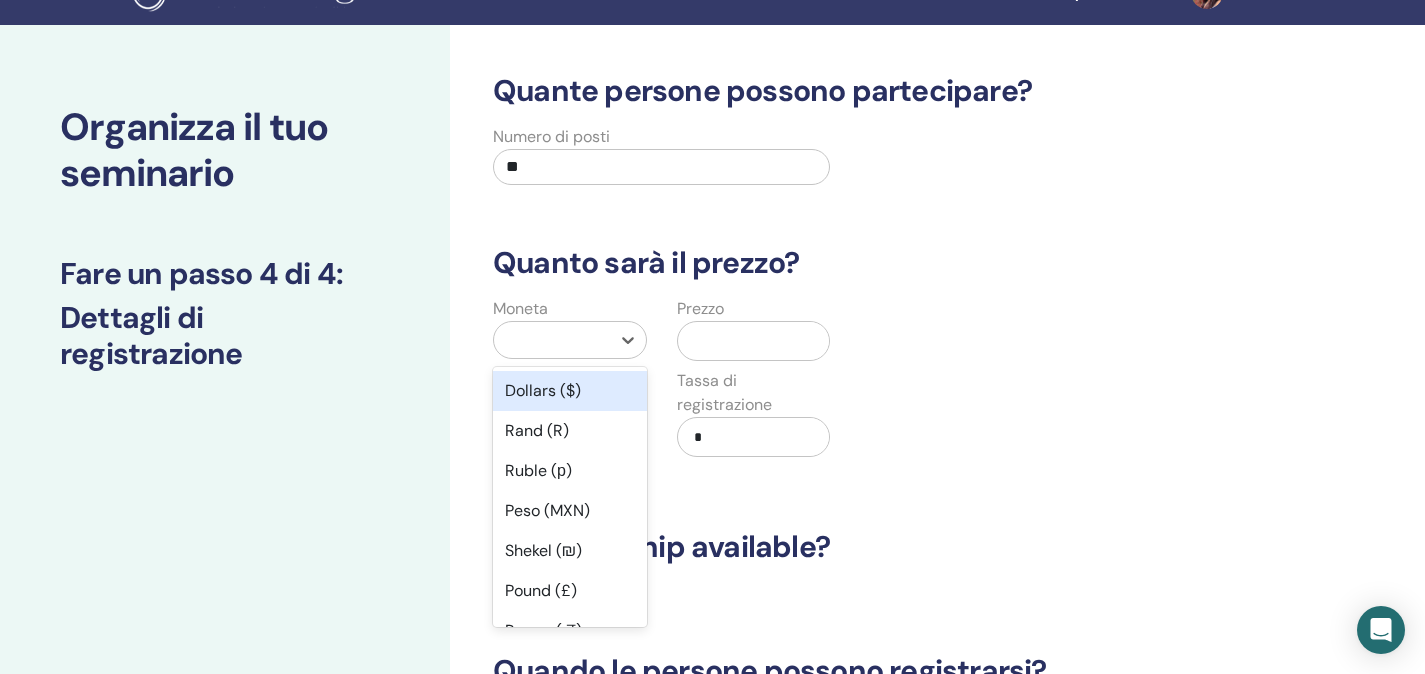 scroll, scrollTop: 40, scrollLeft: 0, axis: vertical 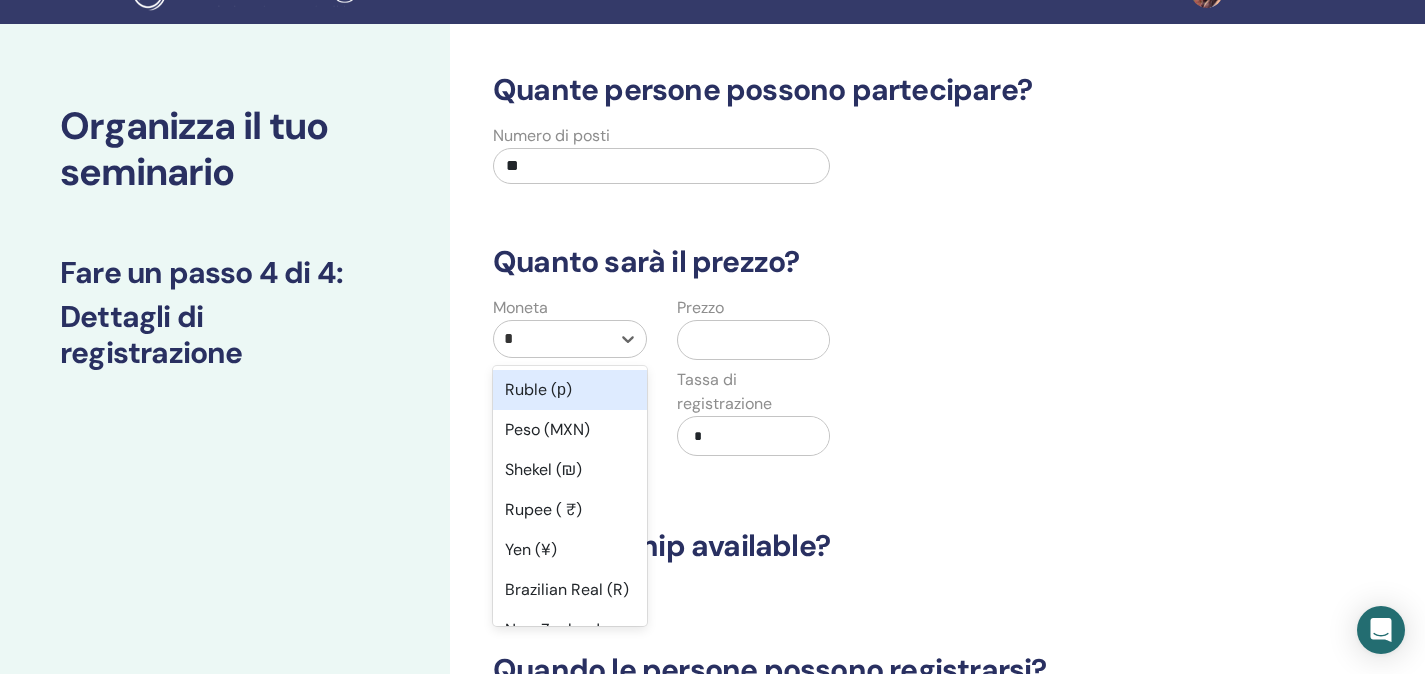 type on "**" 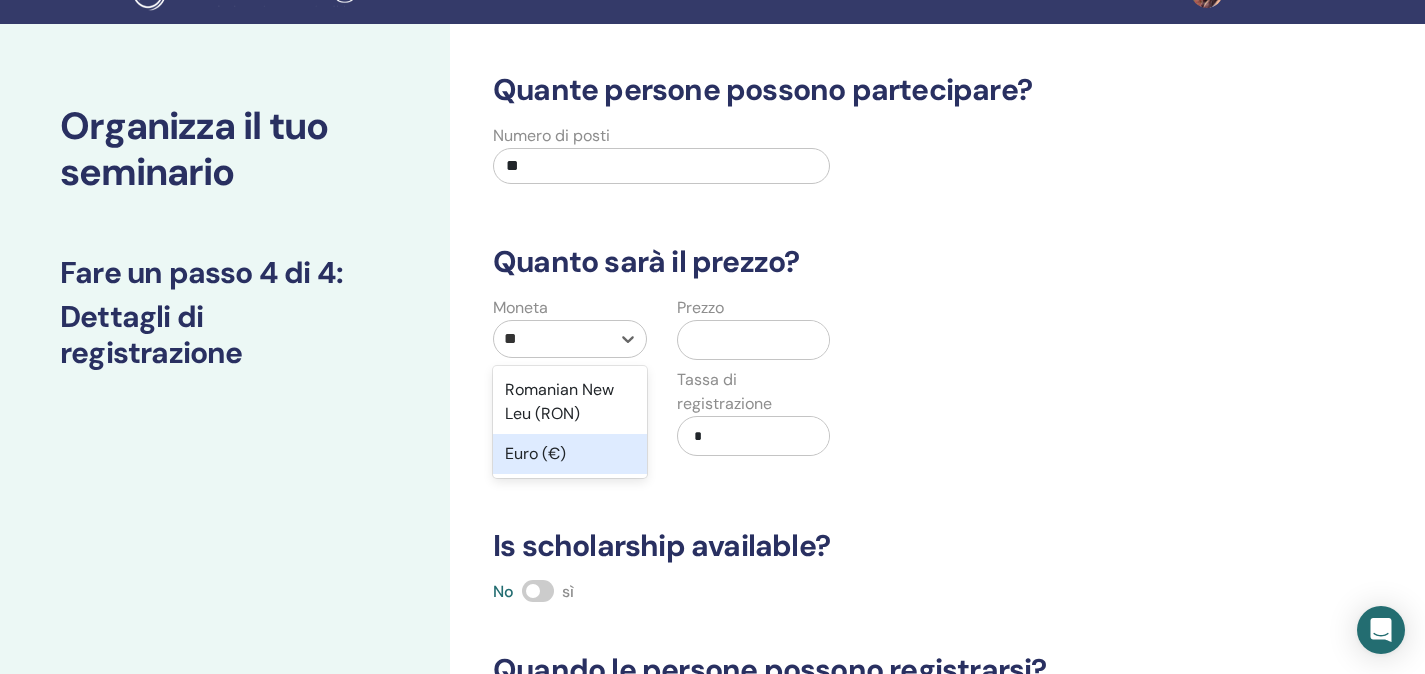 click on "Euro (€)" at bounding box center (570, 454) 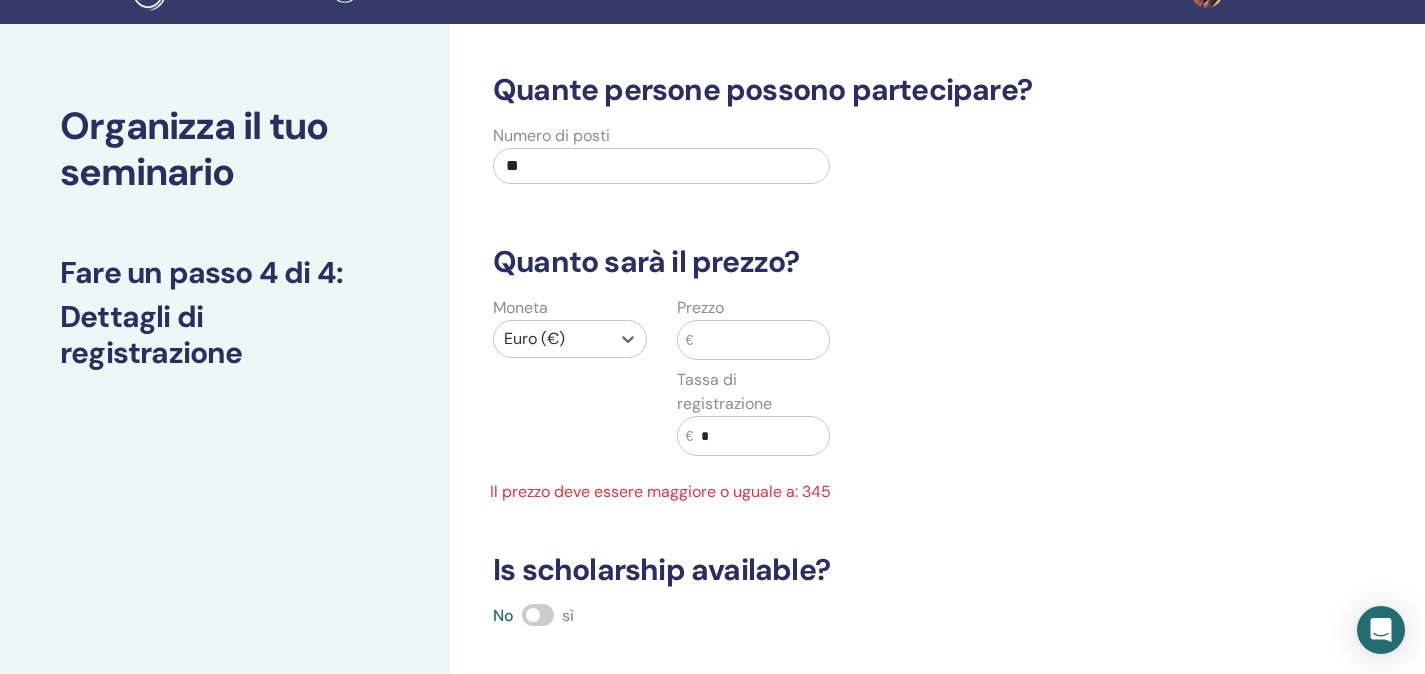 click at bounding box center [761, 340] 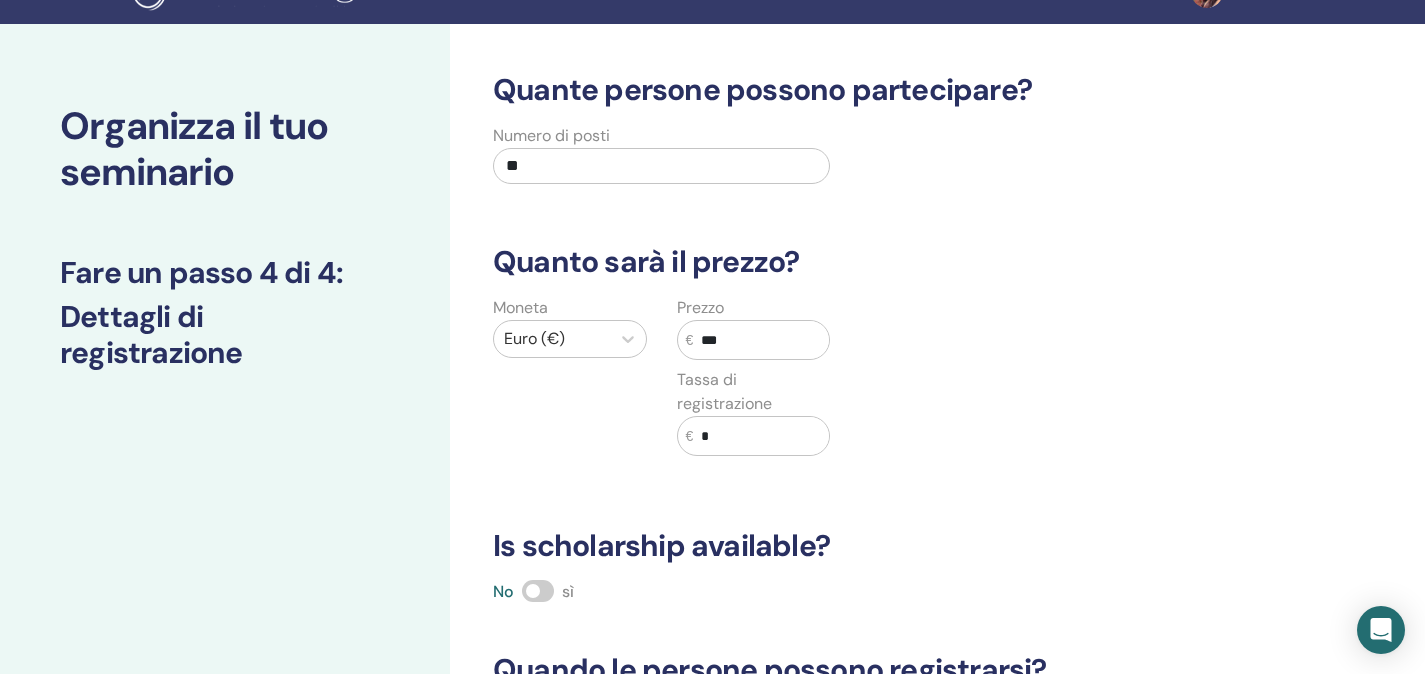 type on "***" 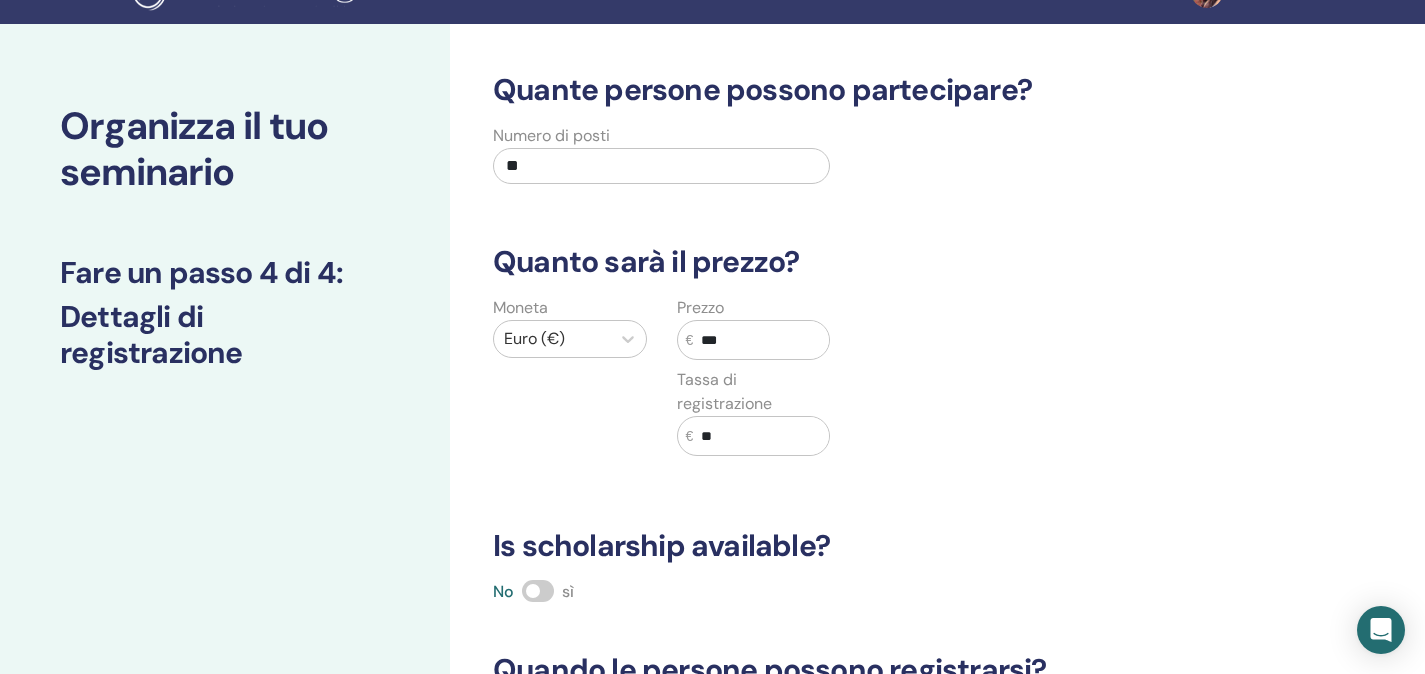 type on "**" 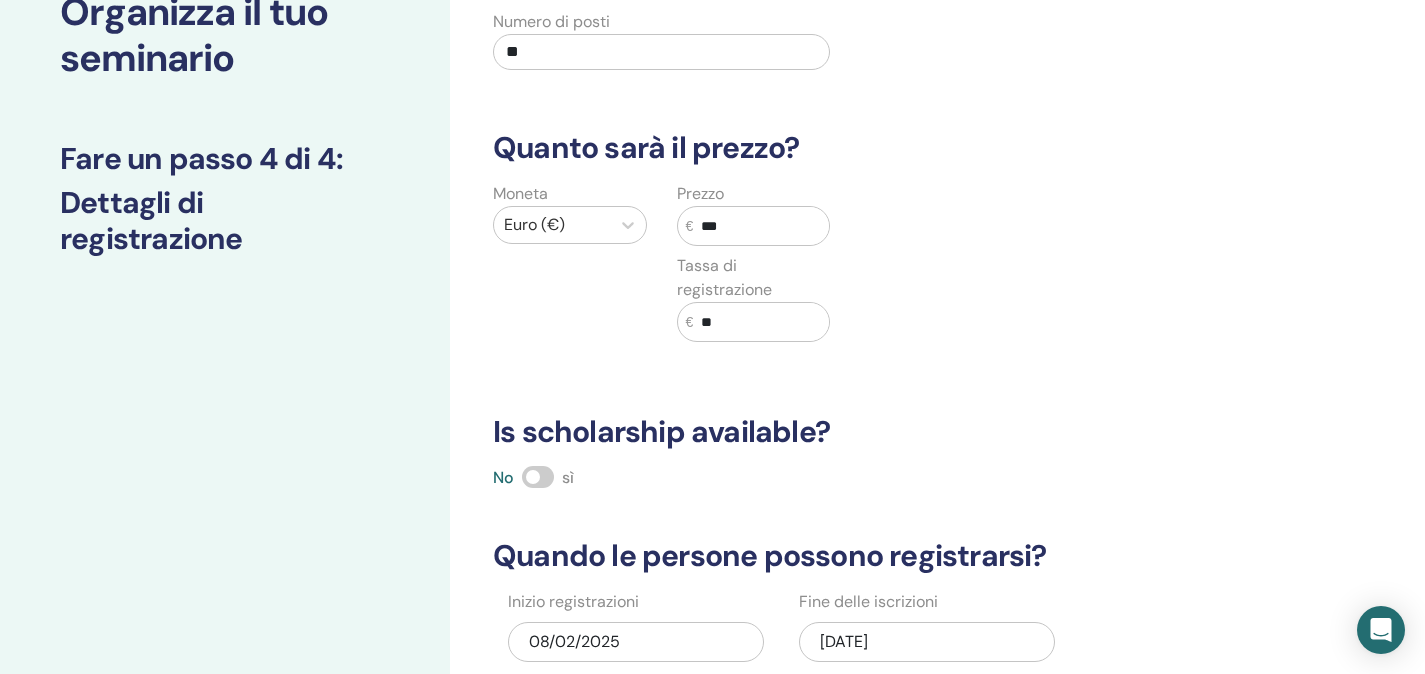scroll, scrollTop: 690, scrollLeft: 0, axis: vertical 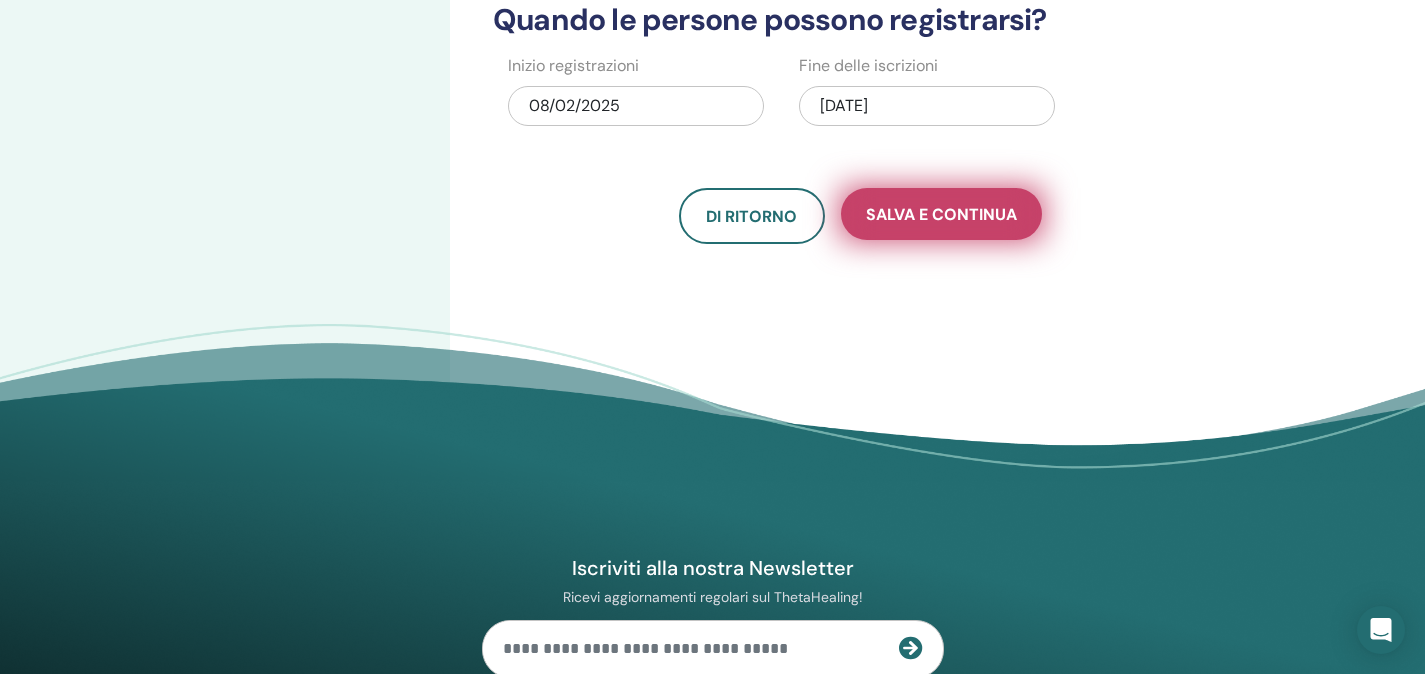 click on "Salva e continua" at bounding box center [941, 214] 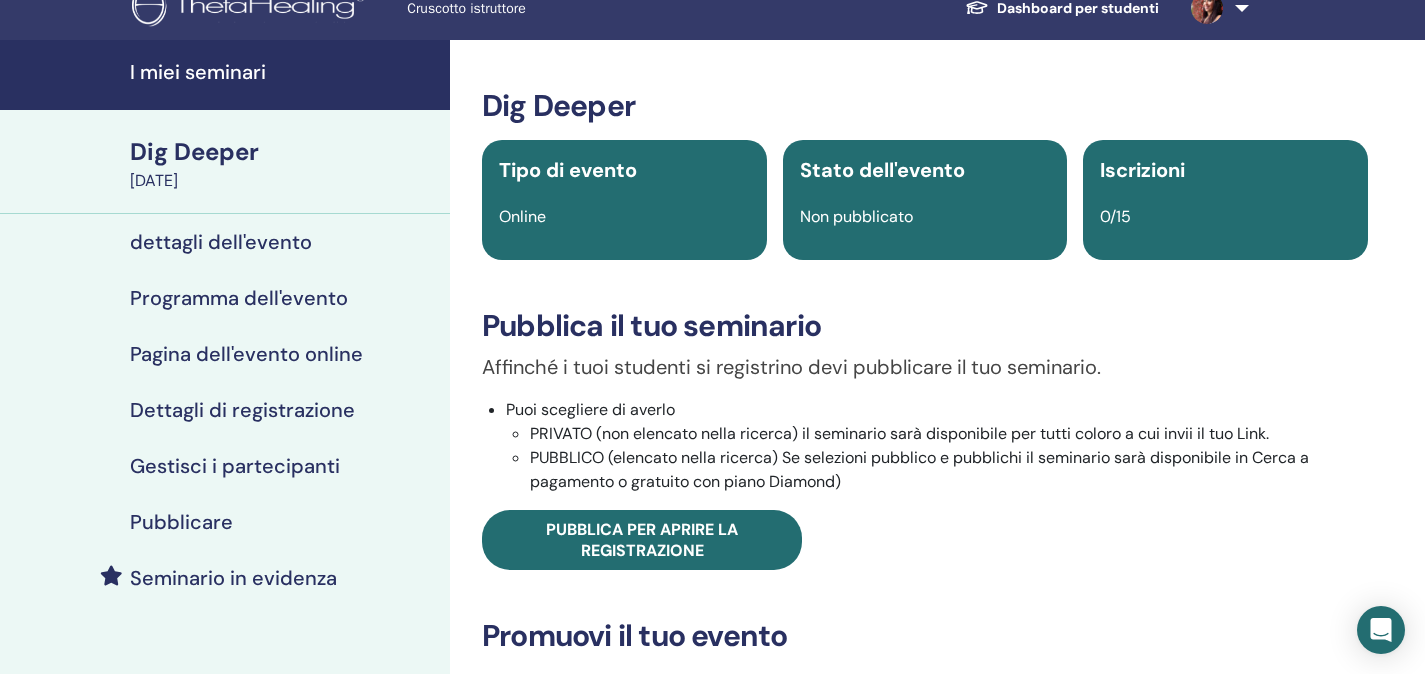 scroll, scrollTop: 33, scrollLeft: 0, axis: vertical 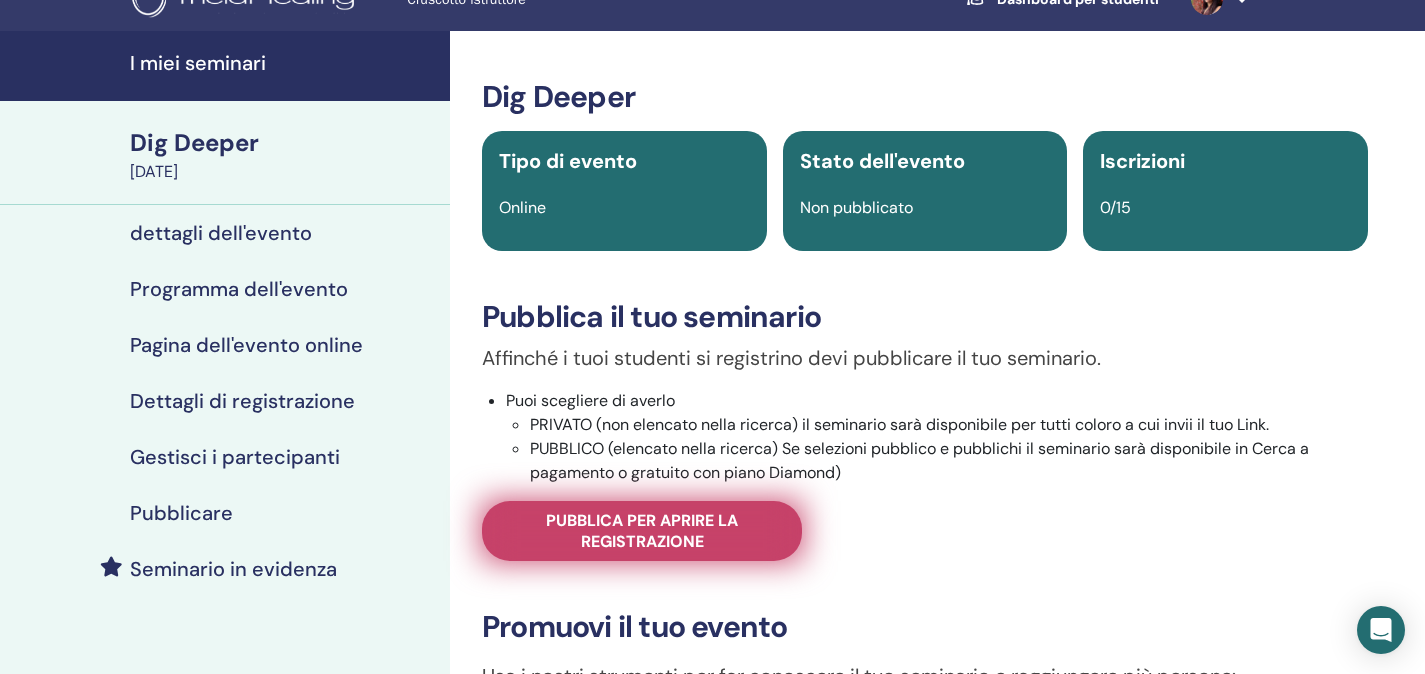 click on "Pubblica per aprire la registrazione" at bounding box center (642, 531) 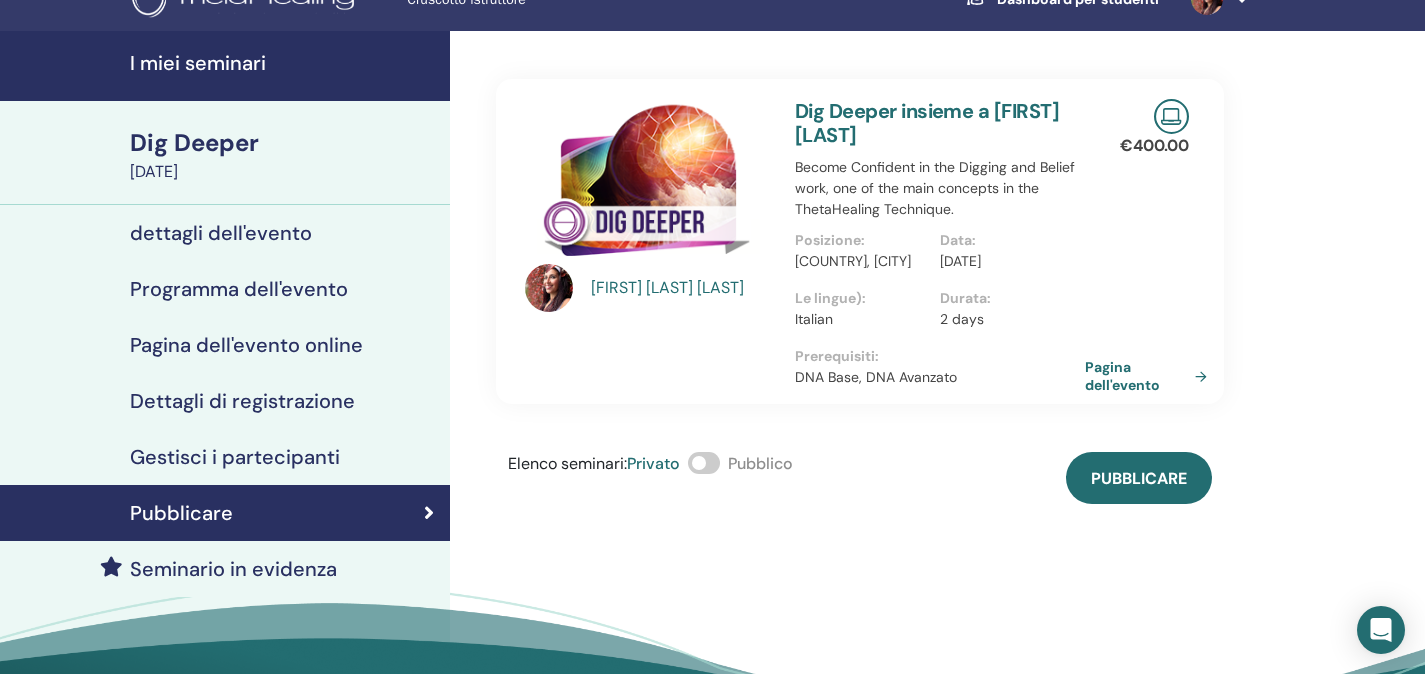 click at bounding box center (704, 463) 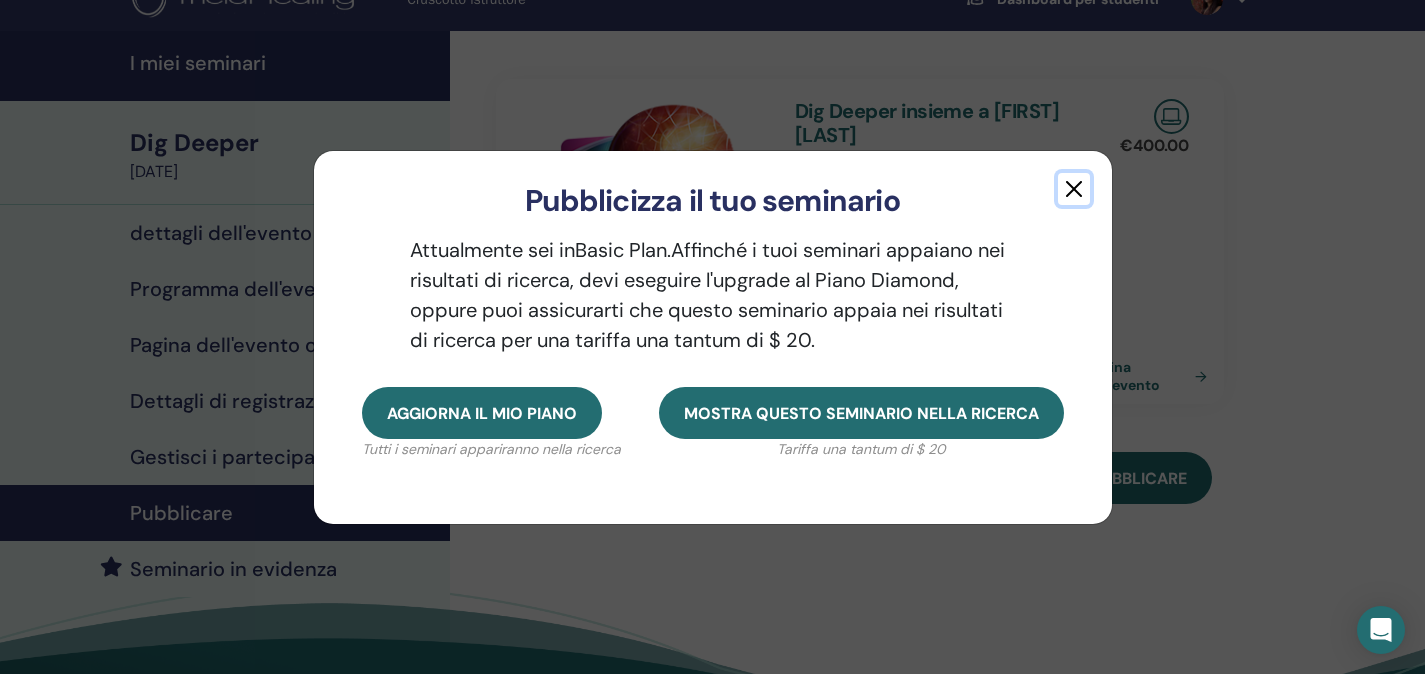 click at bounding box center (1074, 189) 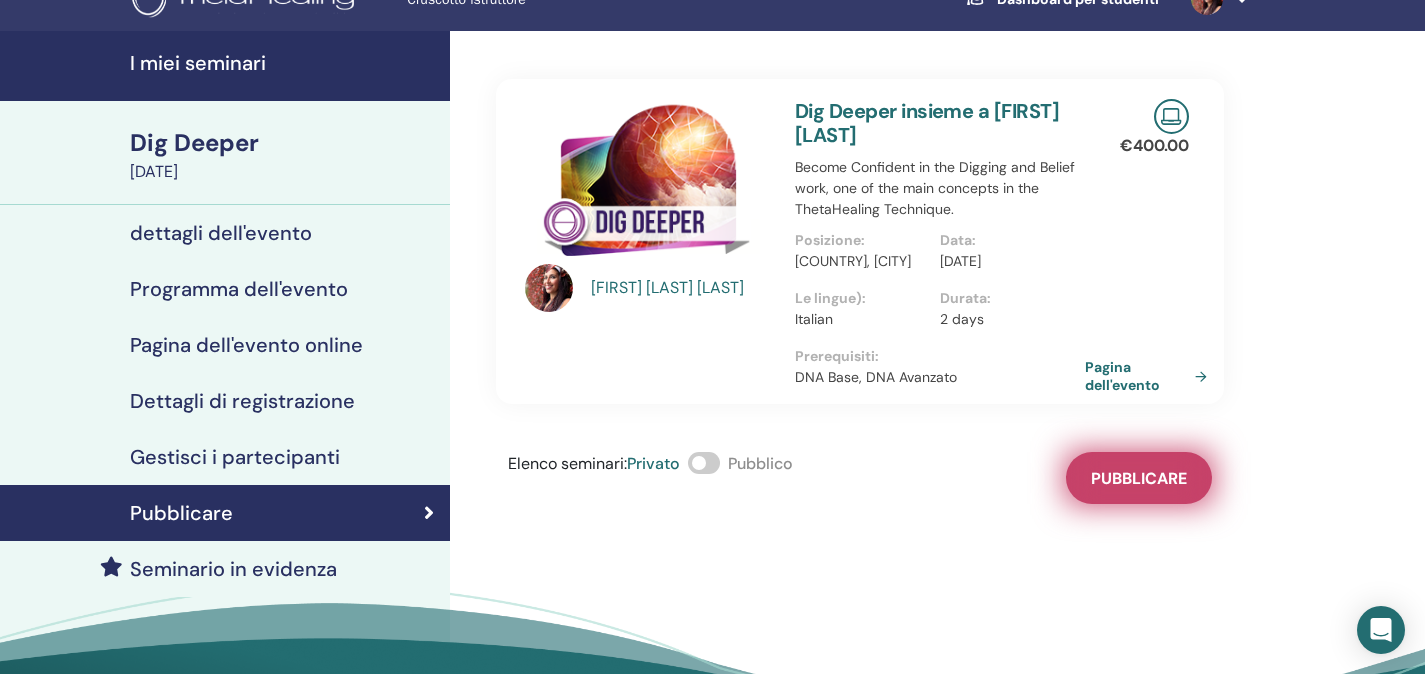 click on "Pubblicare" at bounding box center [1139, 478] 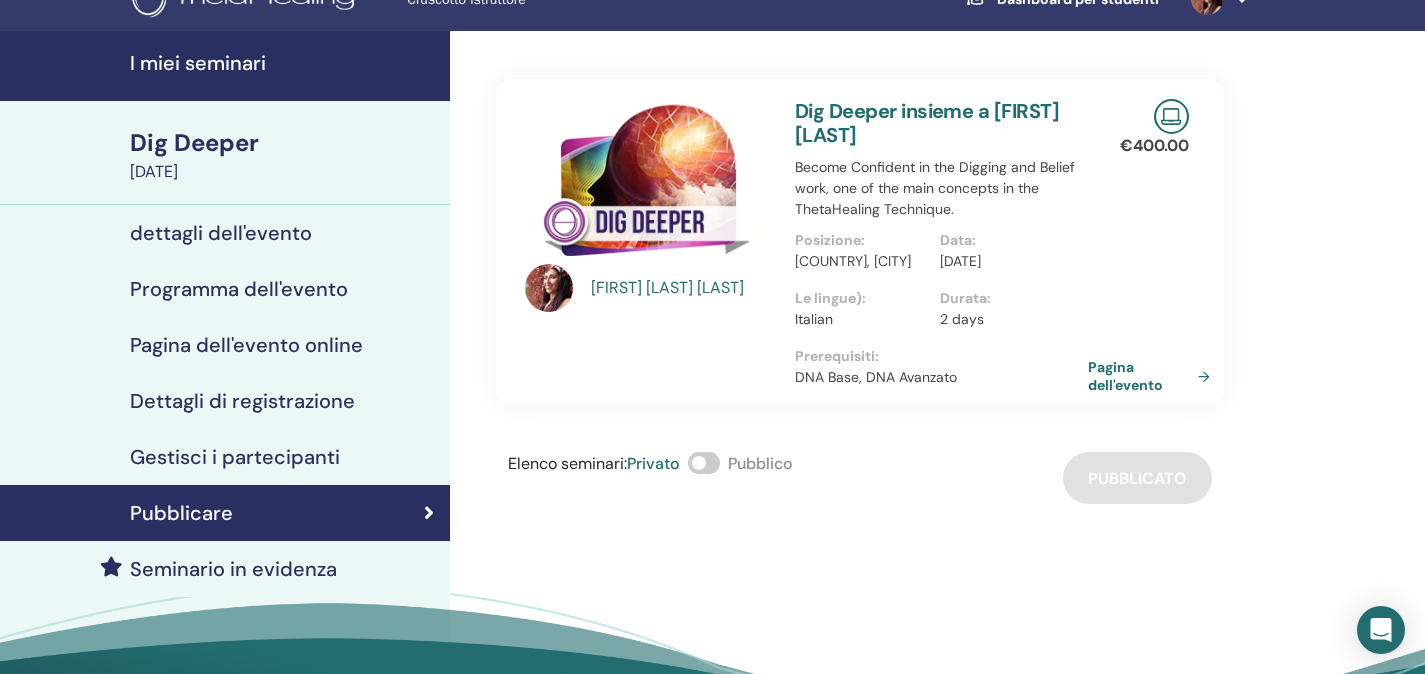 click on "Pagina dell'evento" at bounding box center (1153, 376) 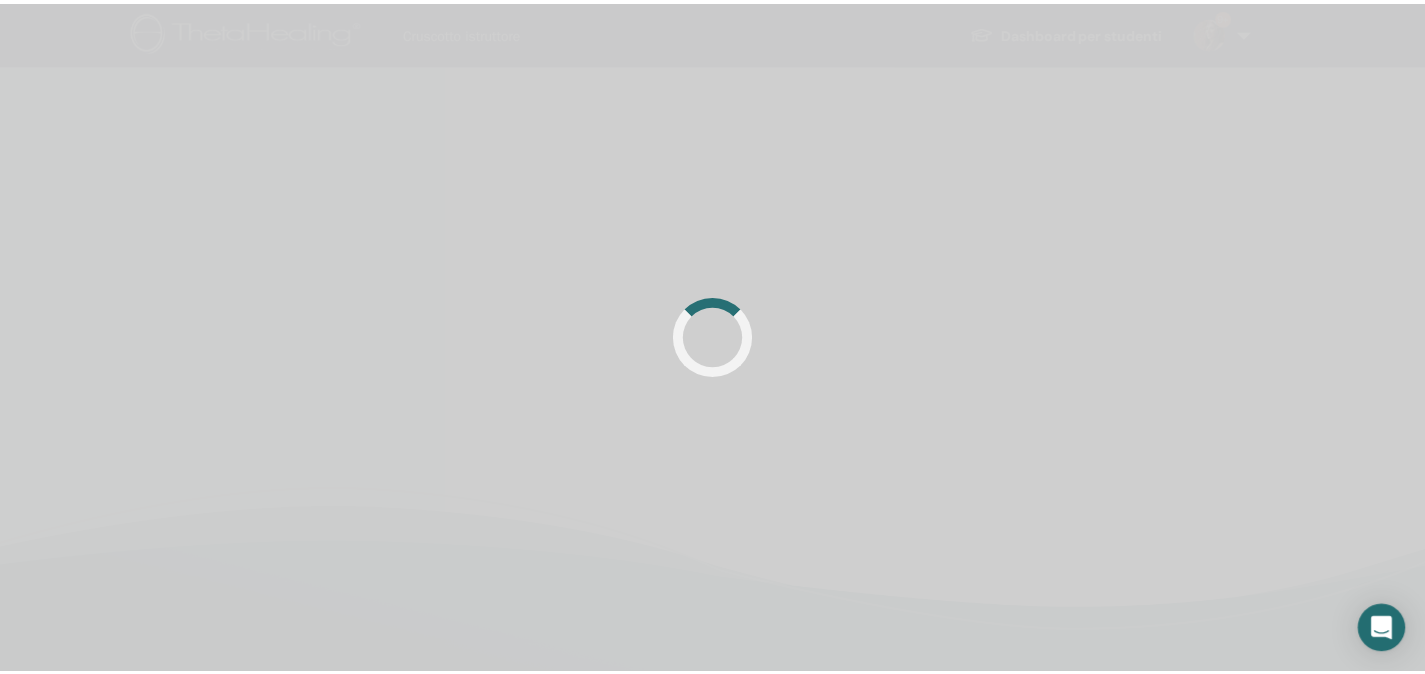 scroll, scrollTop: 0, scrollLeft: 0, axis: both 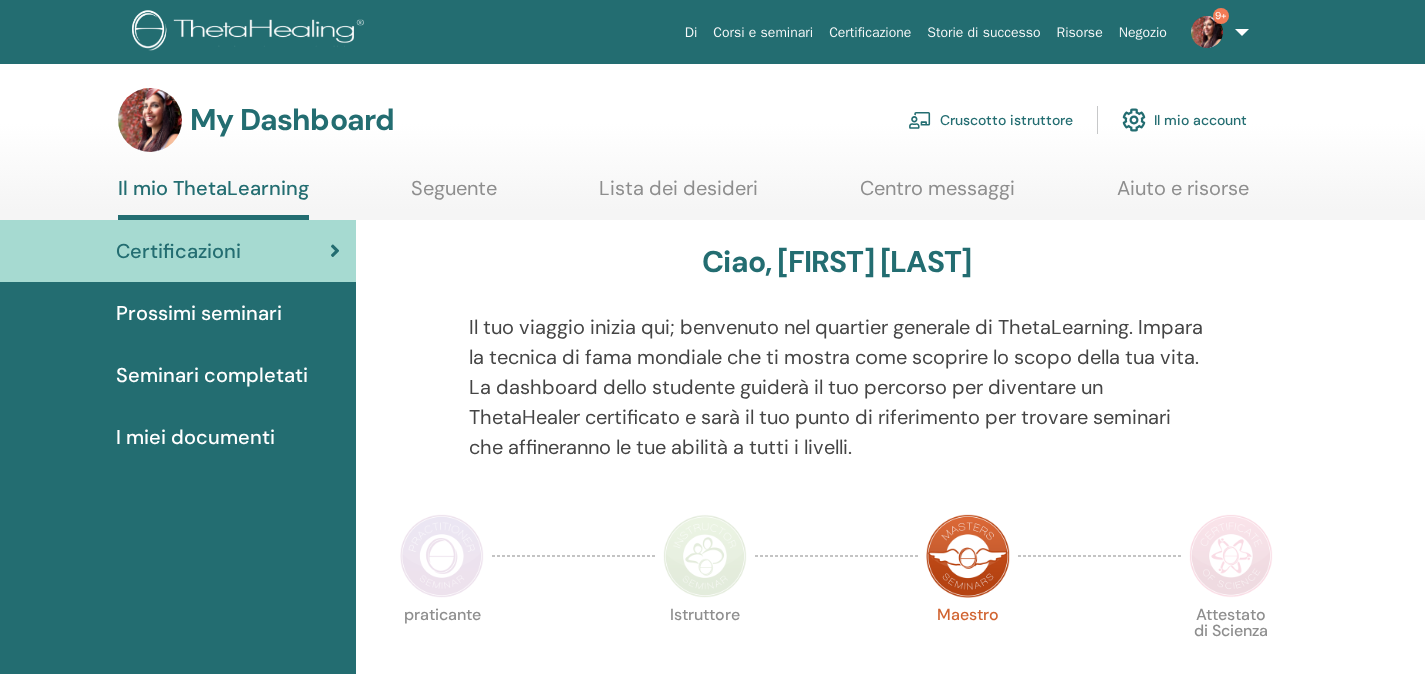 click on "Cruscotto istruttore" at bounding box center [990, 120] 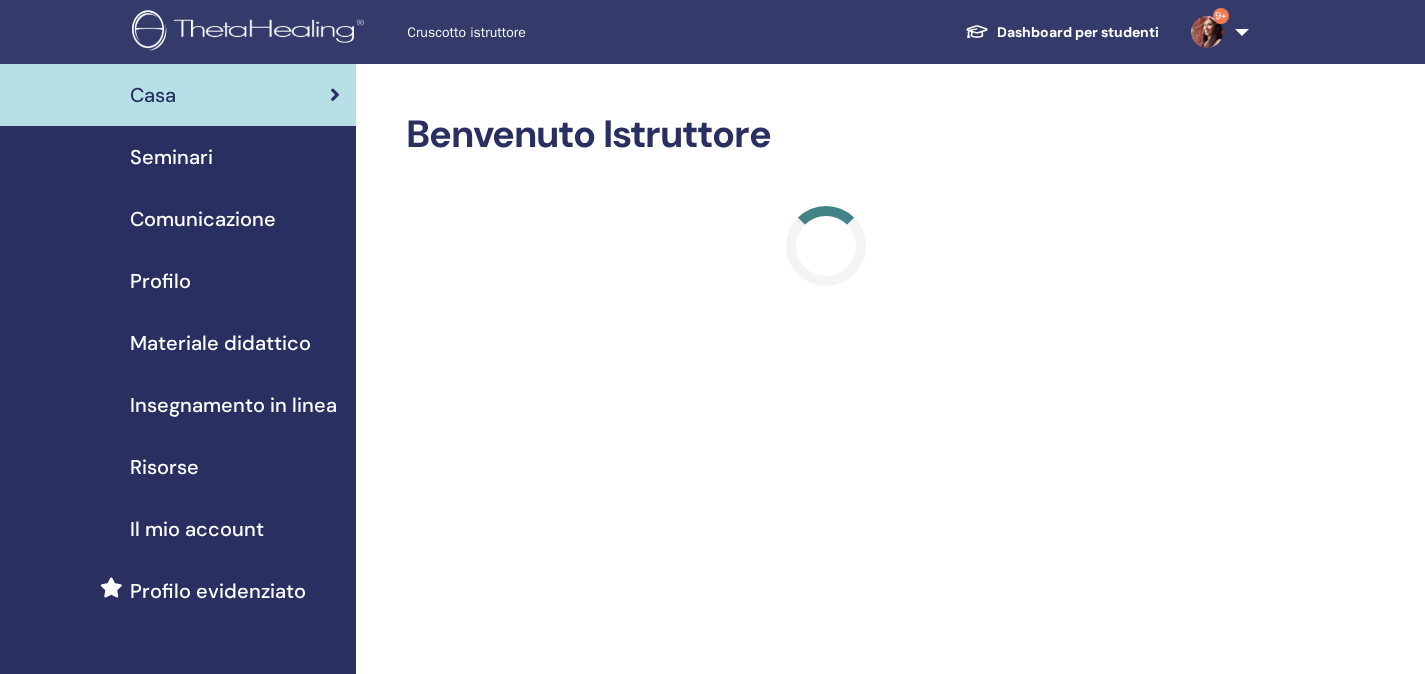 scroll, scrollTop: 0, scrollLeft: 0, axis: both 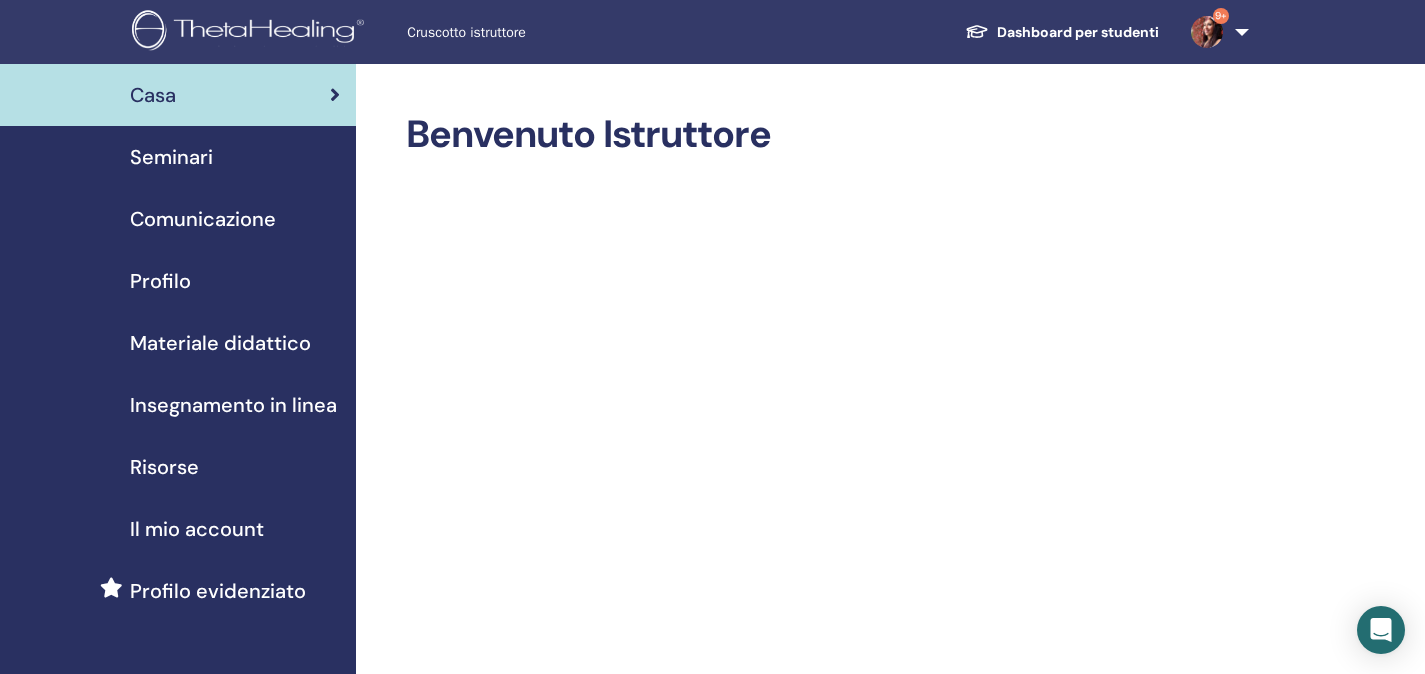 click on "Seminari" at bounding box center [171, 157] 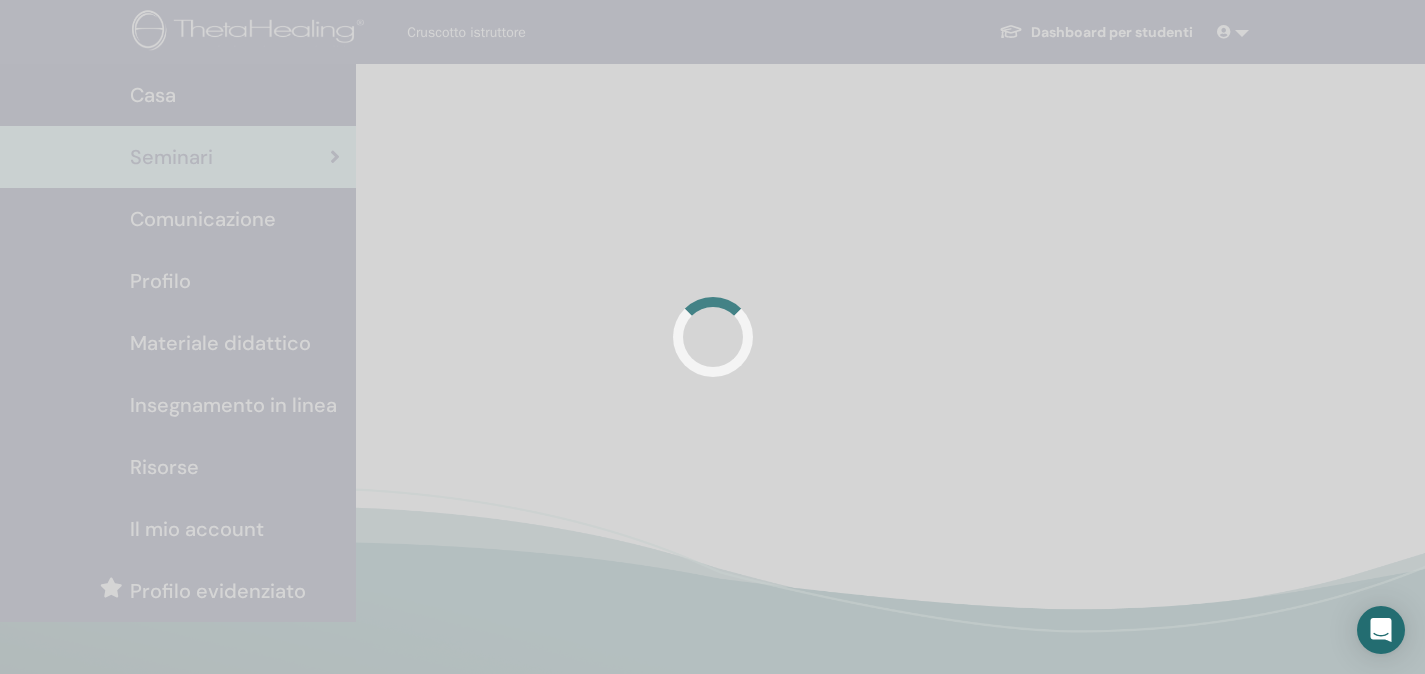 scroll, scrollTop: 0, scrollLeft: 0, axis: both 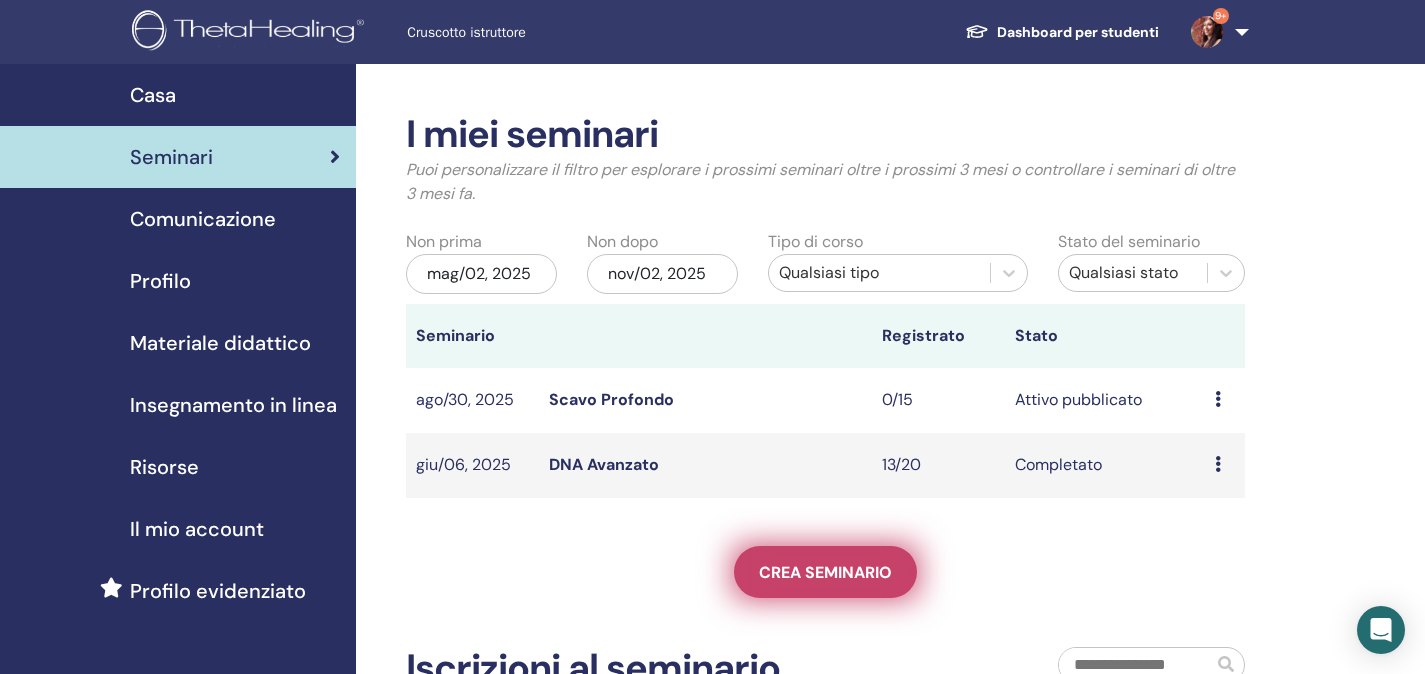 click on "Crea seminario" at bounding box center [825, 572] 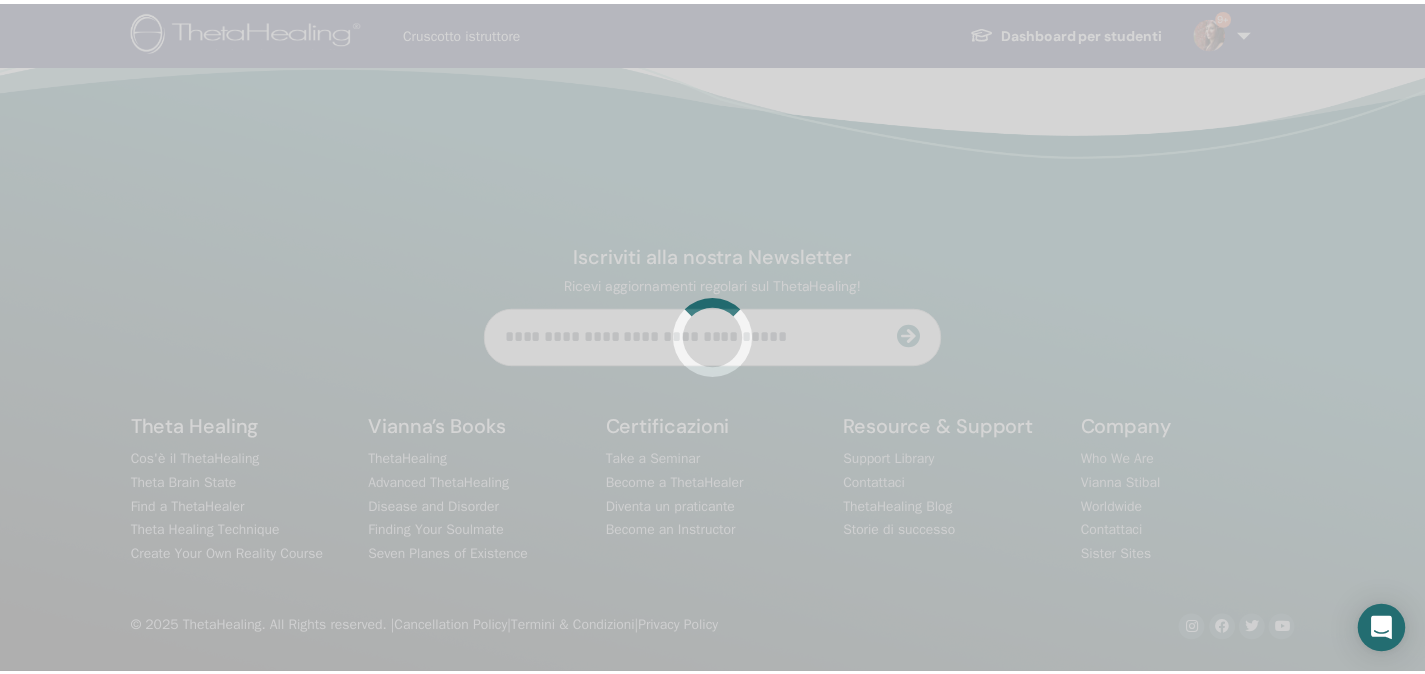 scroll, scrollTop: 0, scrollLeft: 0, axis: both 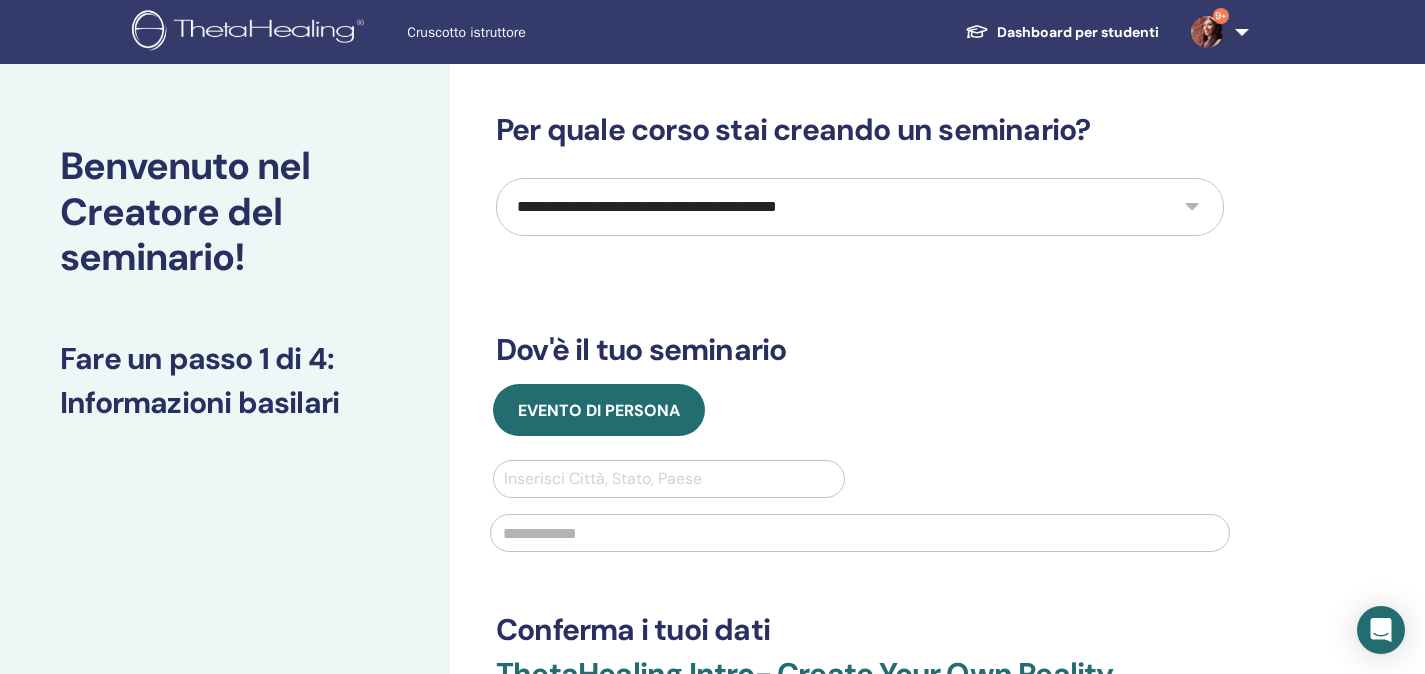 click on "**********" at bounding box center [860, 207] 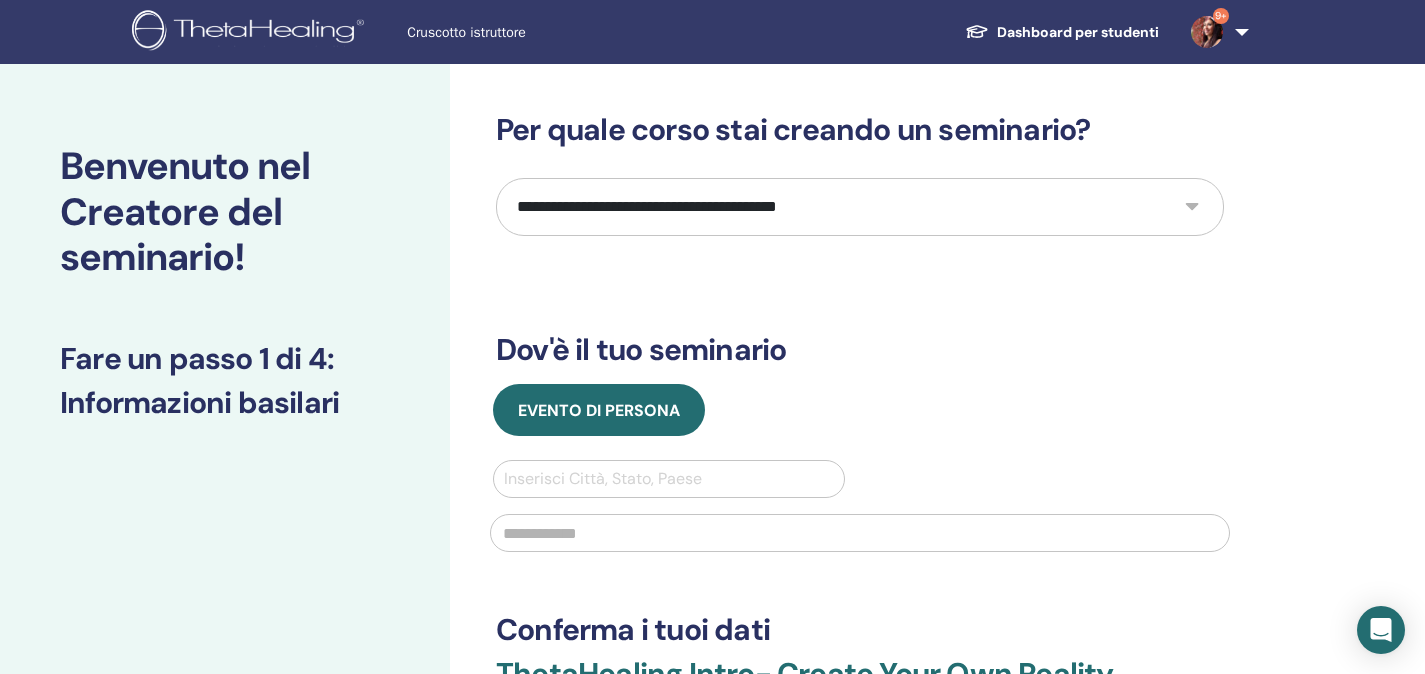select on "**" 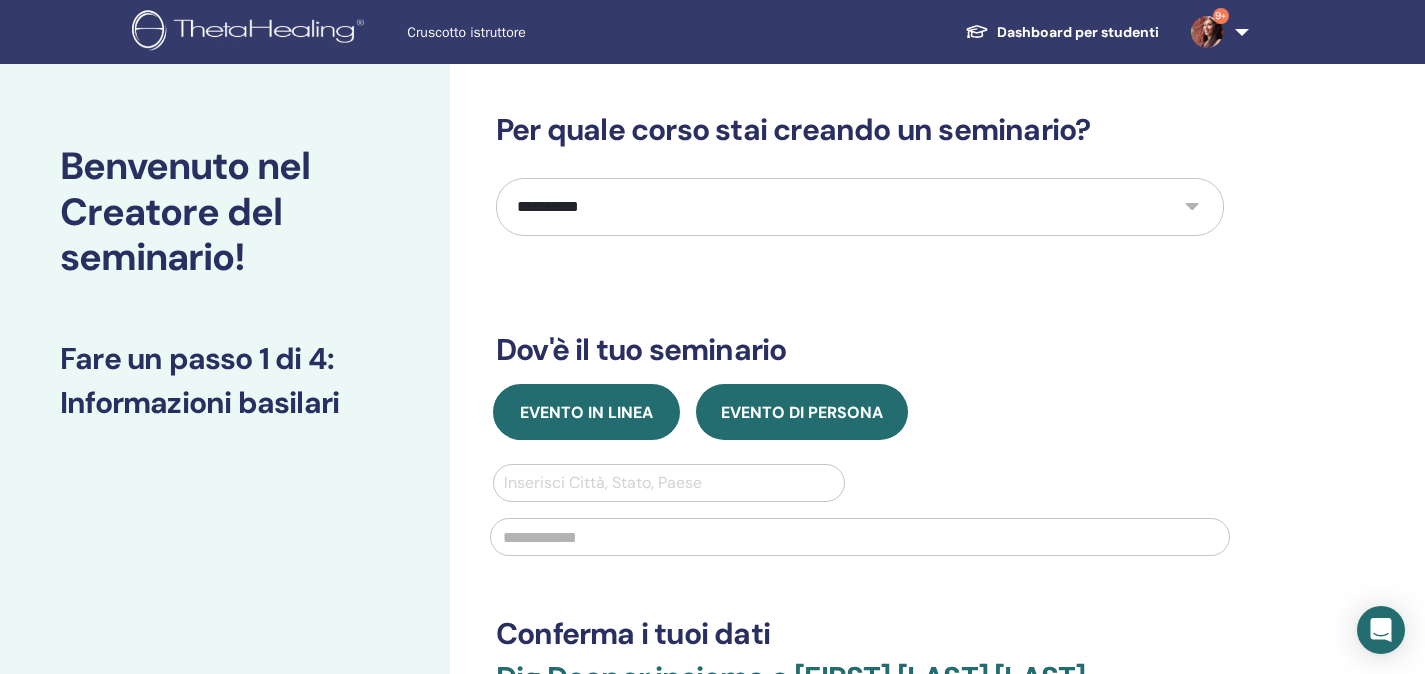 click on "Evento in linea" at bounding box center (586, 412) 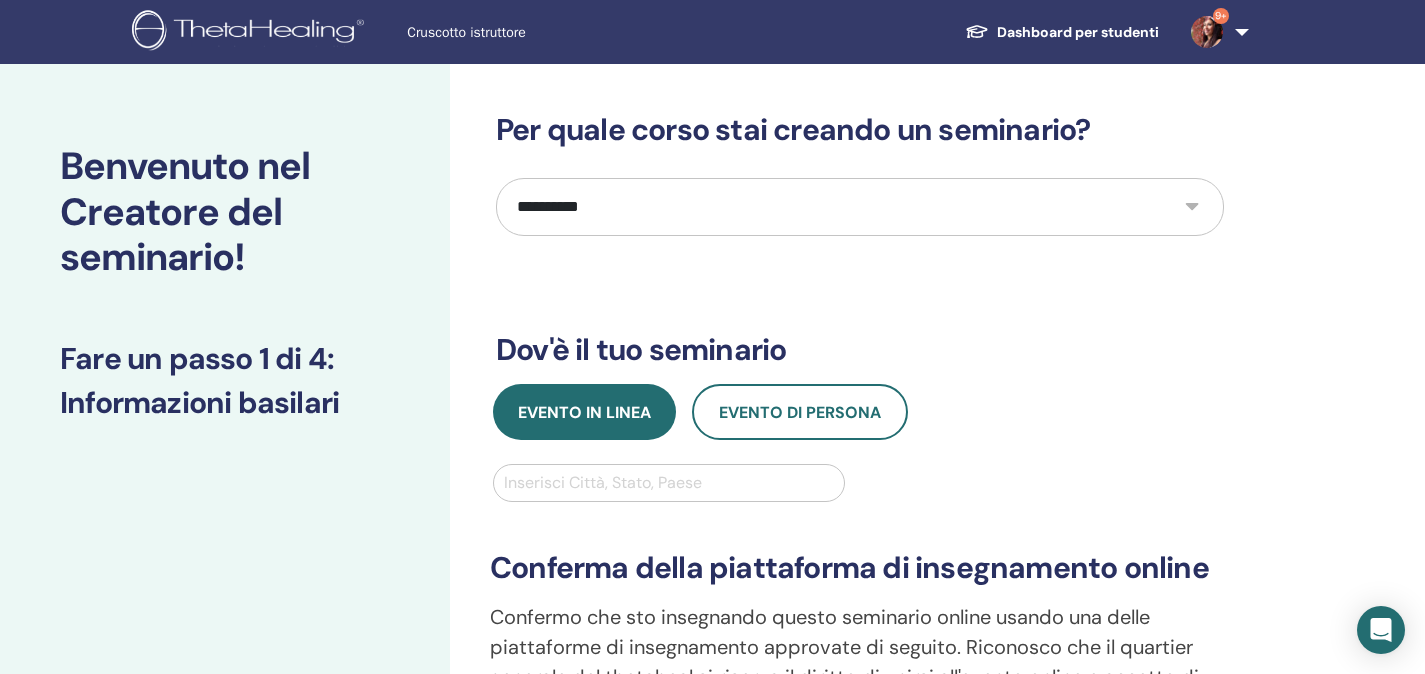 click at bounding box center [669, 483] 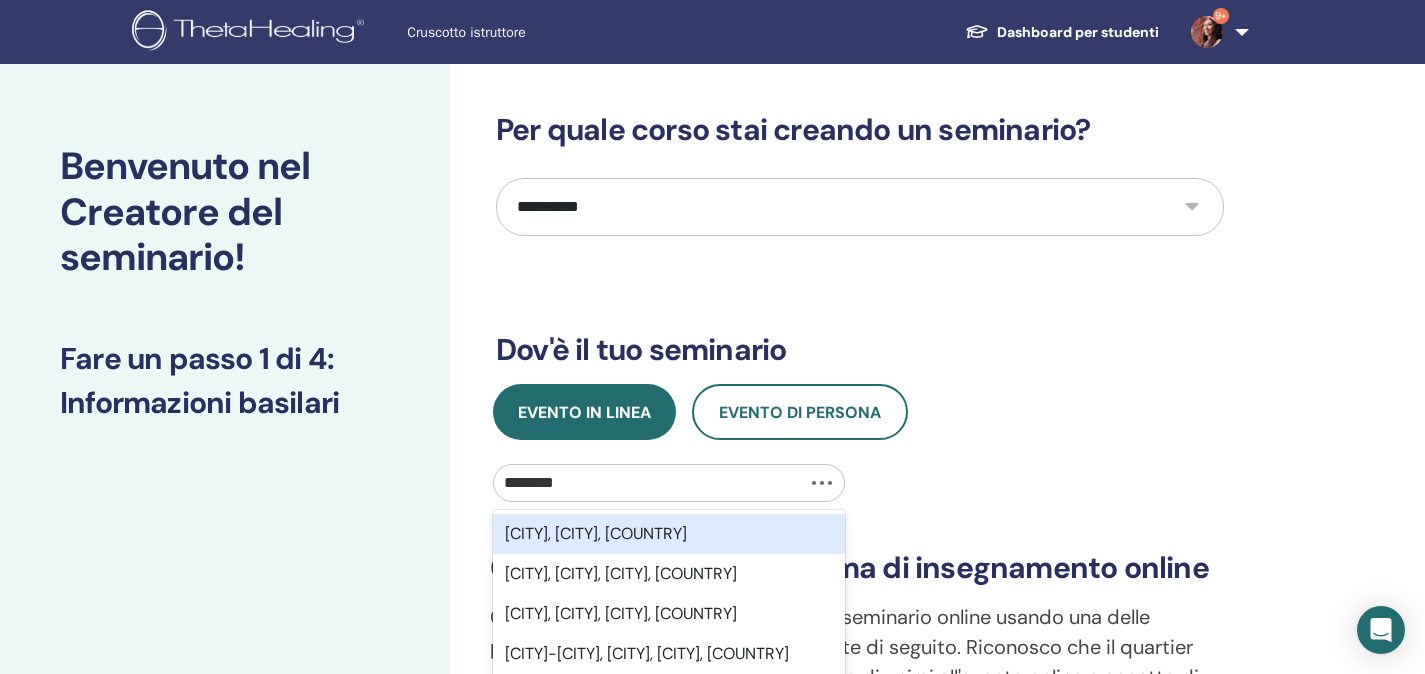 type on "********" 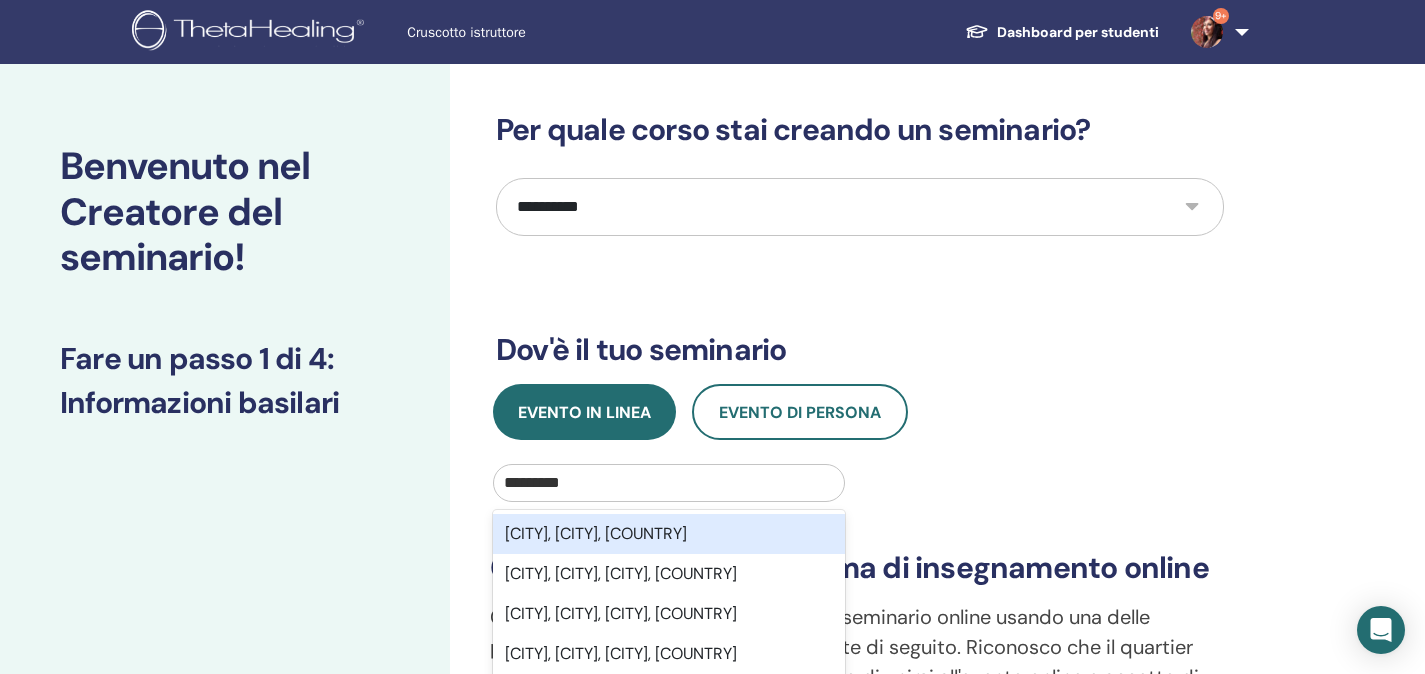 click on "Chiesina Uzzanese, Pistoia, ITA" at bounding box center [669, 534] 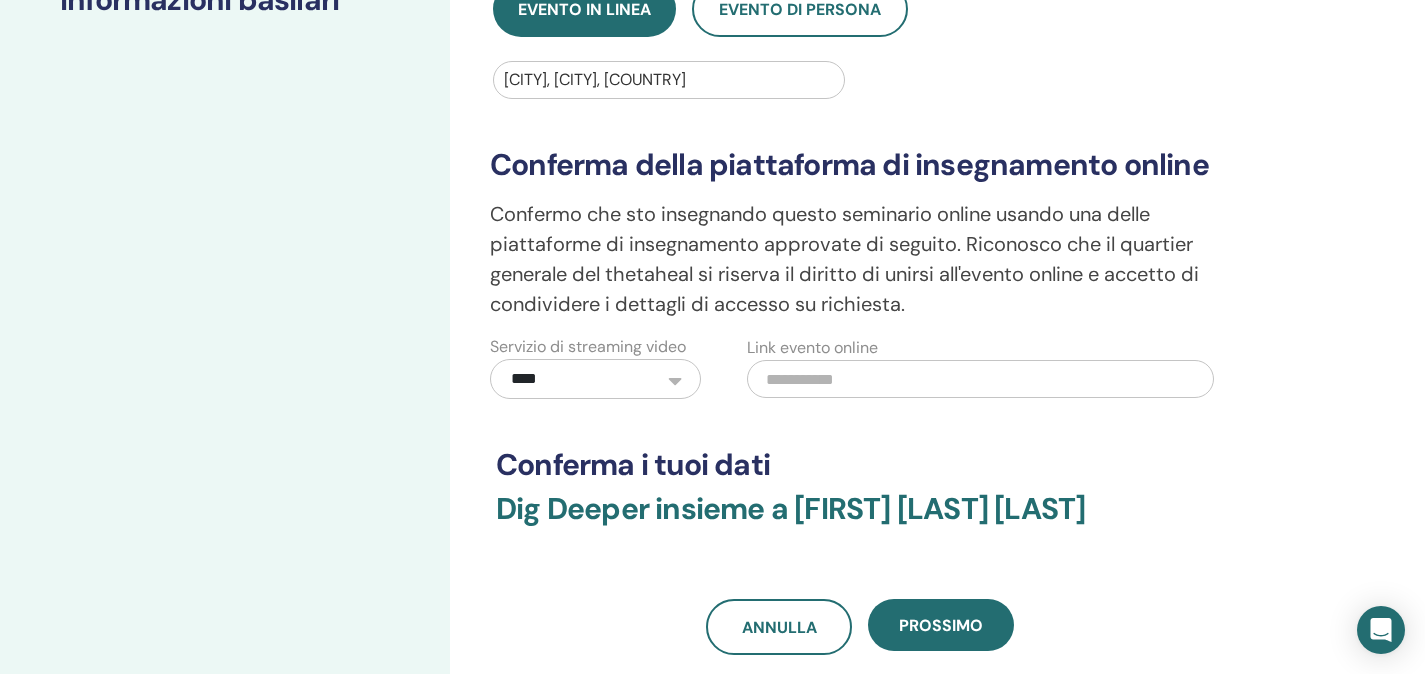 scroll, scrollTop: 636, scrollLeft: 0, axis: vertical 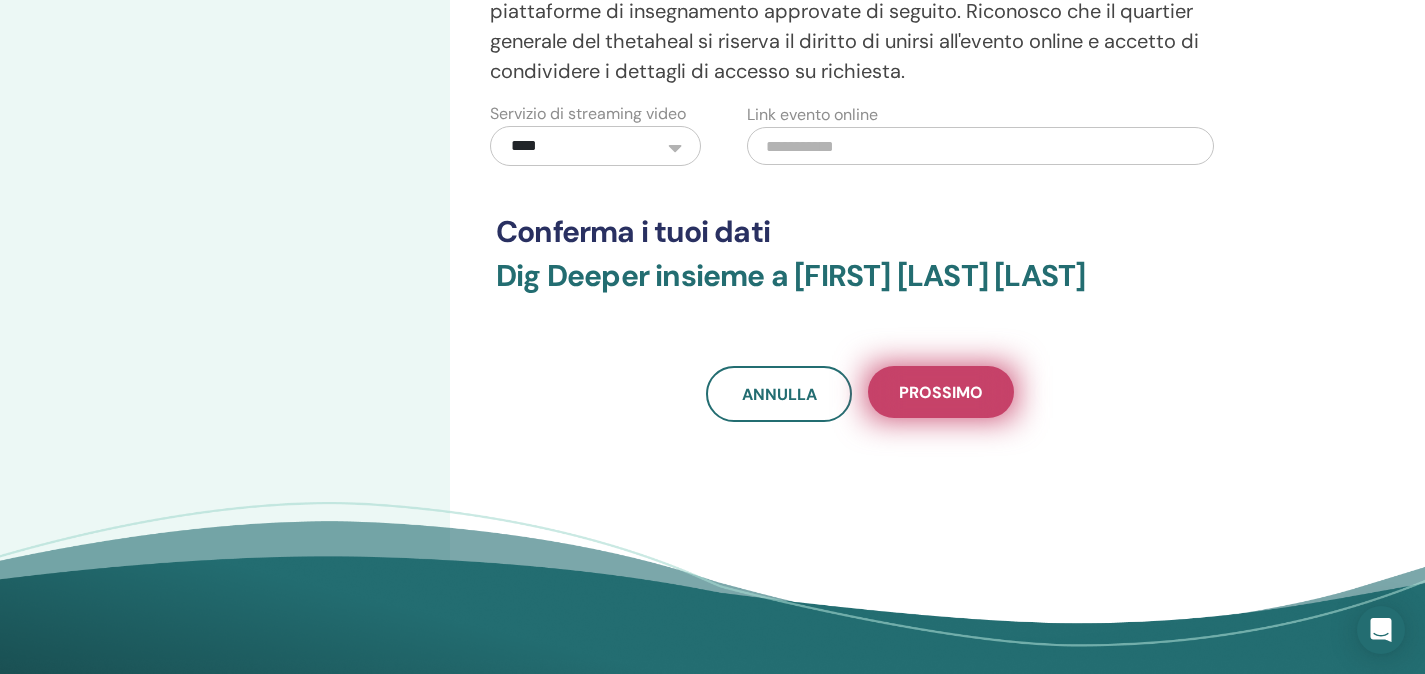 click on "Prossimo" at bounding box center [941, 392] 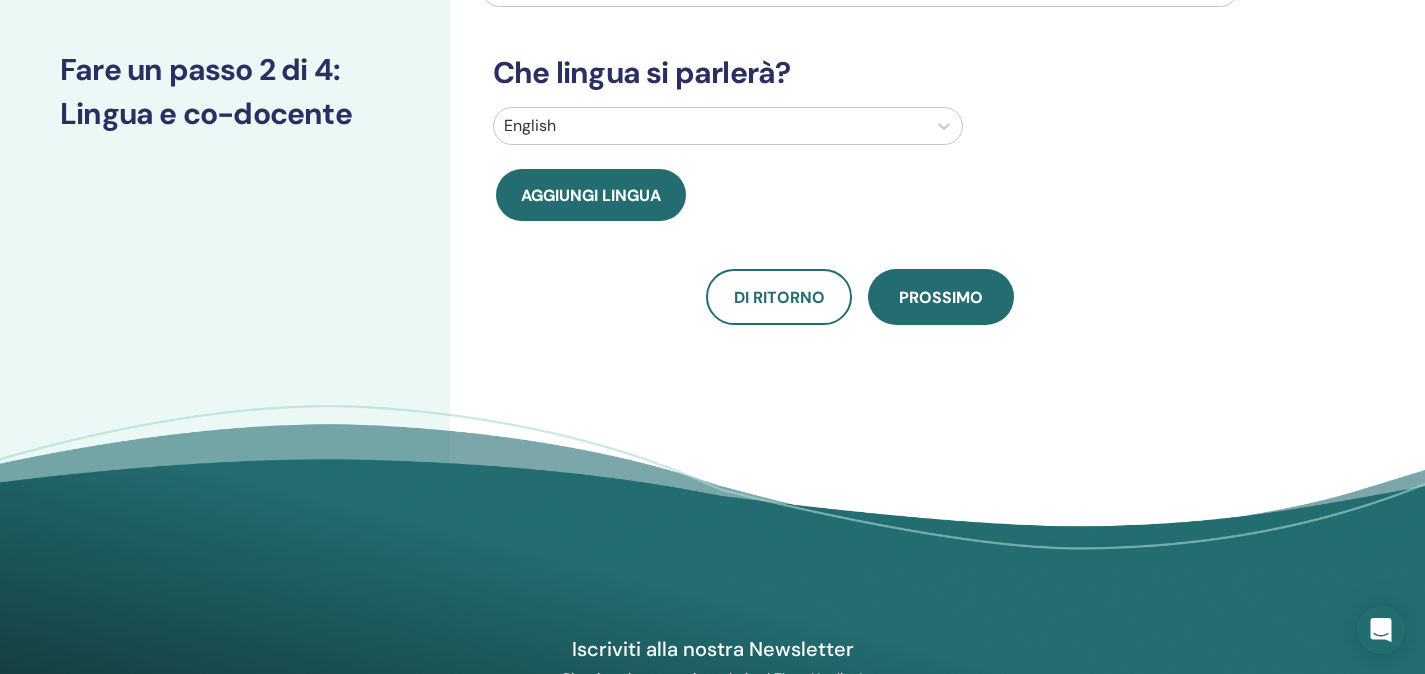 scroll, scrollTop: 118, scrollLeft: 0, axis: vertical 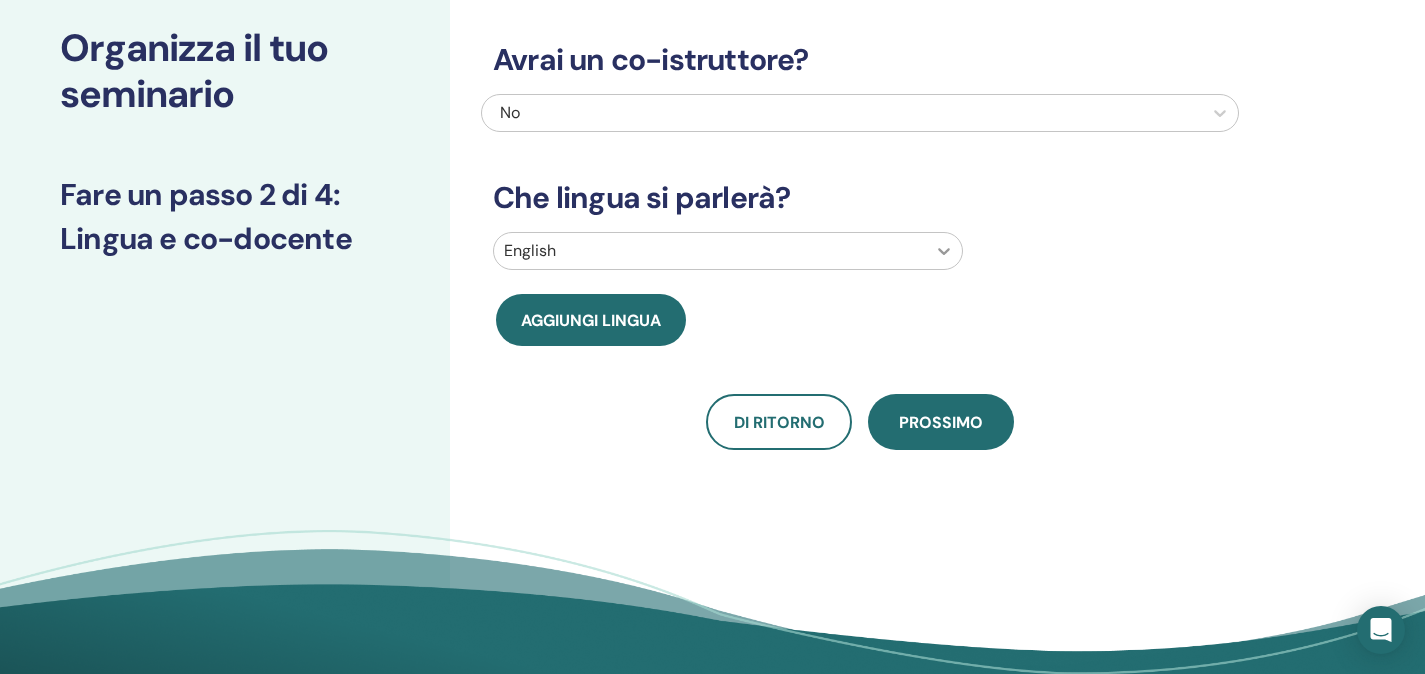 click 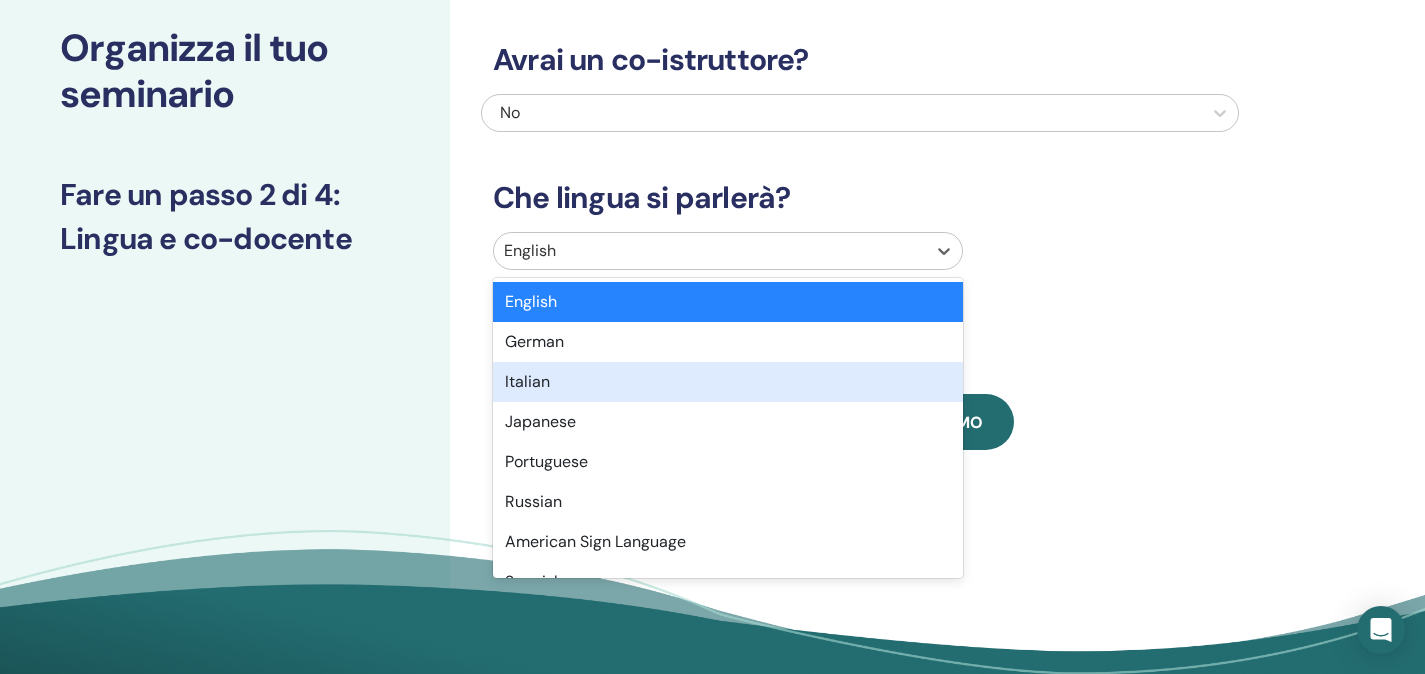 click on "Italian" at bounding box center [728, 382] 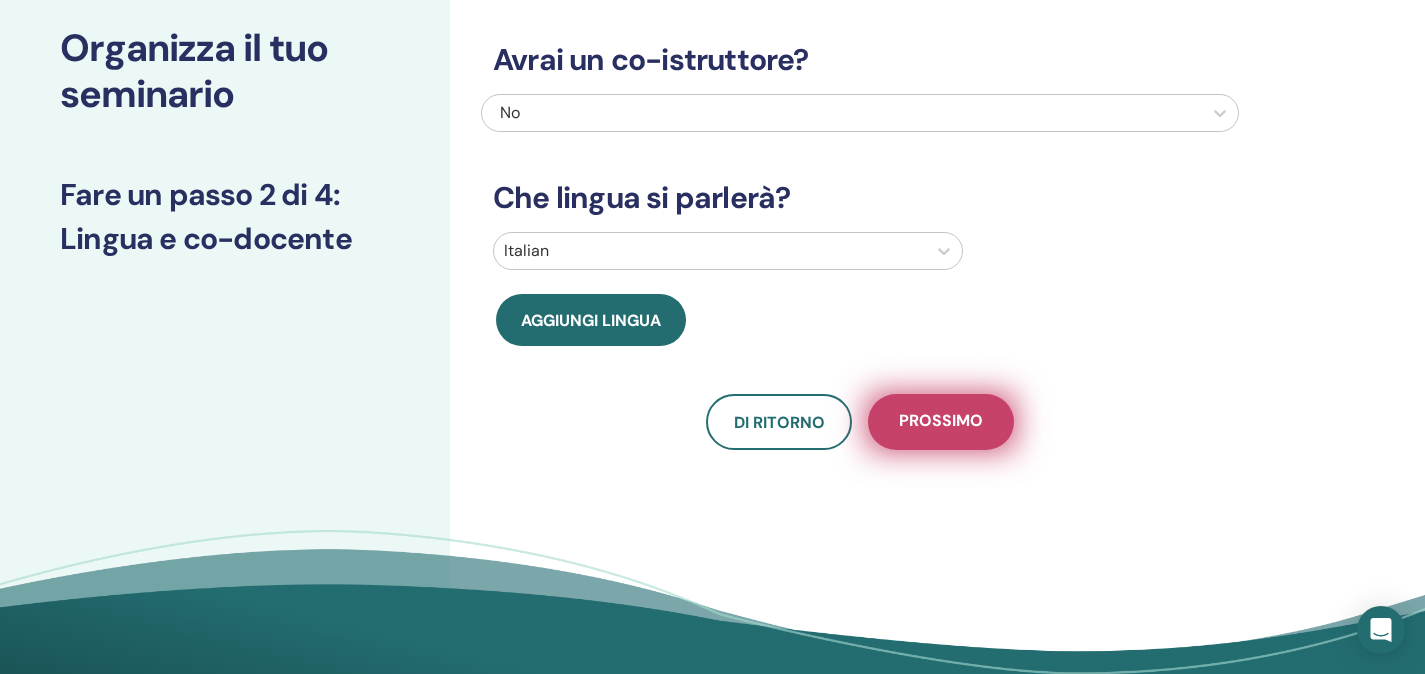 click on "Prossimo" at bounding box center (941, 422) 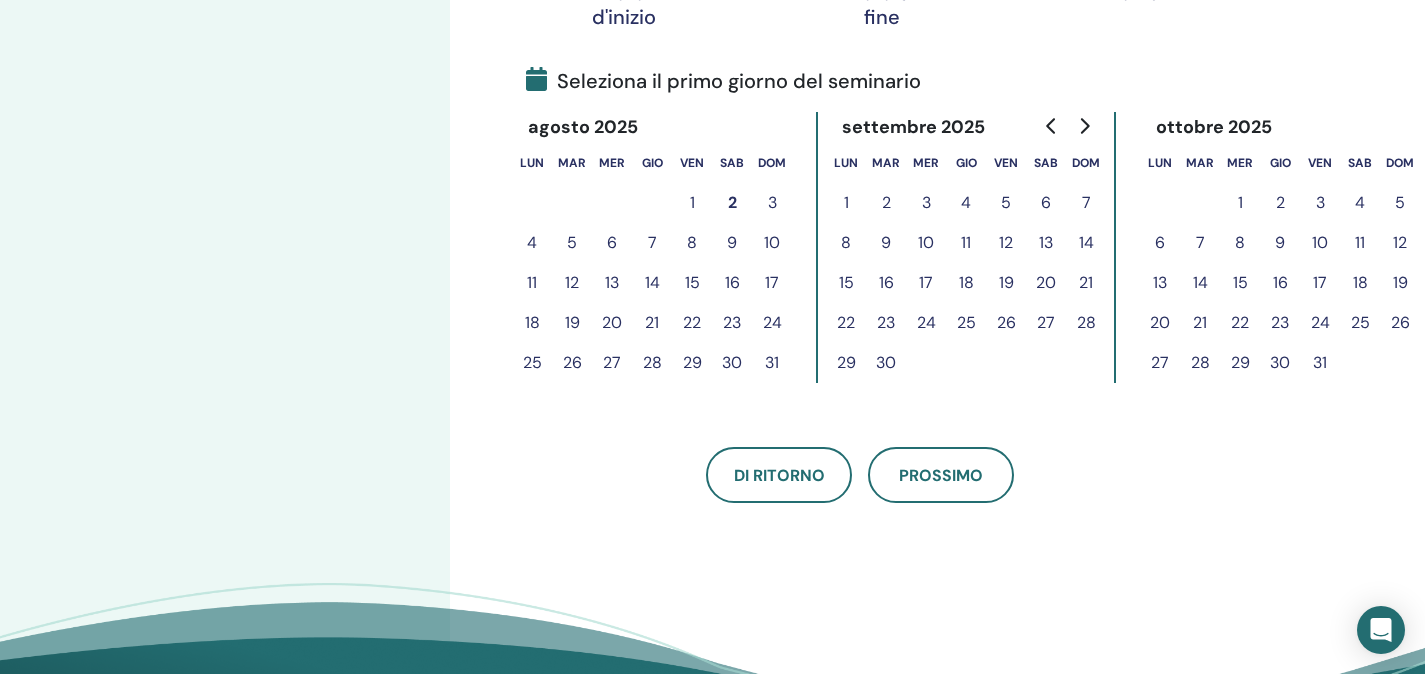 scroll, scrollTop: 435, scrollLeft: 0, axis: vertical 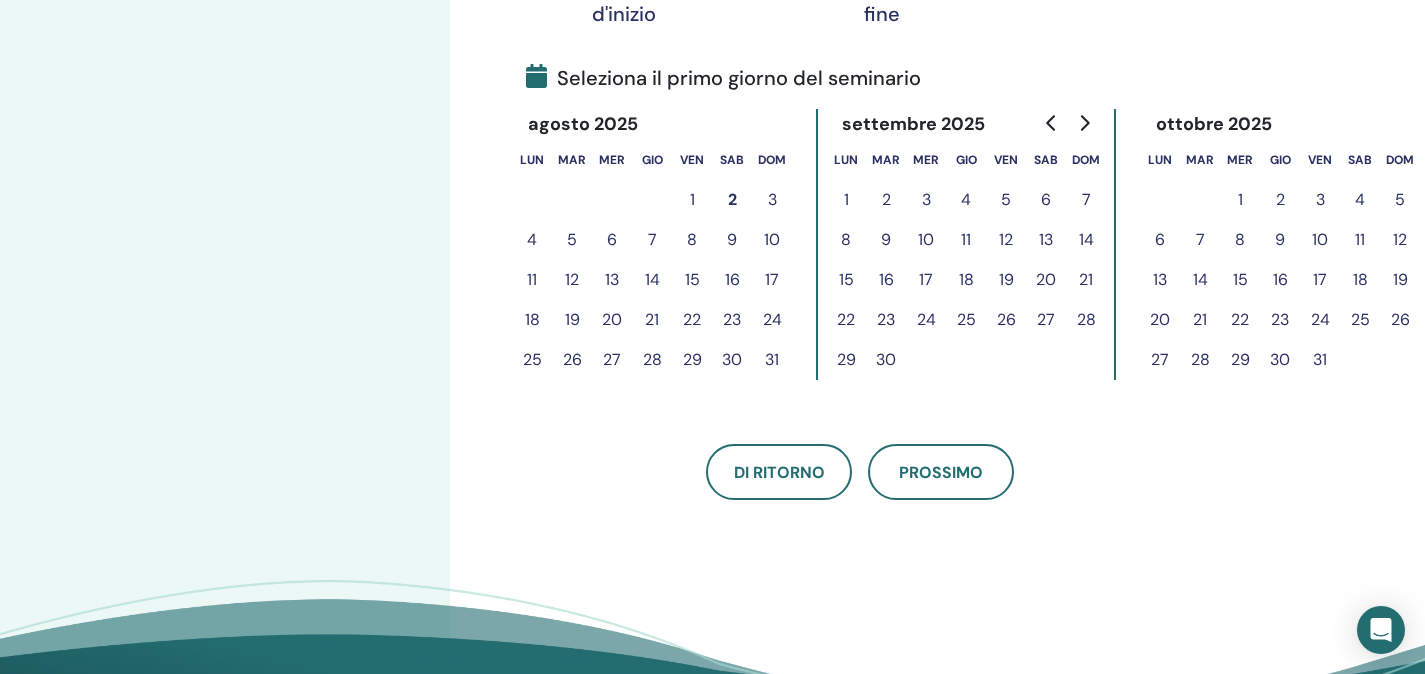 click on "6" at bounding box center (1046, 200) 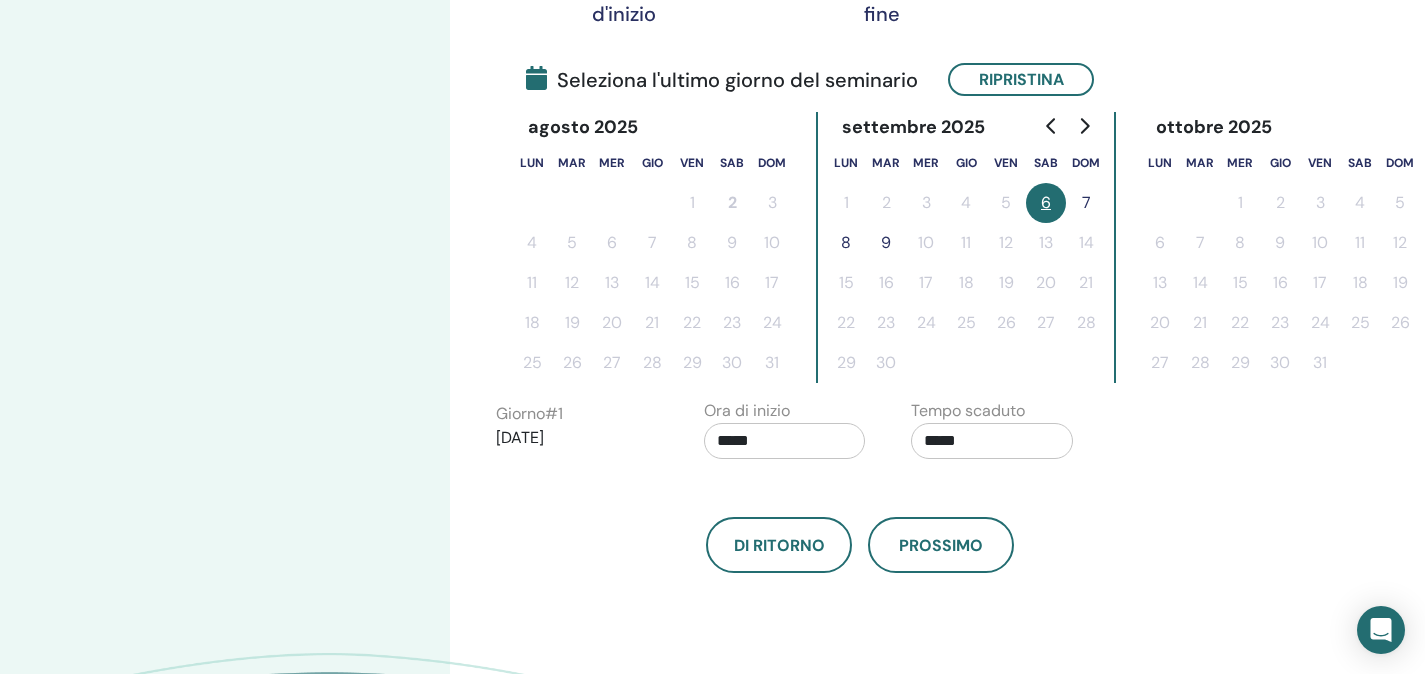 click on "7" at bounding box center (1086, 203) 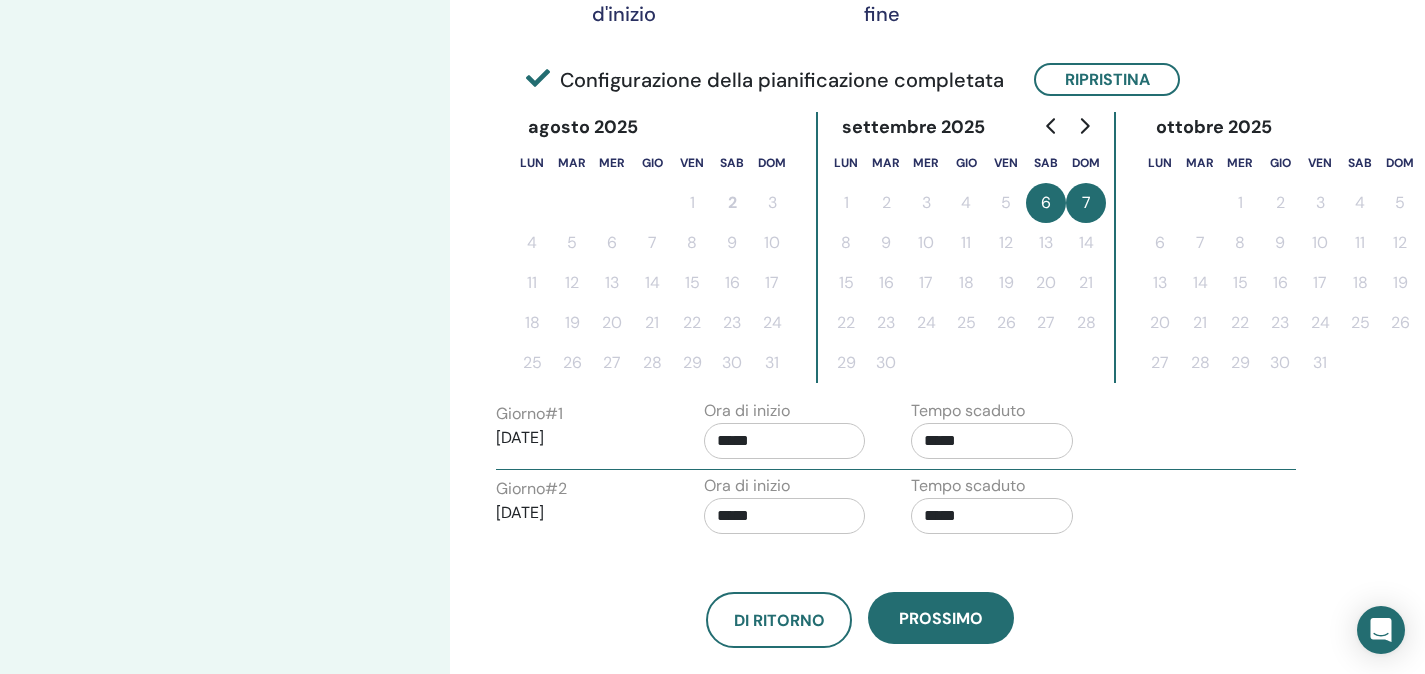 click on "*****" at bounding box center [785, 441] 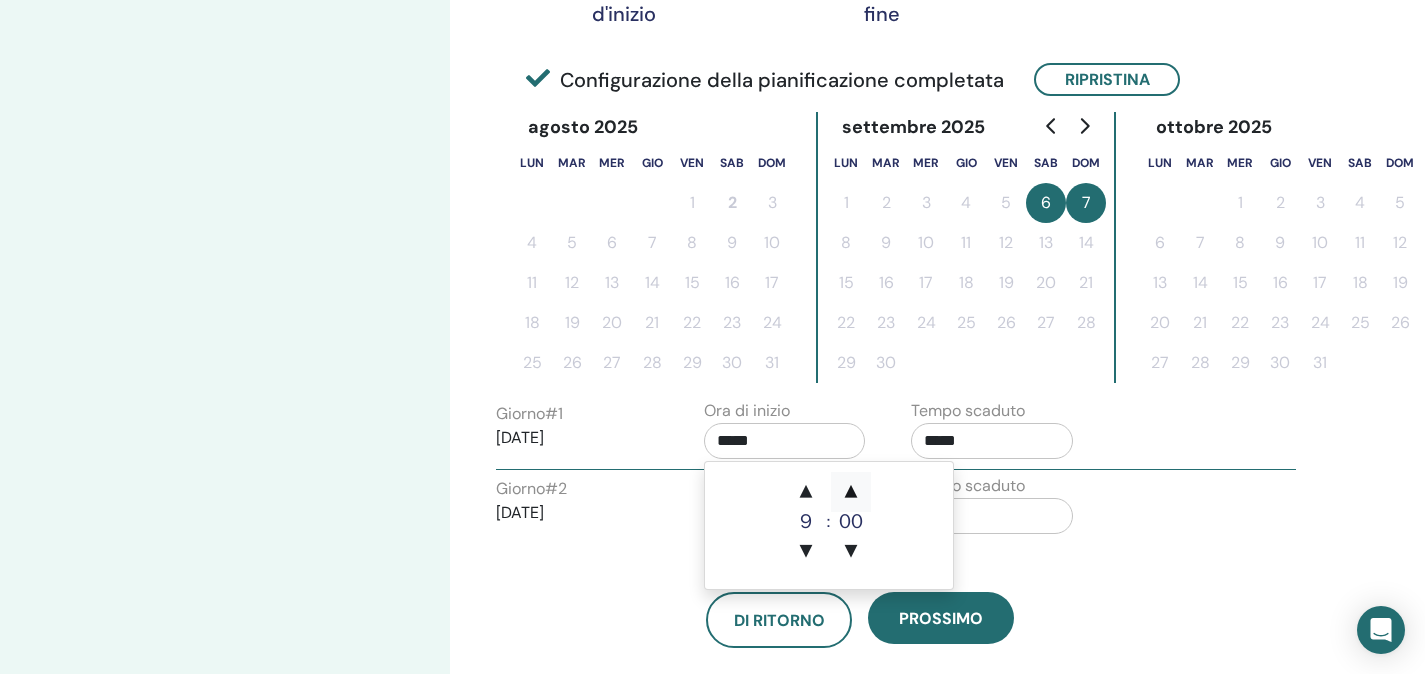 click on "▲" at bounding box center [851, 492] 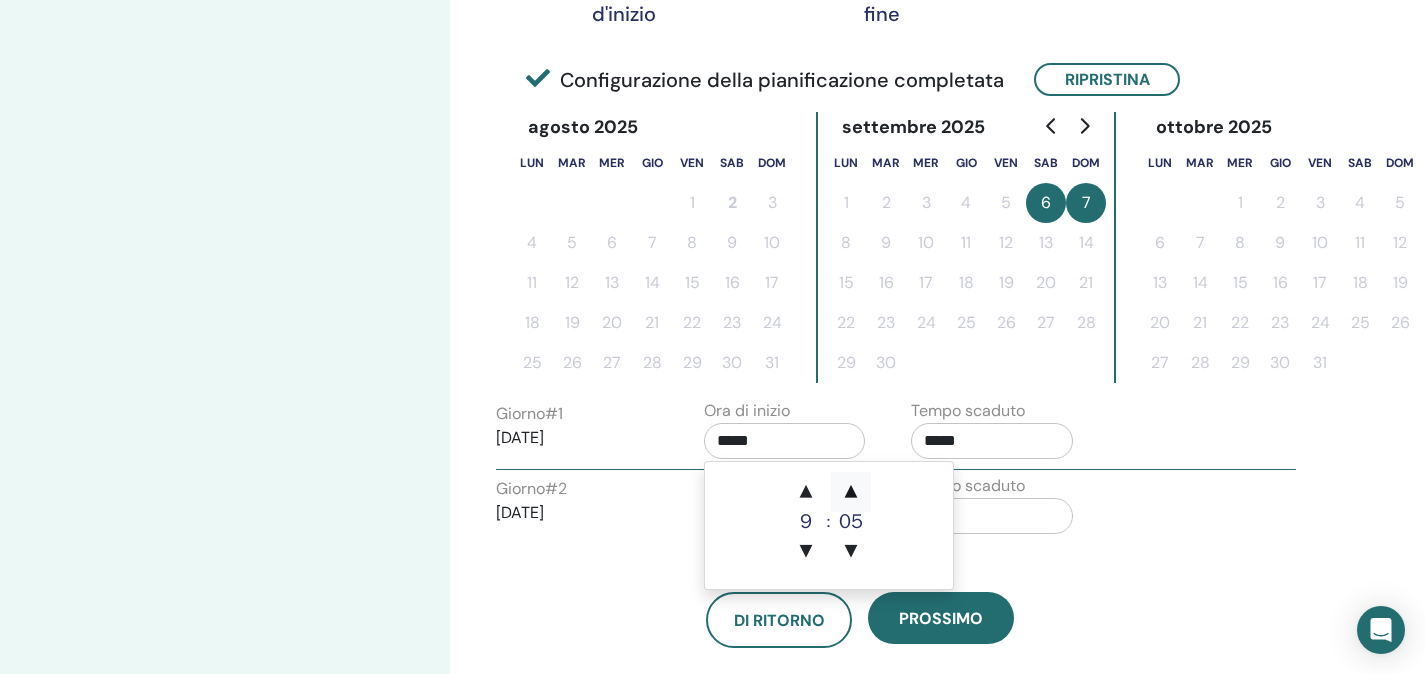 click on "▲" at bounding box center (851, 492) 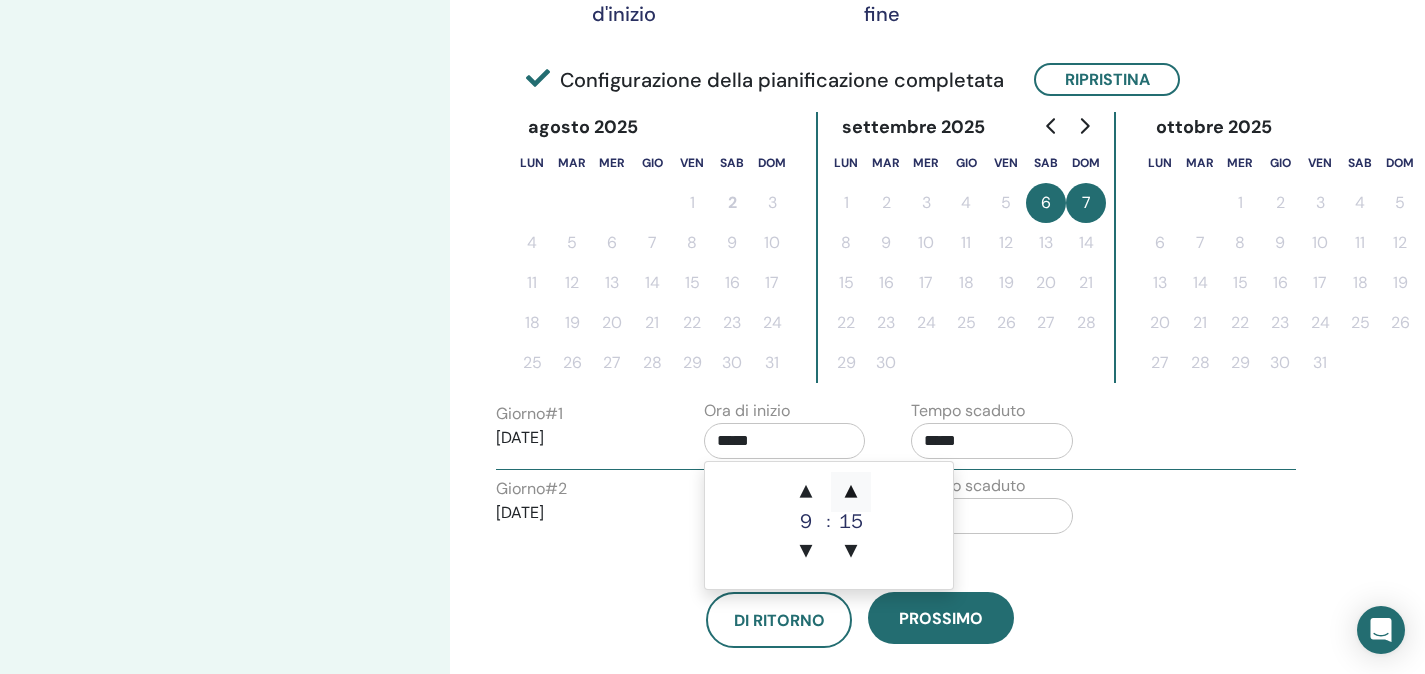 click on "▲" at bounding box center (851, 492) 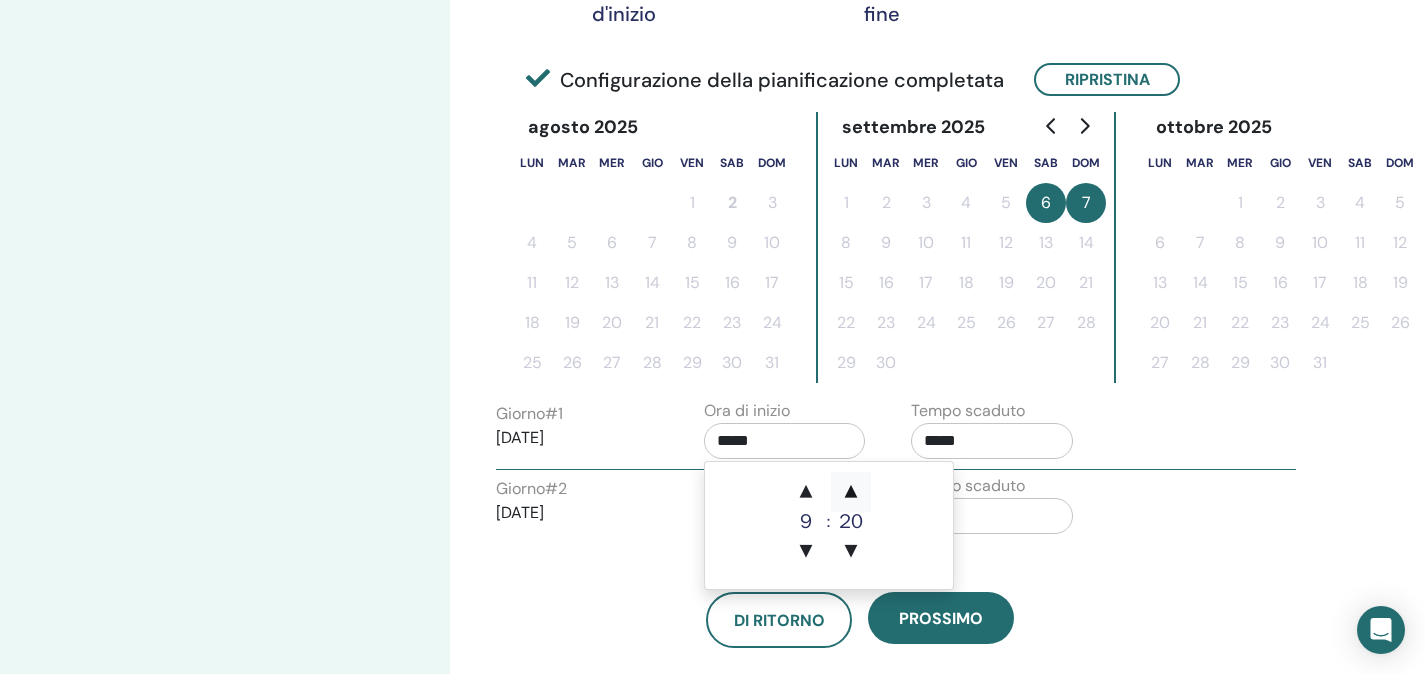 click on "▲" at bounding box center [851, 492] 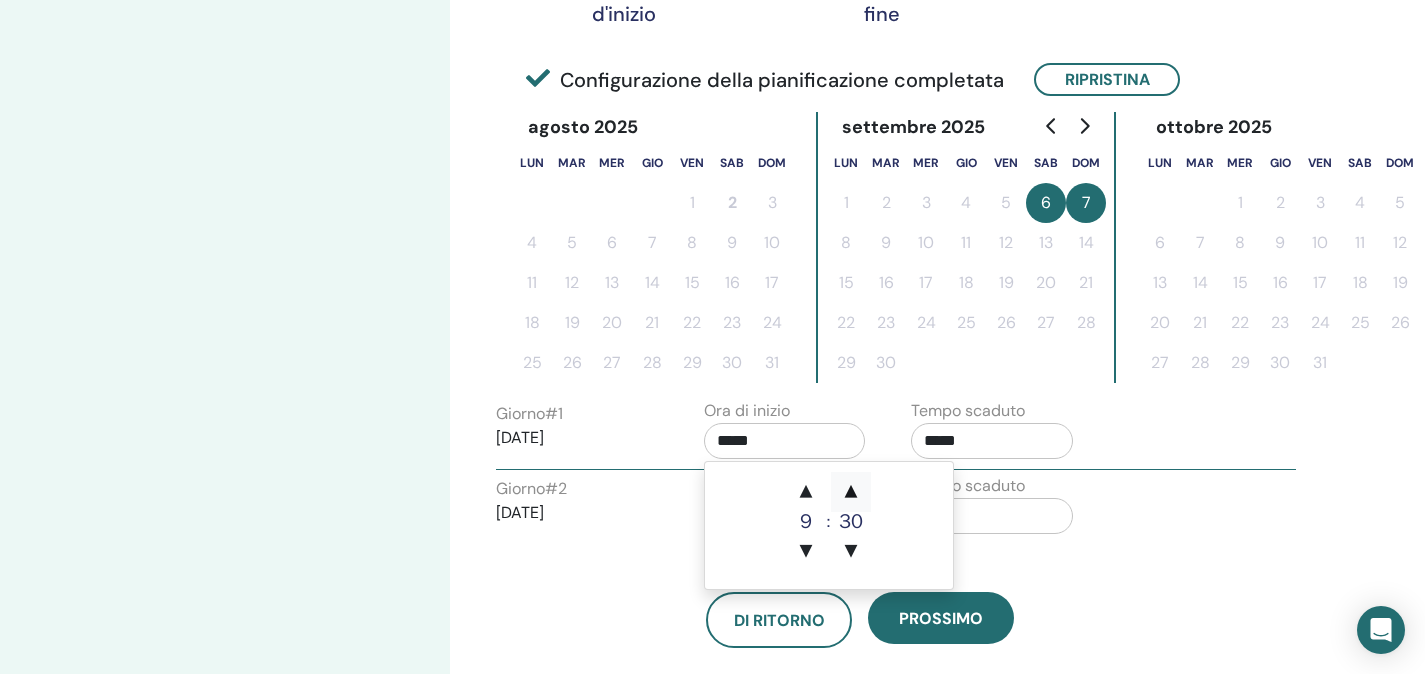click on "▲" at bounding box center (851, 492) 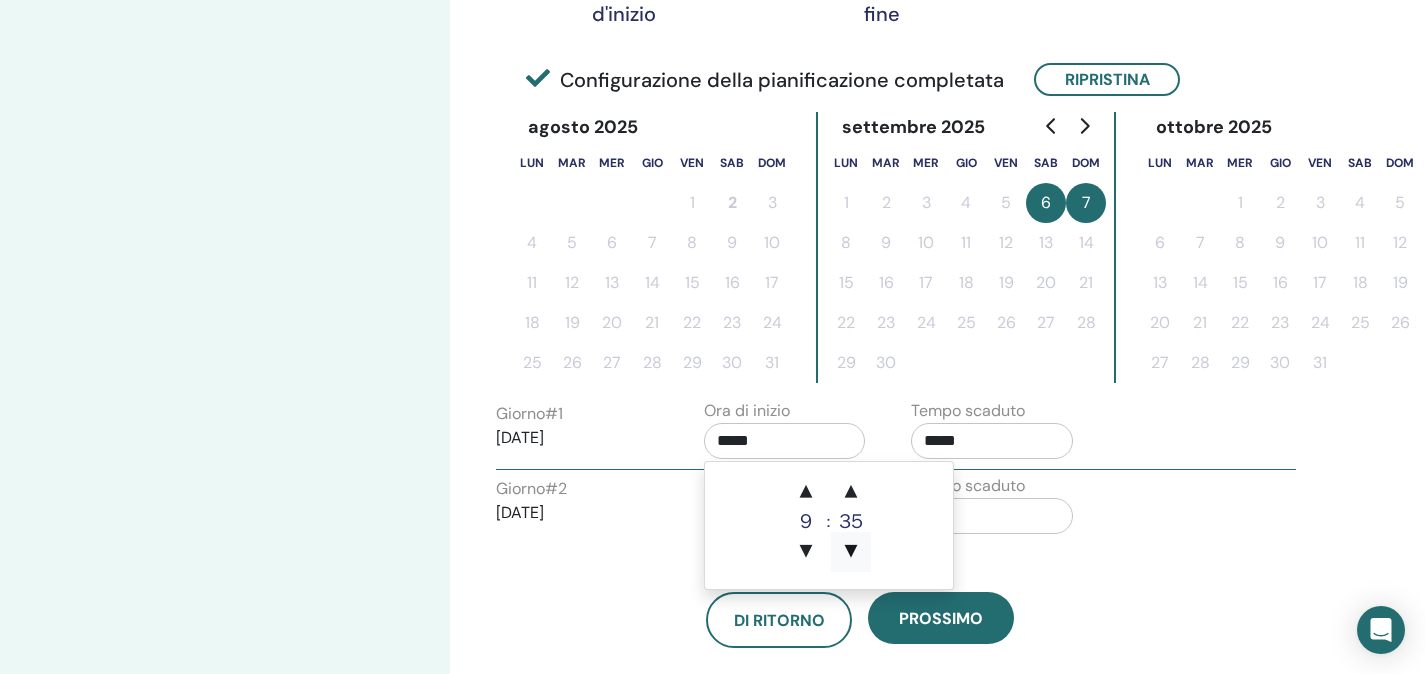 click on "▼" at bounding box center [851, 552] 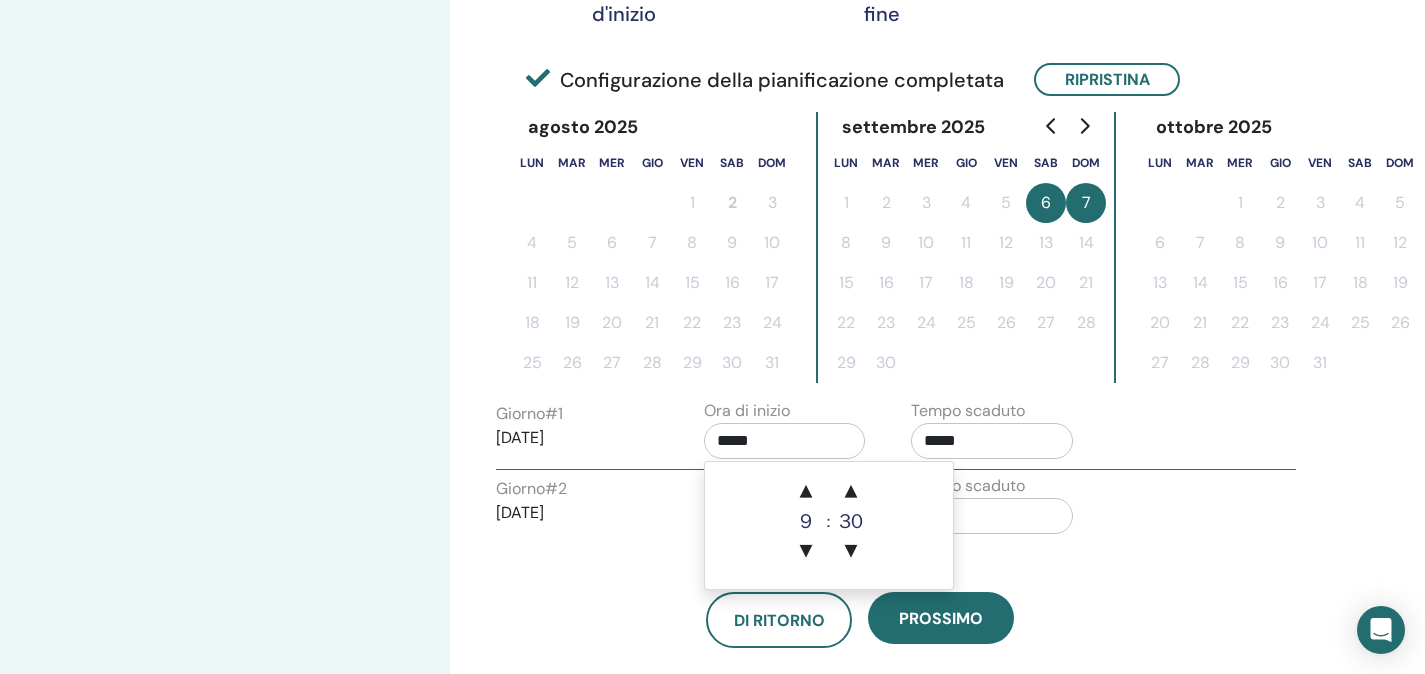 click on "*****" at bounding box center [992, 441] 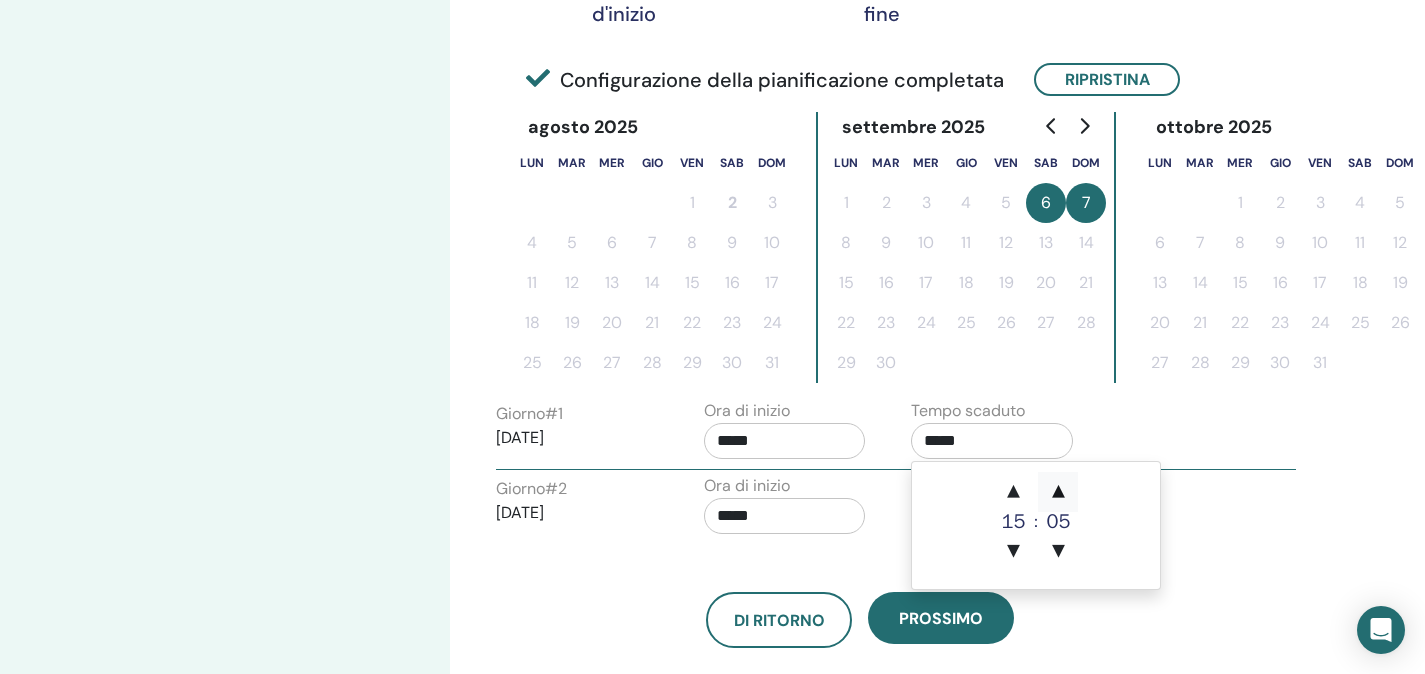 click on "▲" at bounding box center [1058, 492] 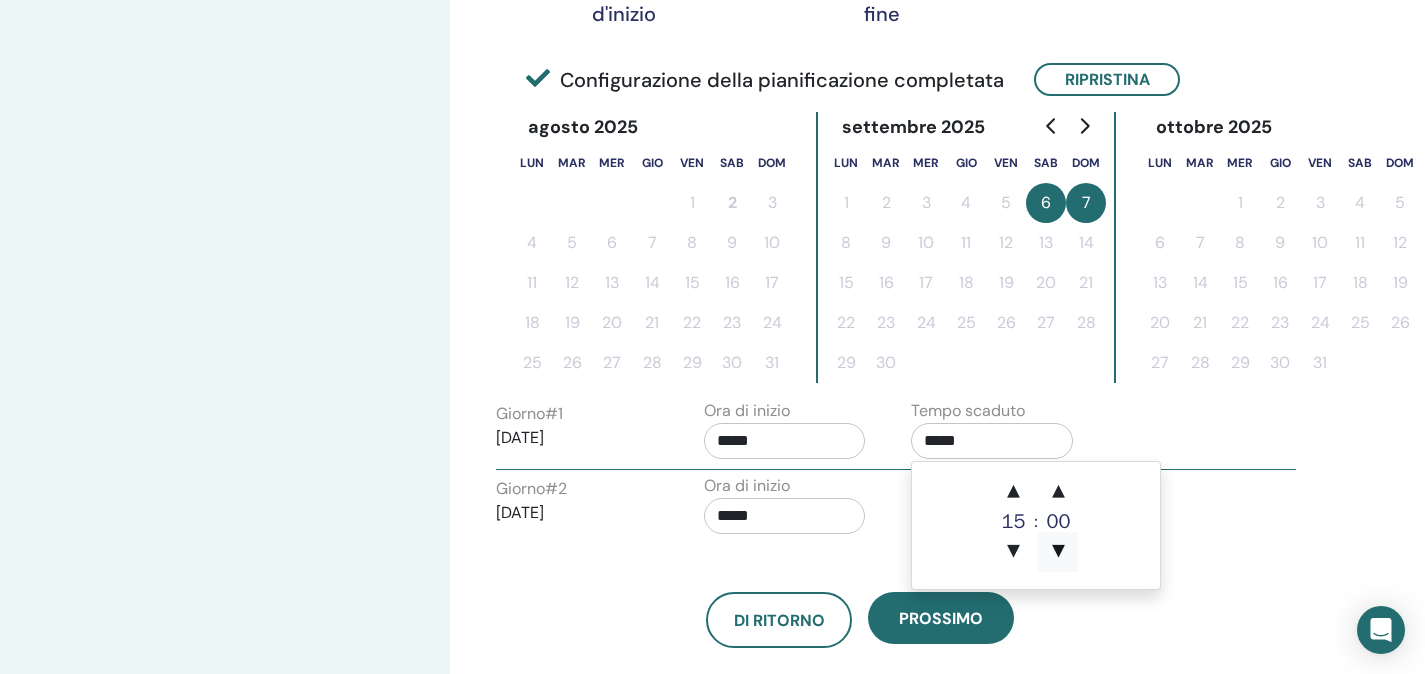 click on "▼" at bounding box center (1058, 552) 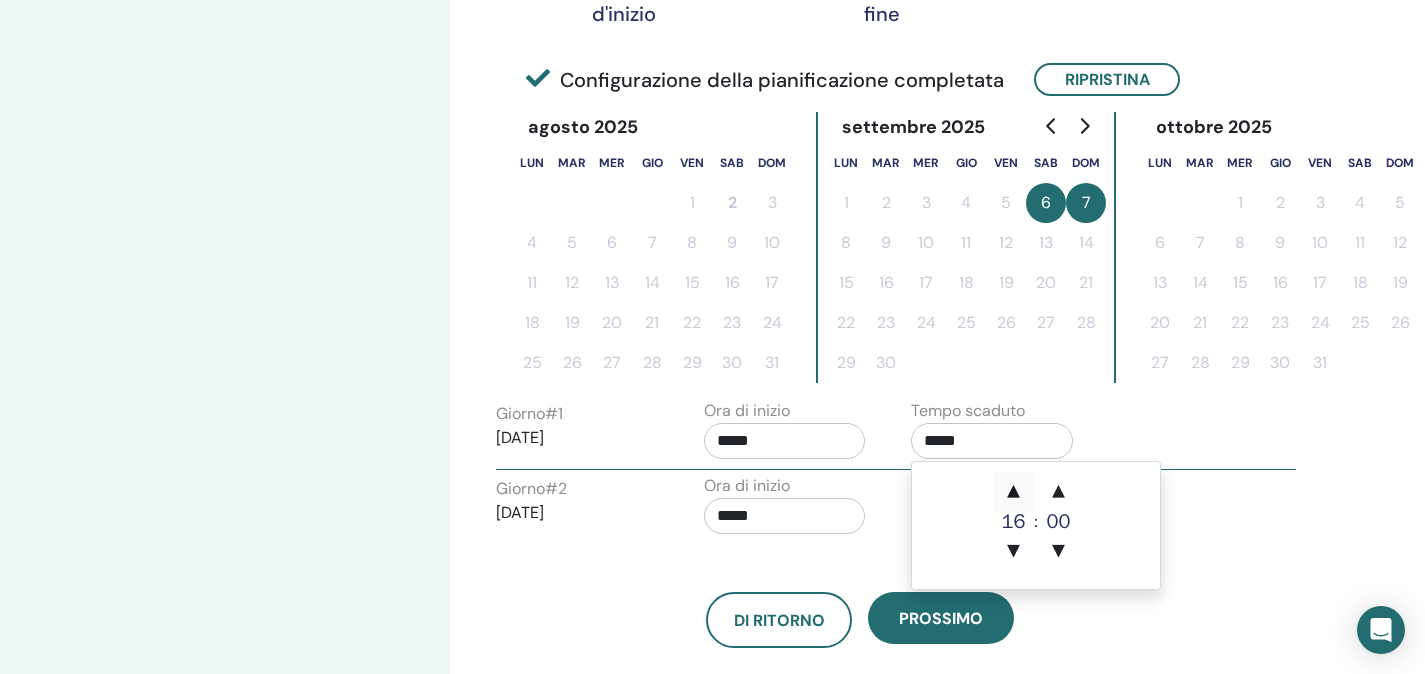 click on "▲" at bounding box center [1014, 492] 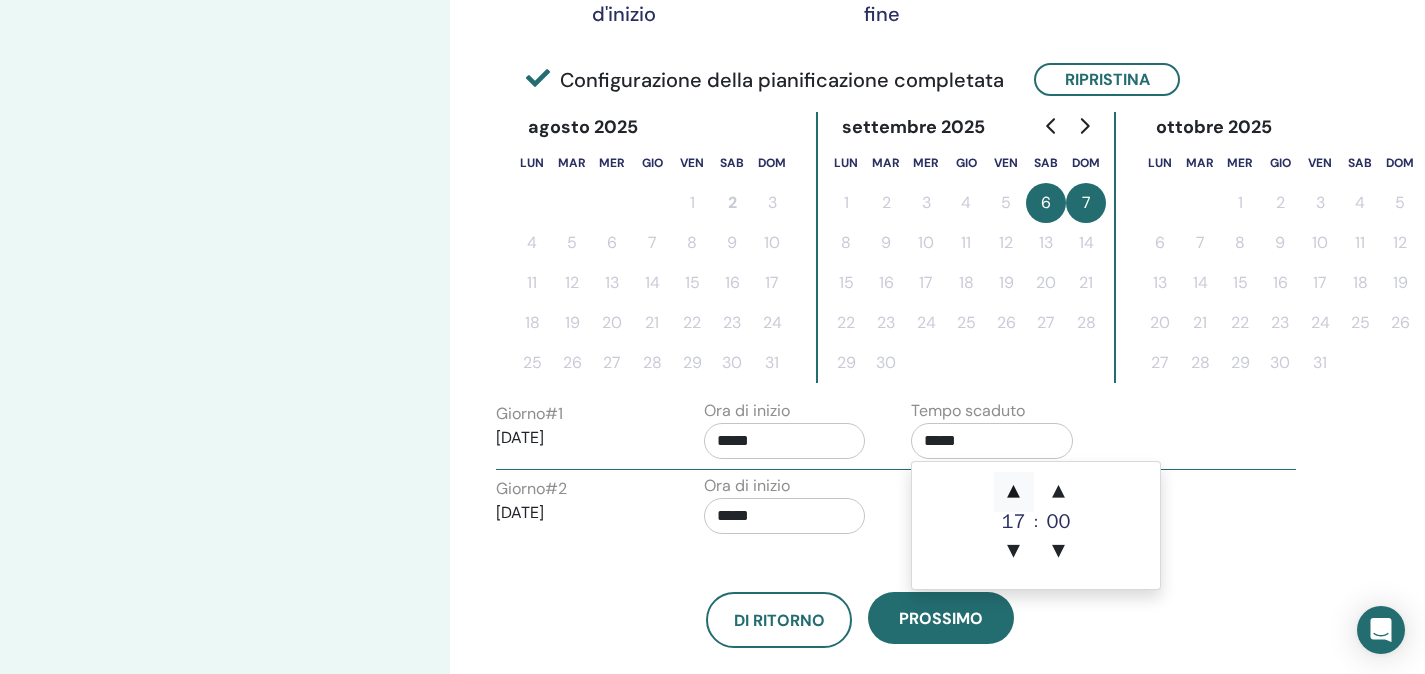 click on "▲" at bounding box center [1014, 492] 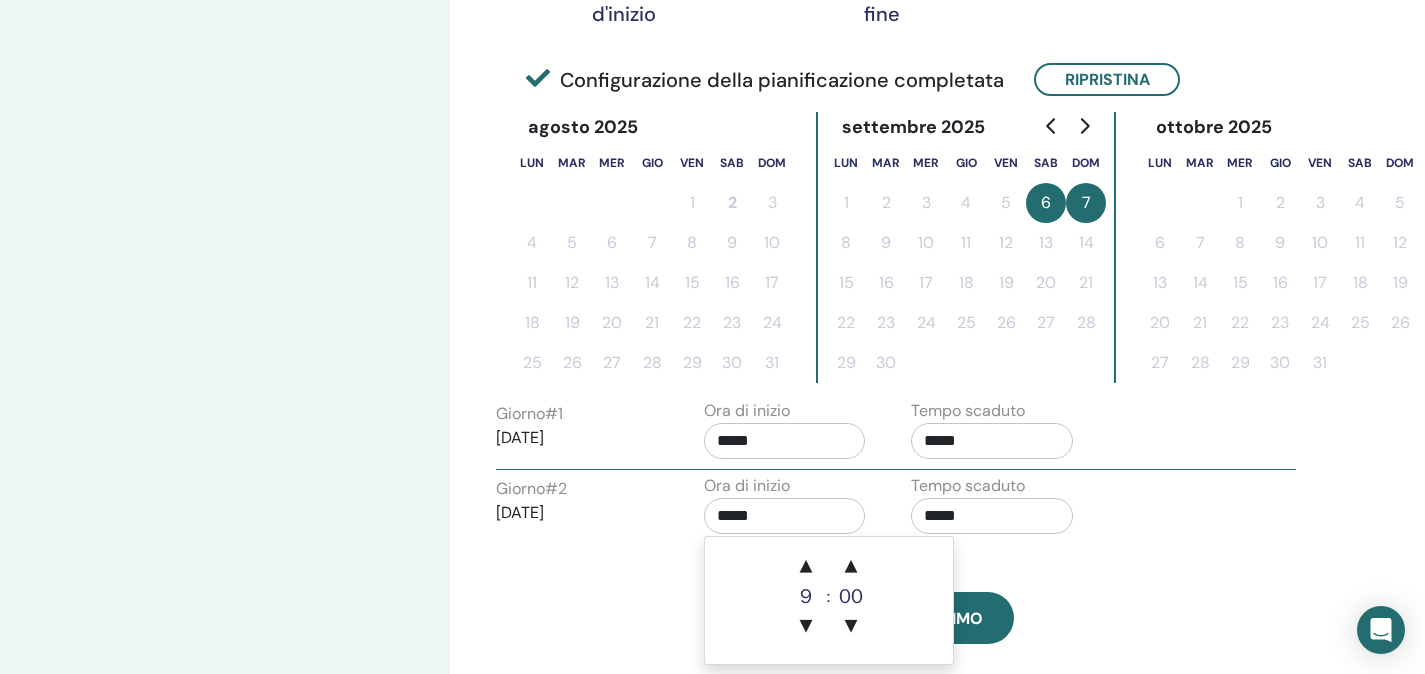 click on "*****" at bounding box center [785, 516] 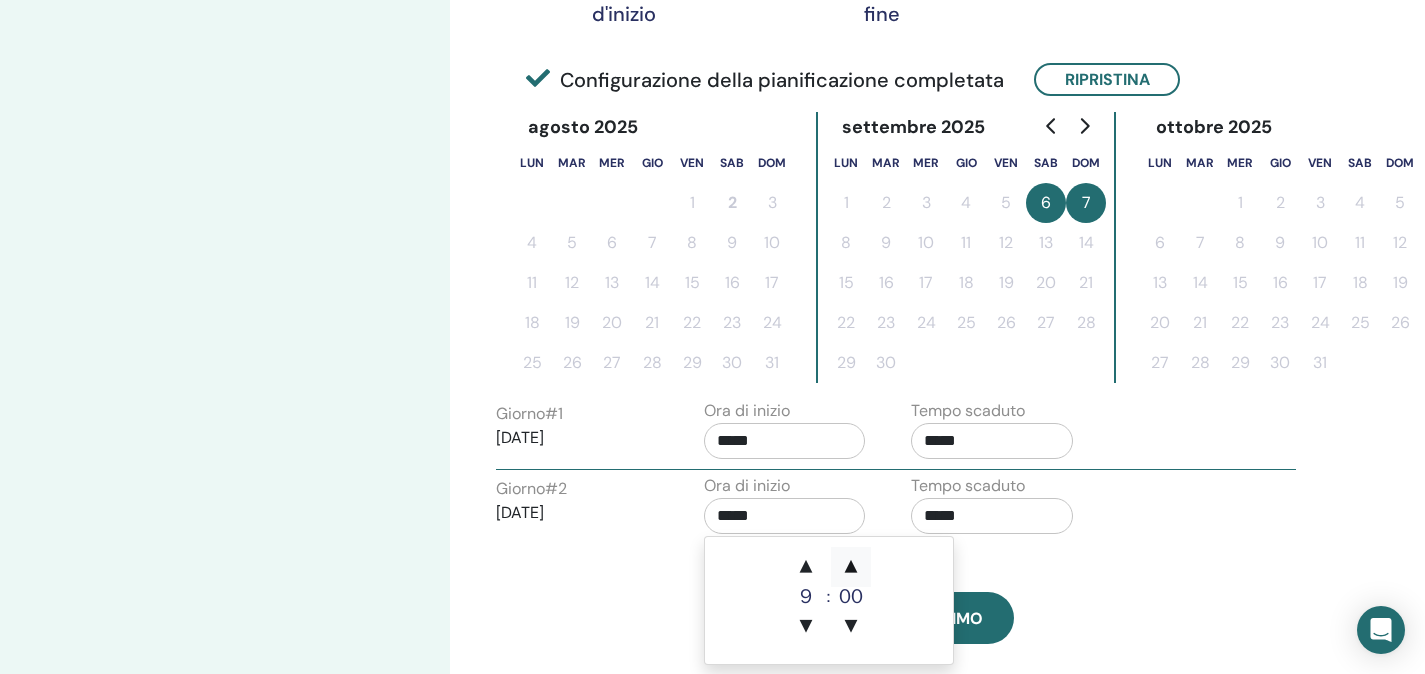 click on "▲" at bounding box center [851, 567] 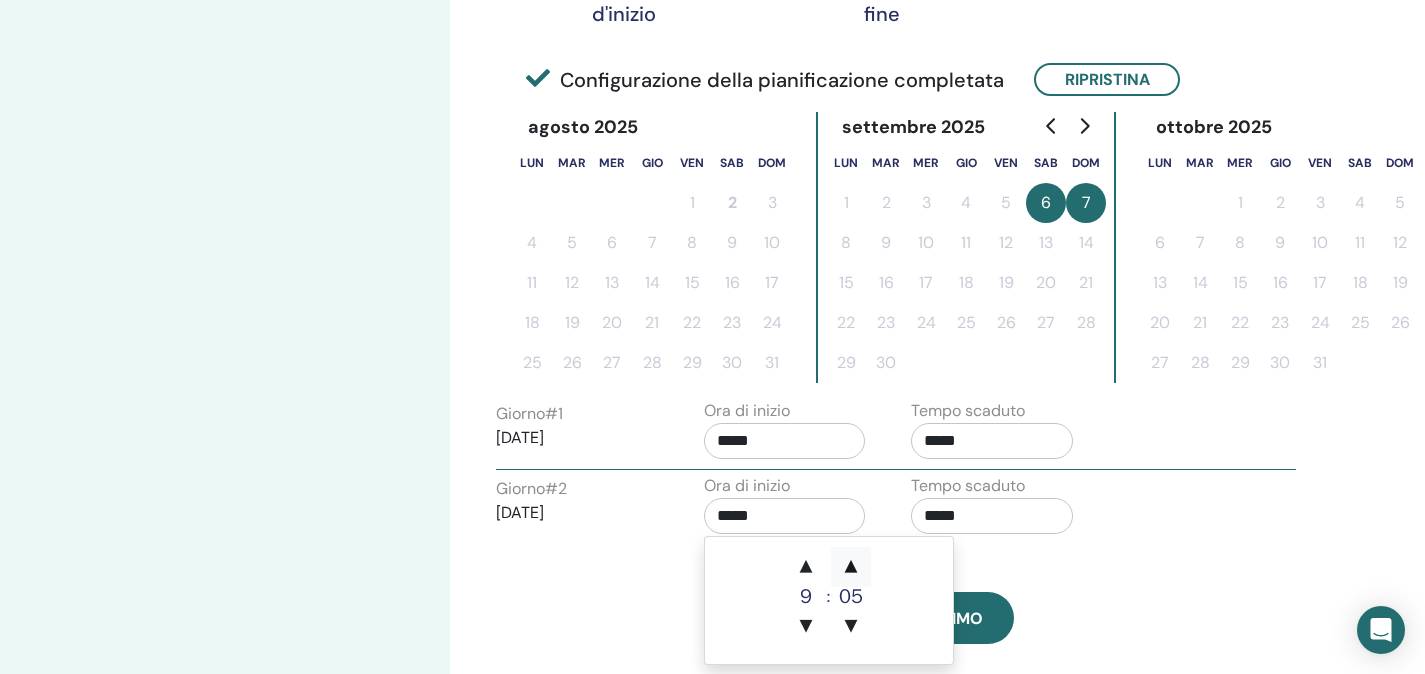 click on "▲" at bounding box center [851, 567] 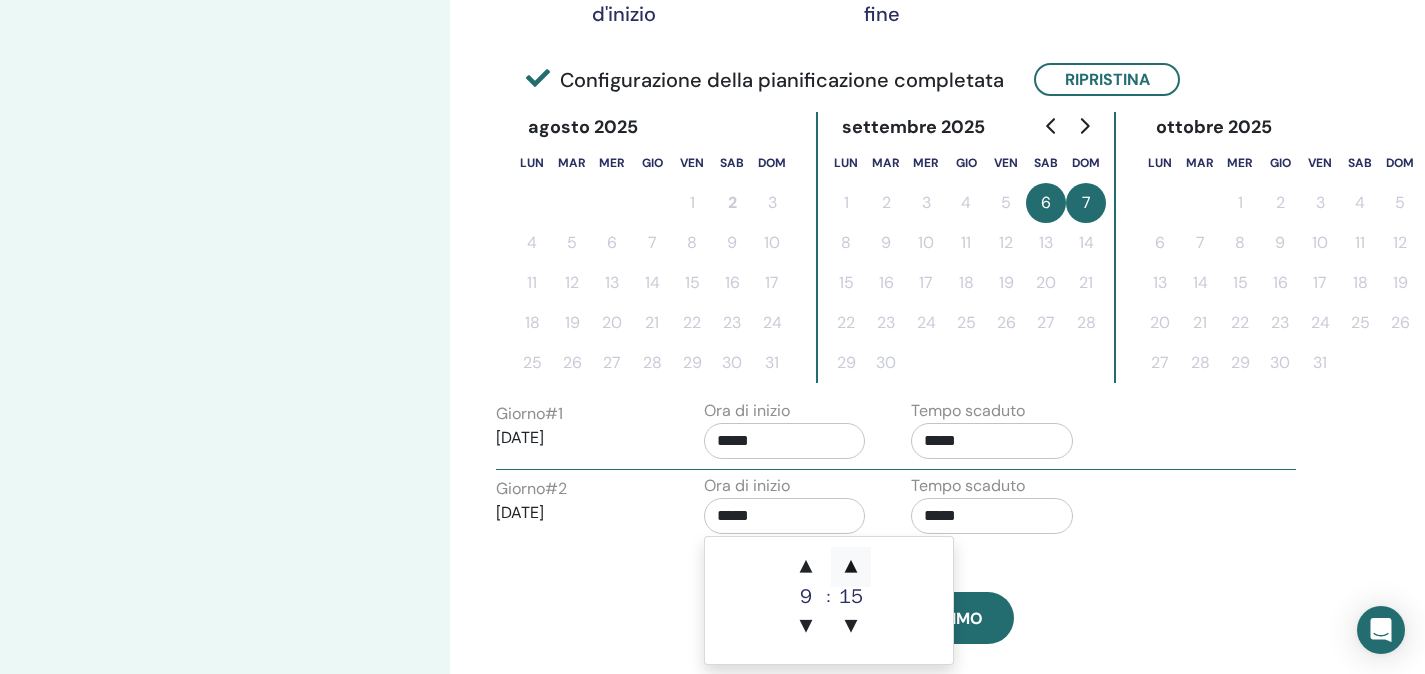 click on "▲" at bounding box center (851, 567) 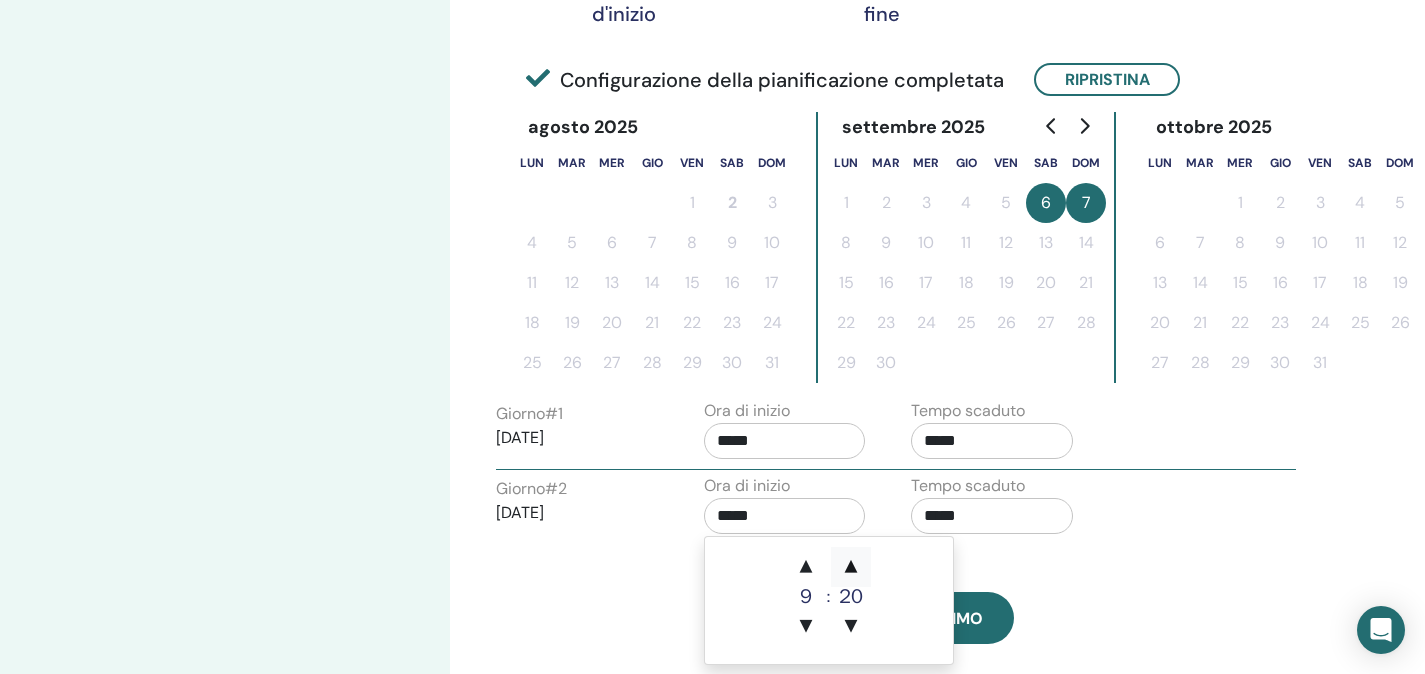 click on "▲" at bounding box center (851, 567) 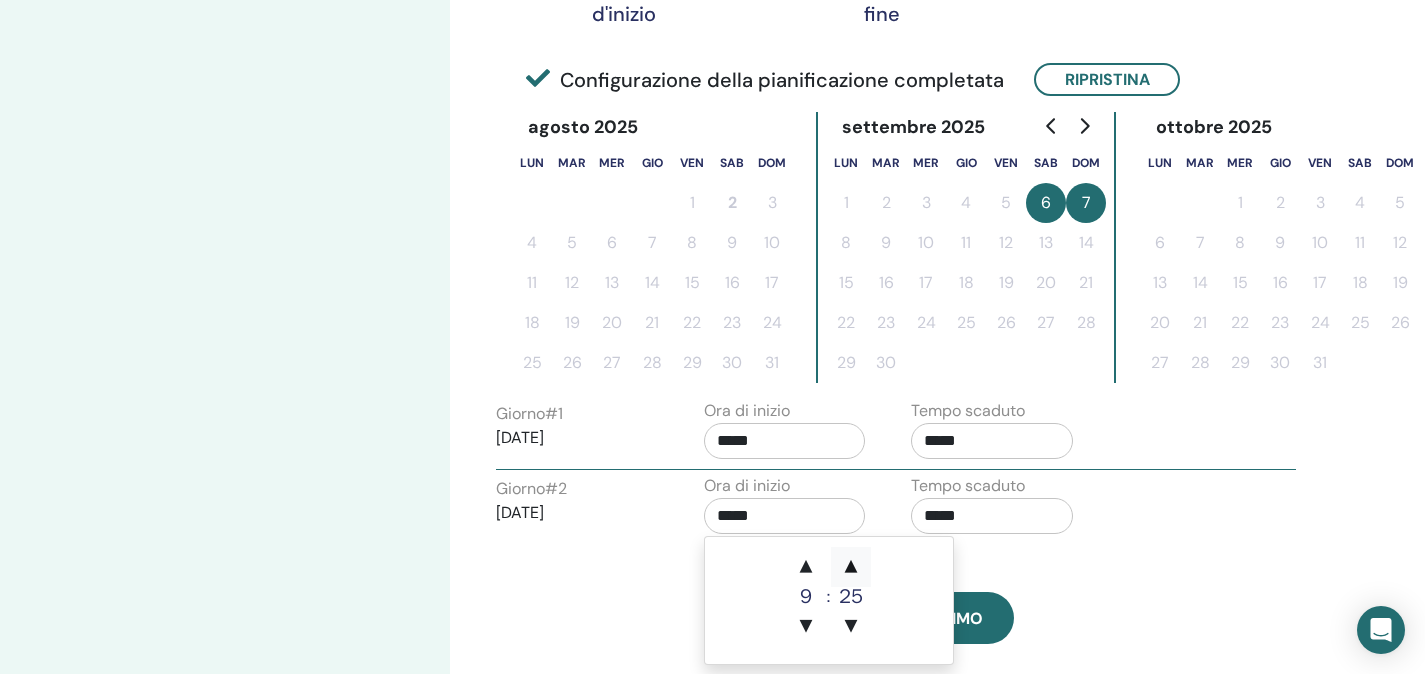 click on "▲" at bounding box center [851, 567] 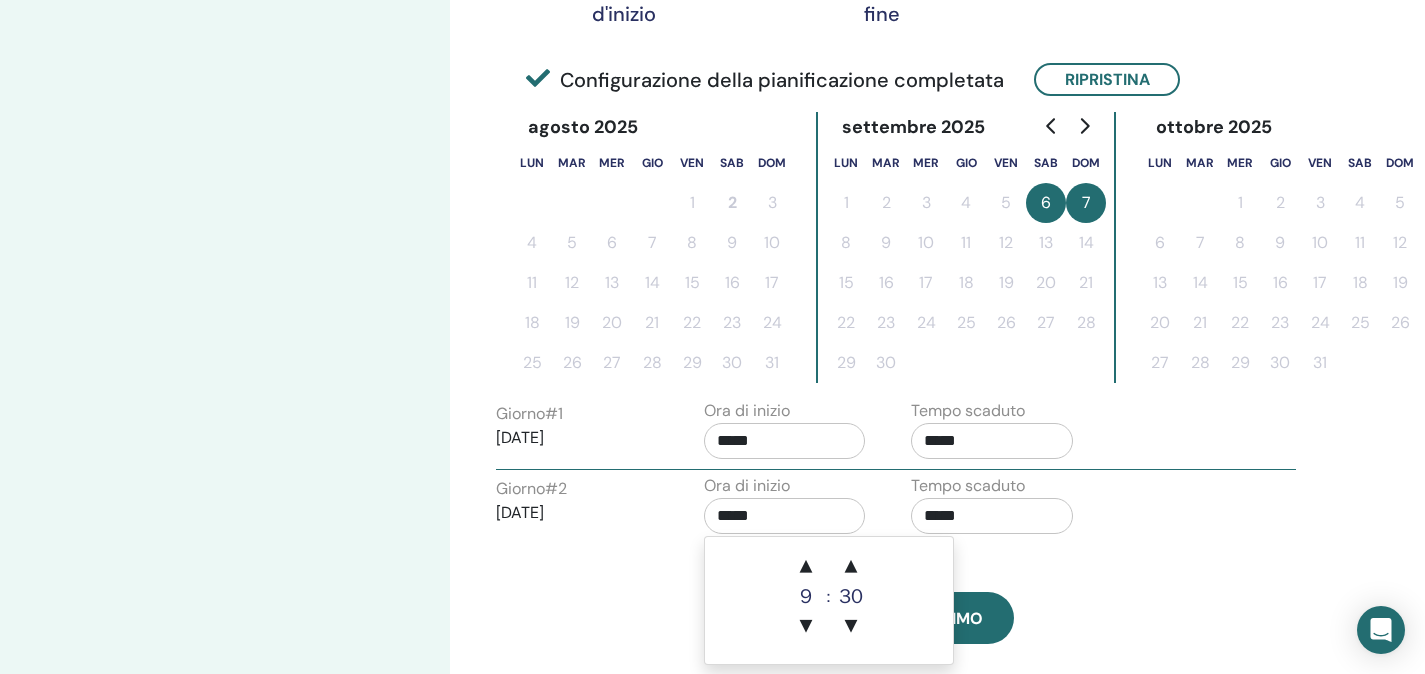 click on "*****" at bounding box center [992, 516] 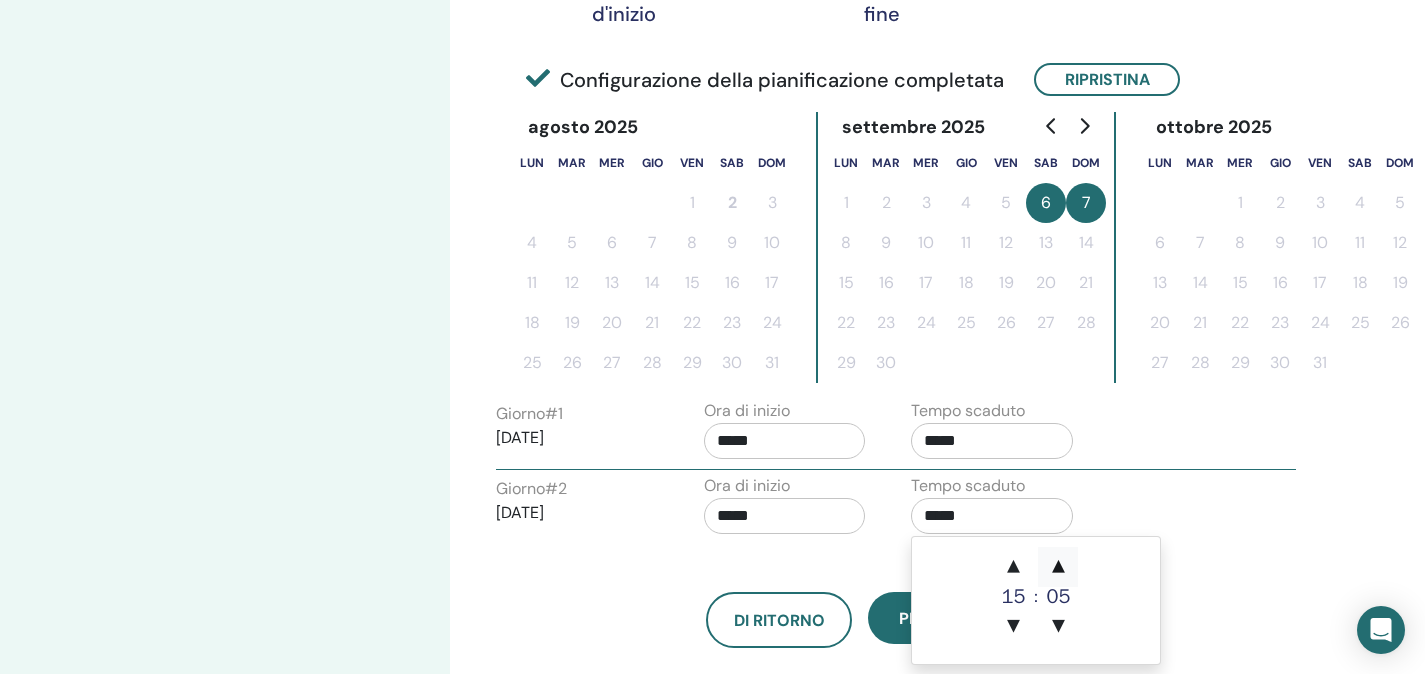 click on "▲" at bounding box center (1058, 567) 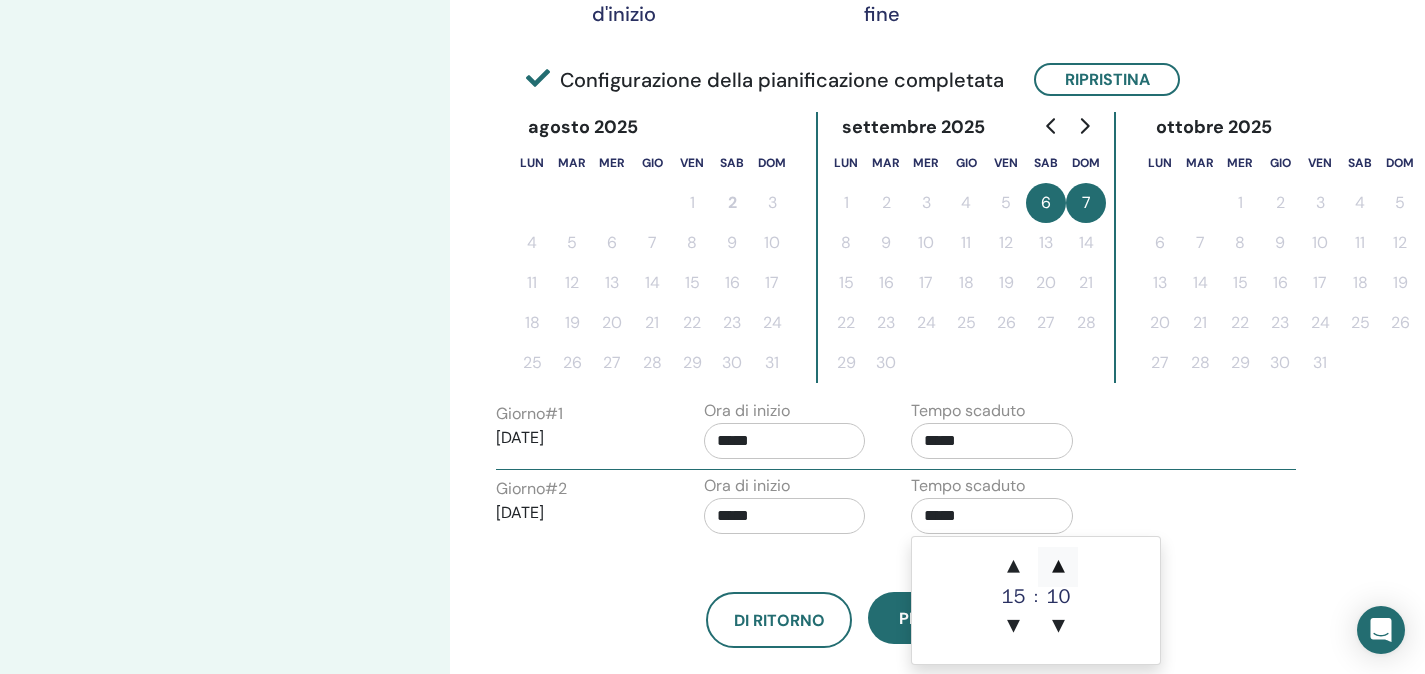 click on "▲" at bounding box center (1058, 567) 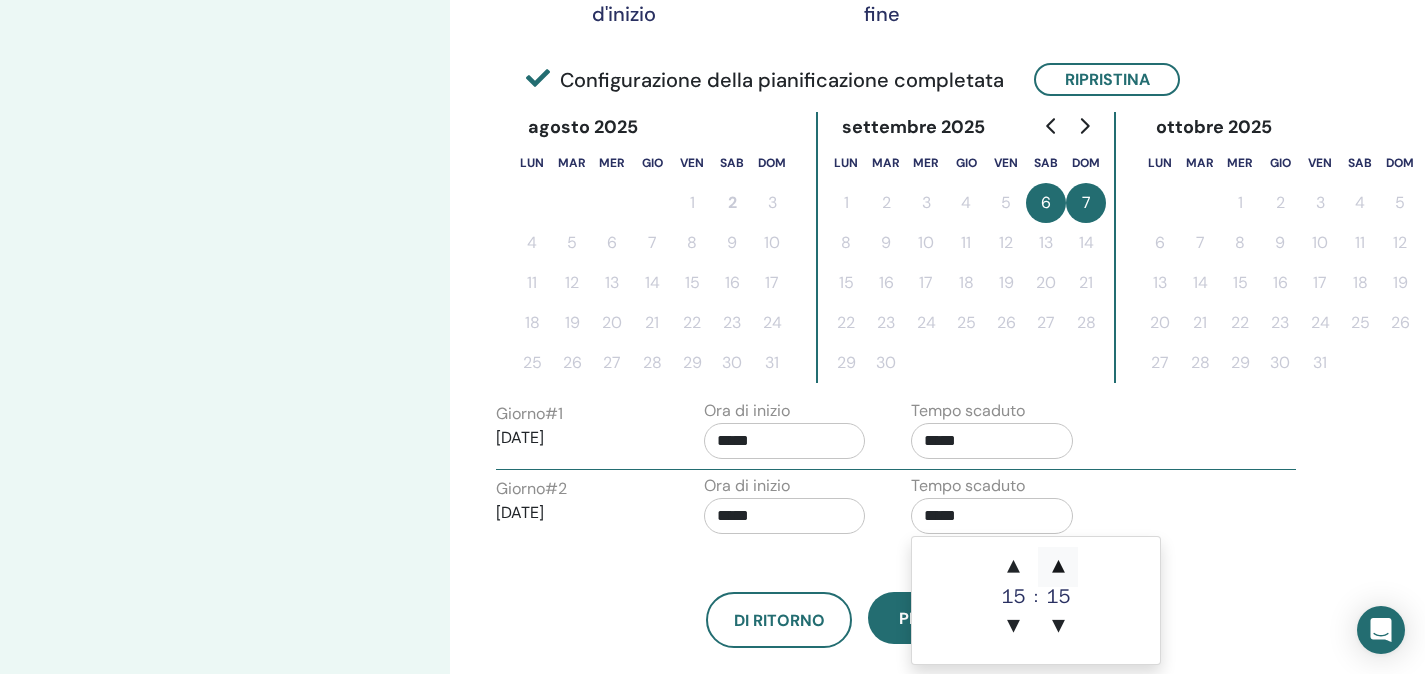 click on "▲" at bounding box center (1058, 567) 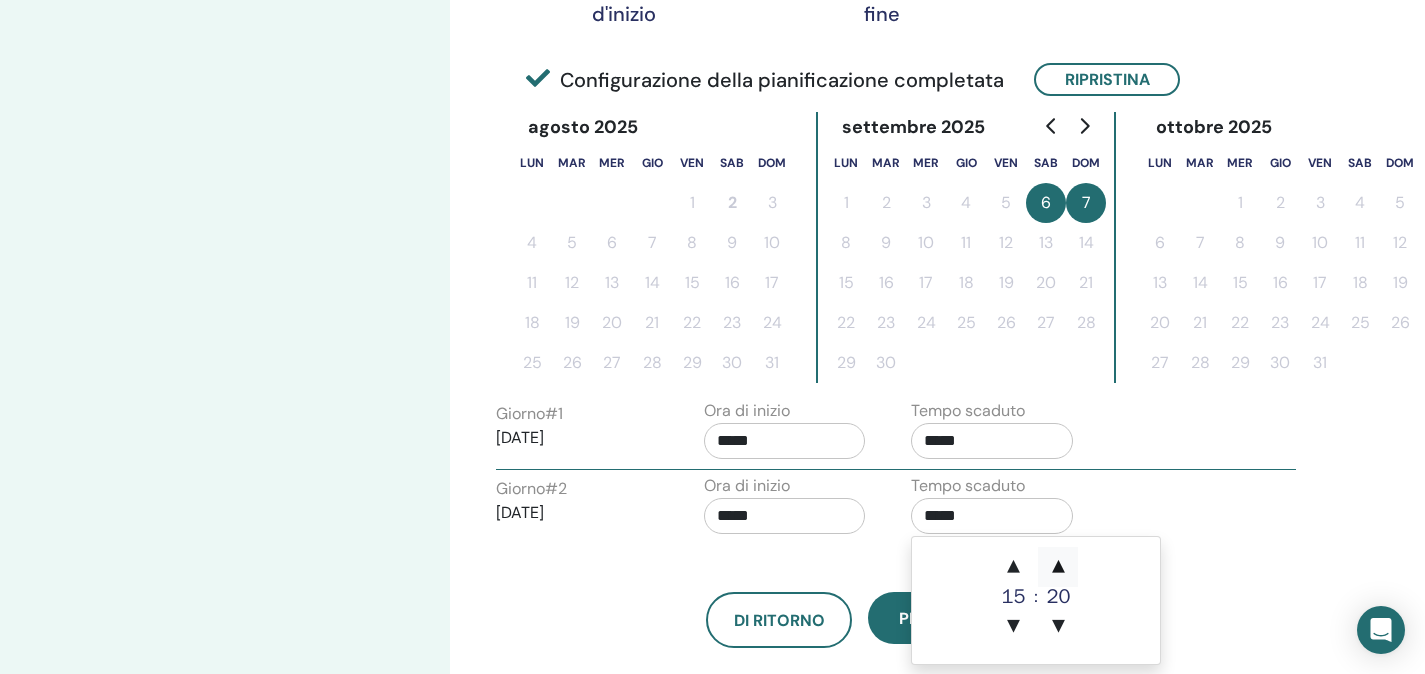 click on "▲" at bounding box center [1058, 567] 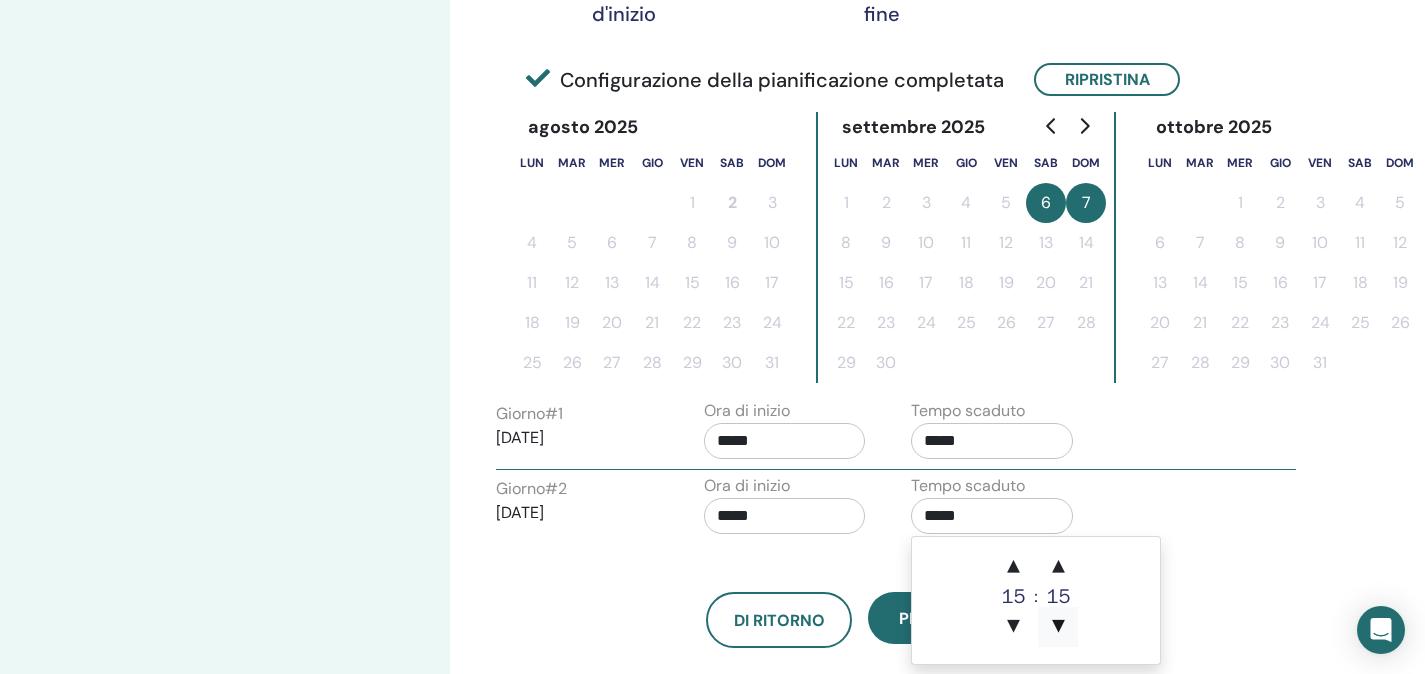 click on "▼" at bounding box center [1058, 627] 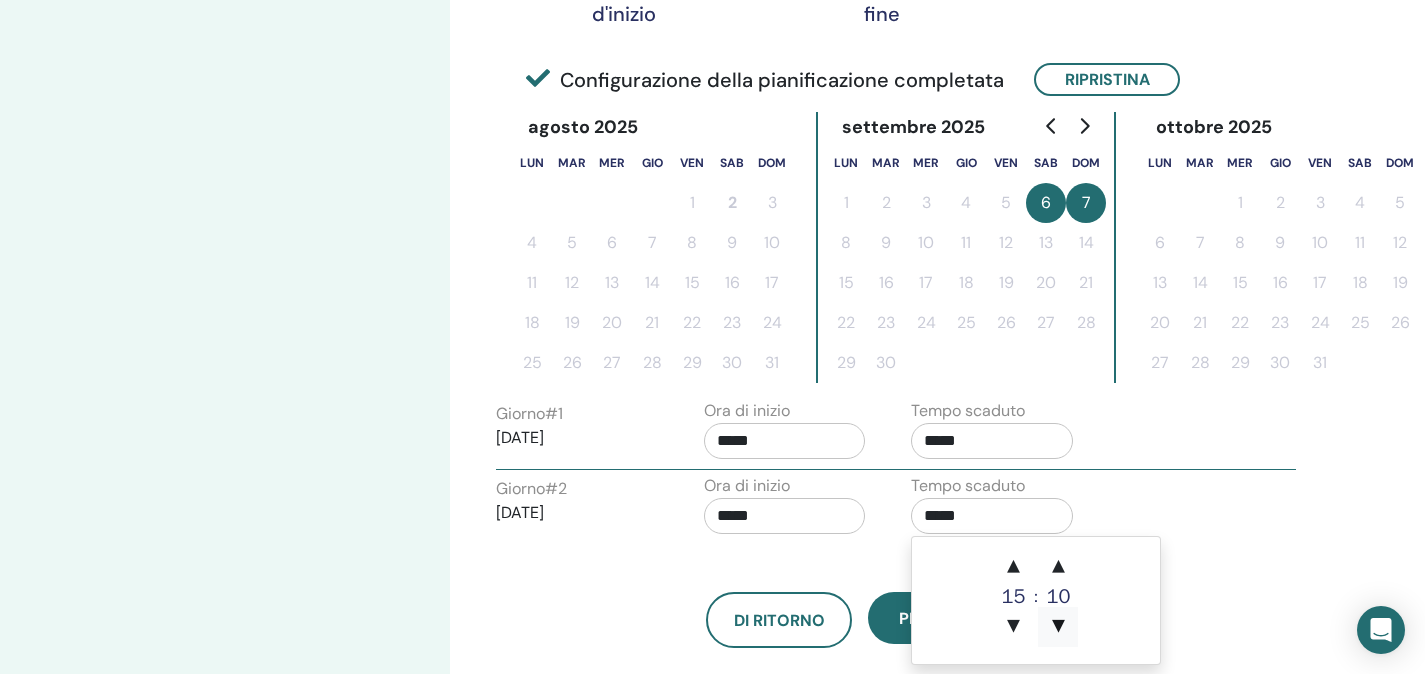 click on "▼" at bounding box center (1058, 627) 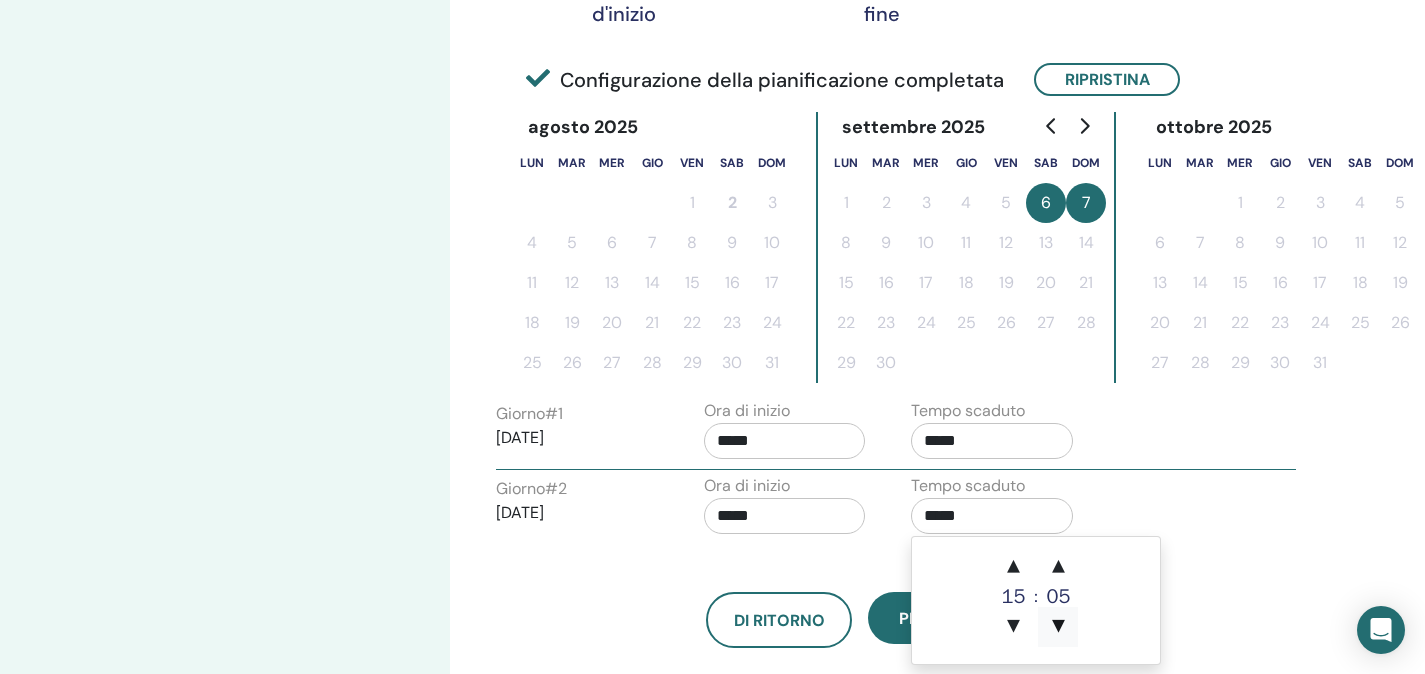 click on "▼" at bounding box center (1058, 627) 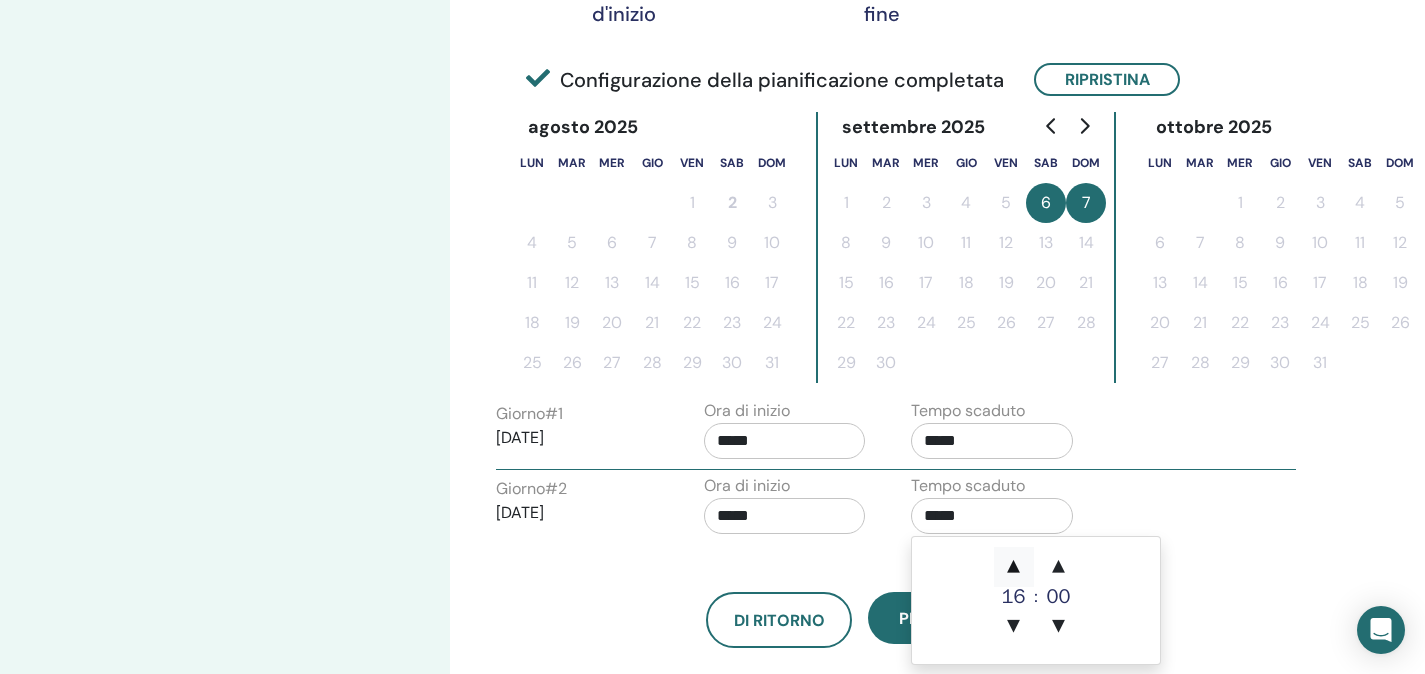 click on "▲" at bounding box center (1014, 567) 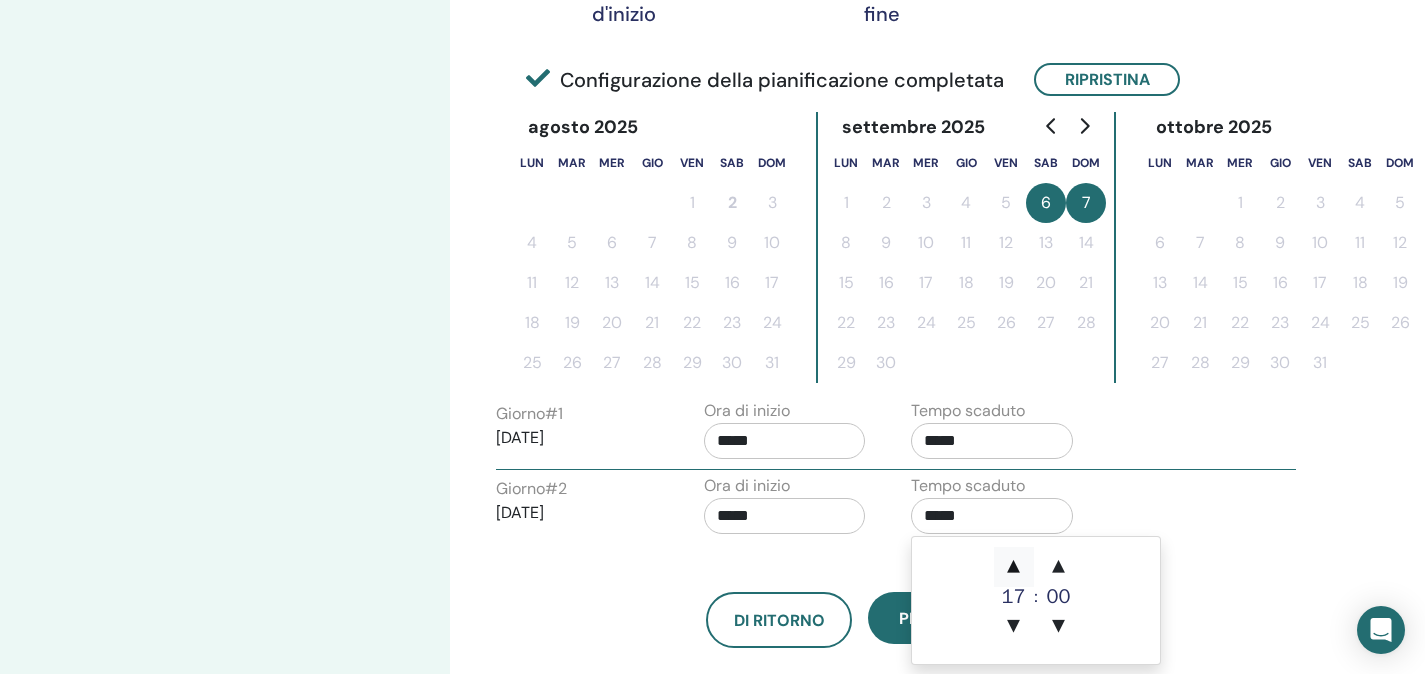 click on "▲" at bounding box center (1014, 567) 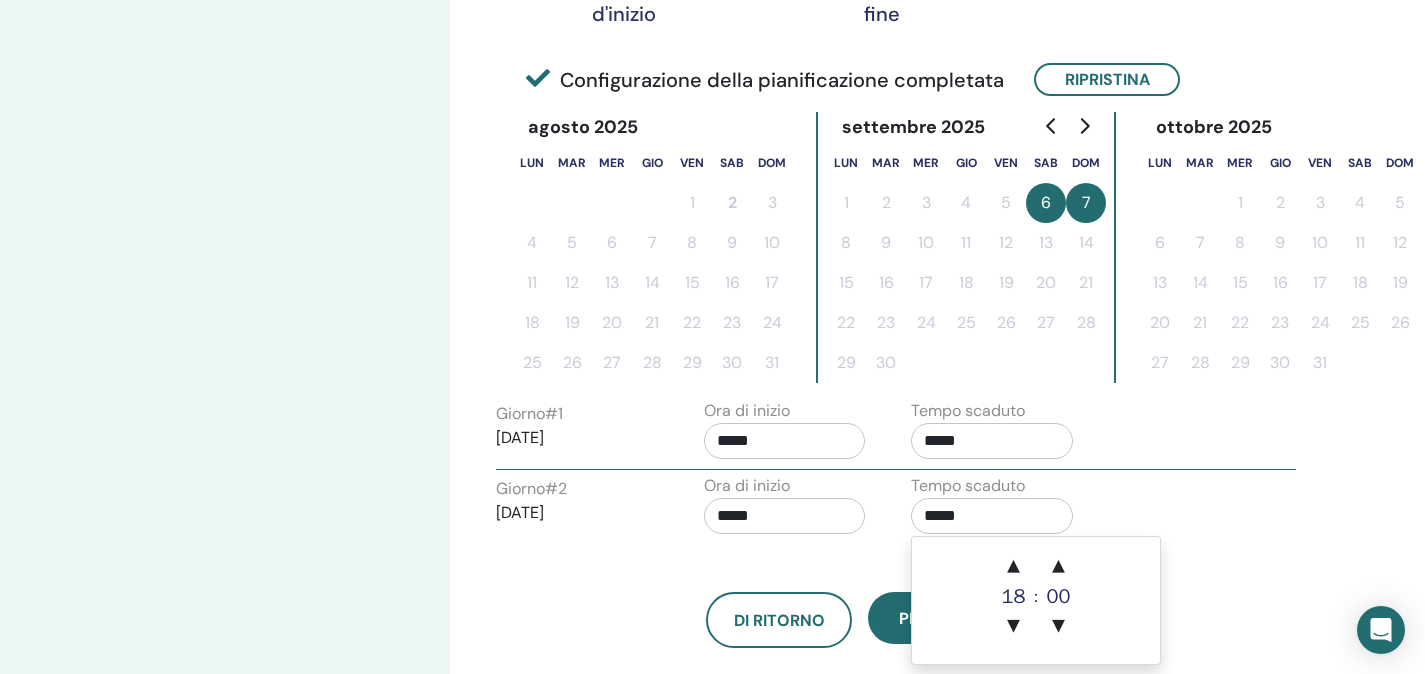 click on "Di ritorno Prossimo" at bounding box center (860, 596) 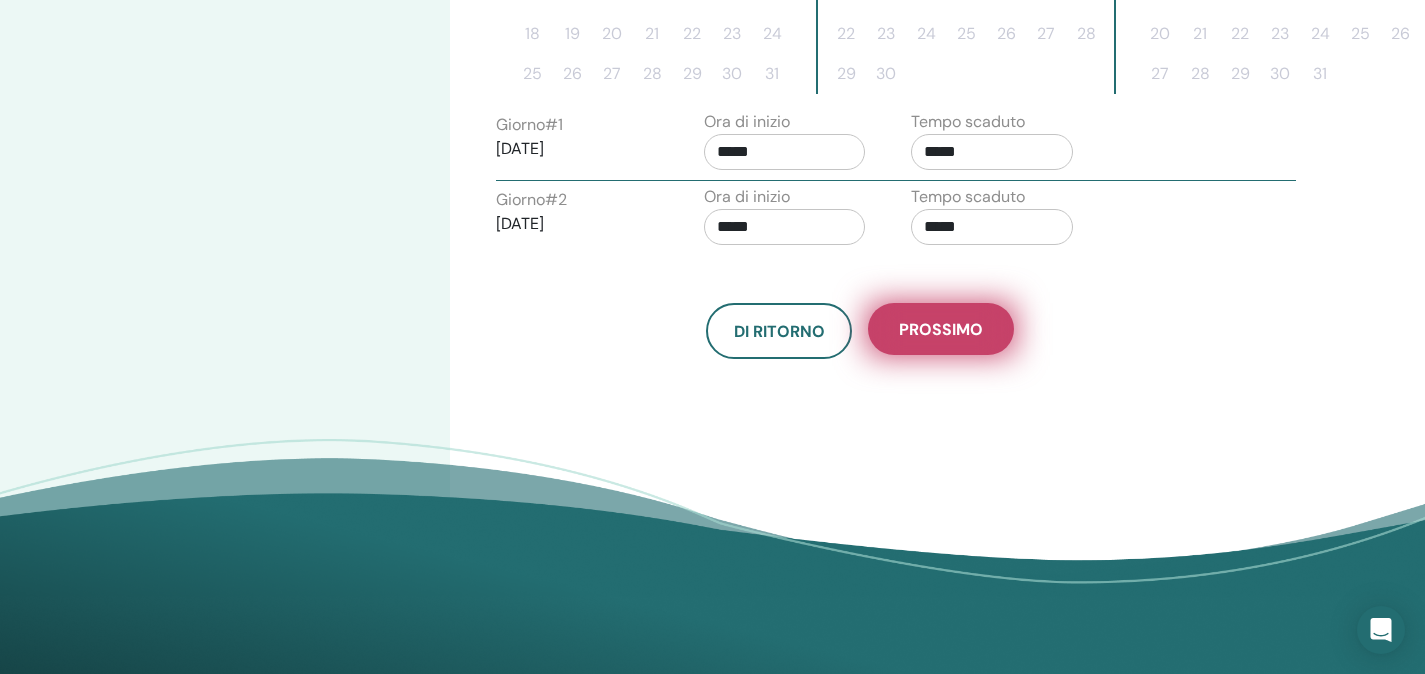 click on "Prossimo" at bounding box center (941, 329) 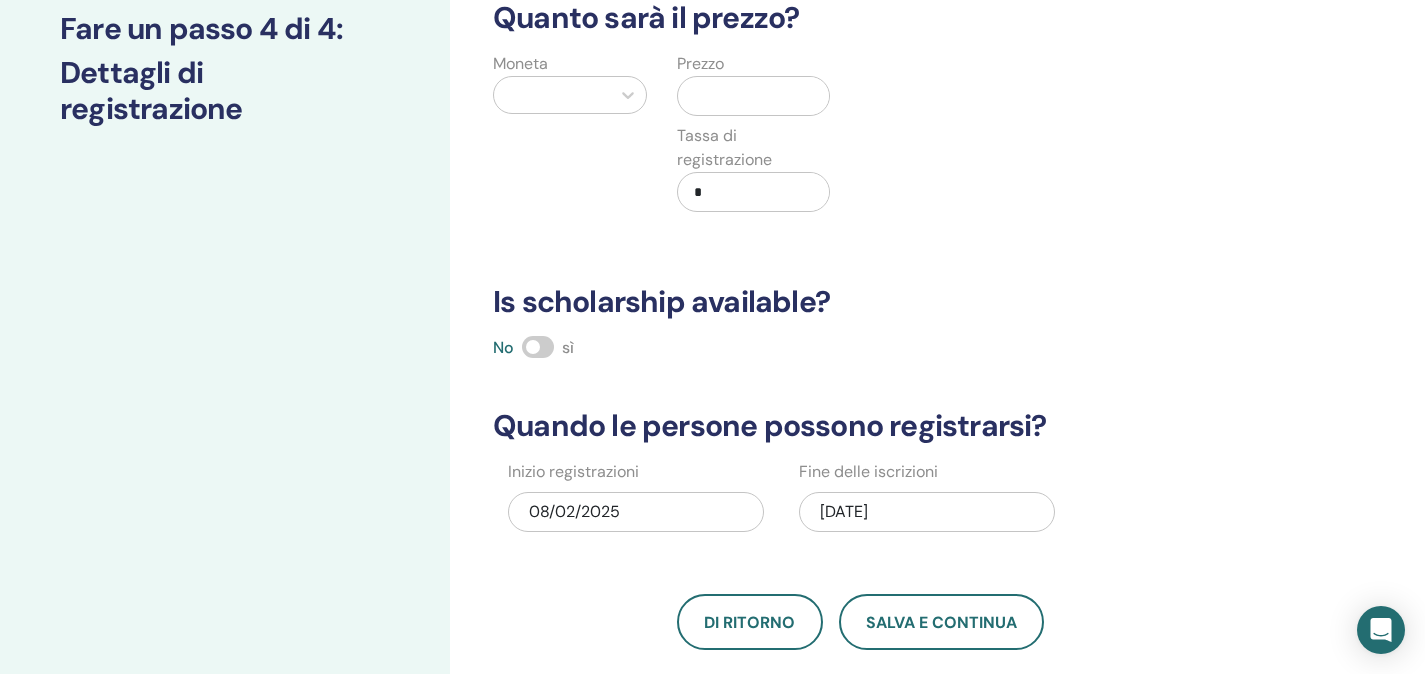 scroll, scrollTop: 77, scrollLeft: 0, axis: vertical 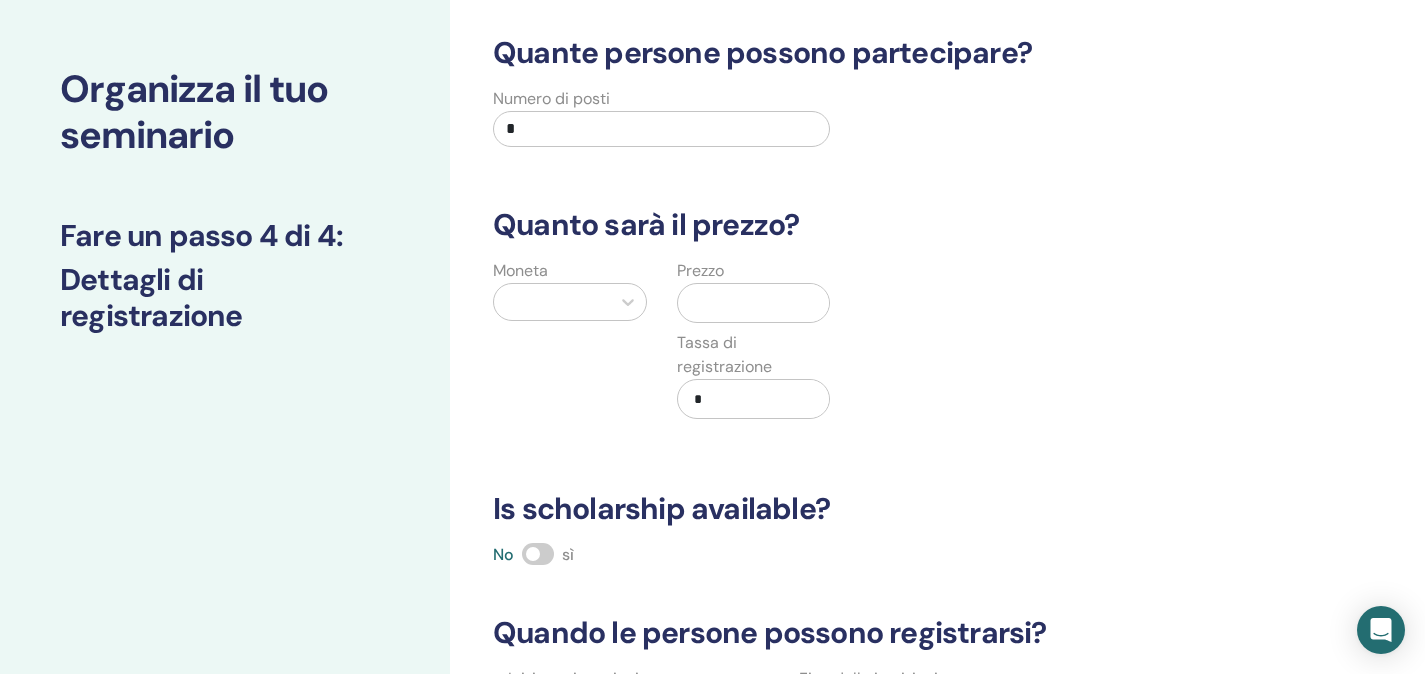 click on "*" at bounding box center (661, 129) 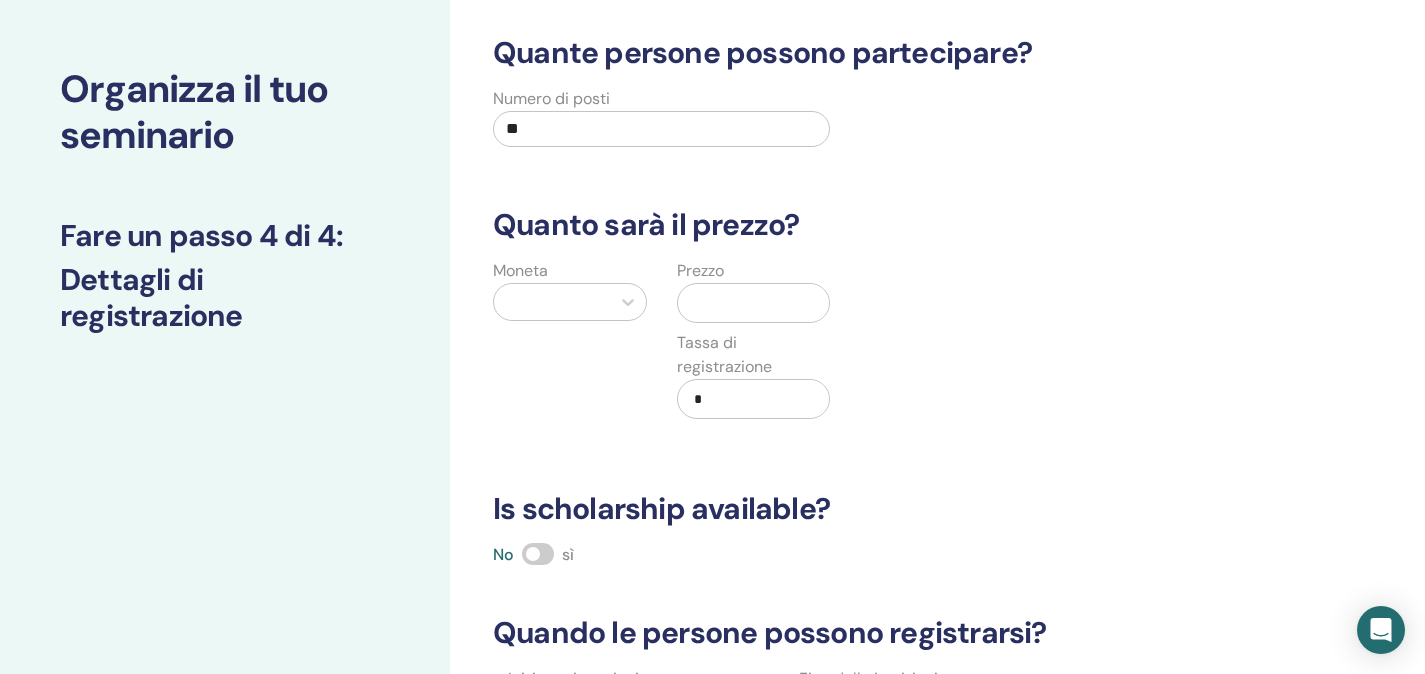 type on "**" 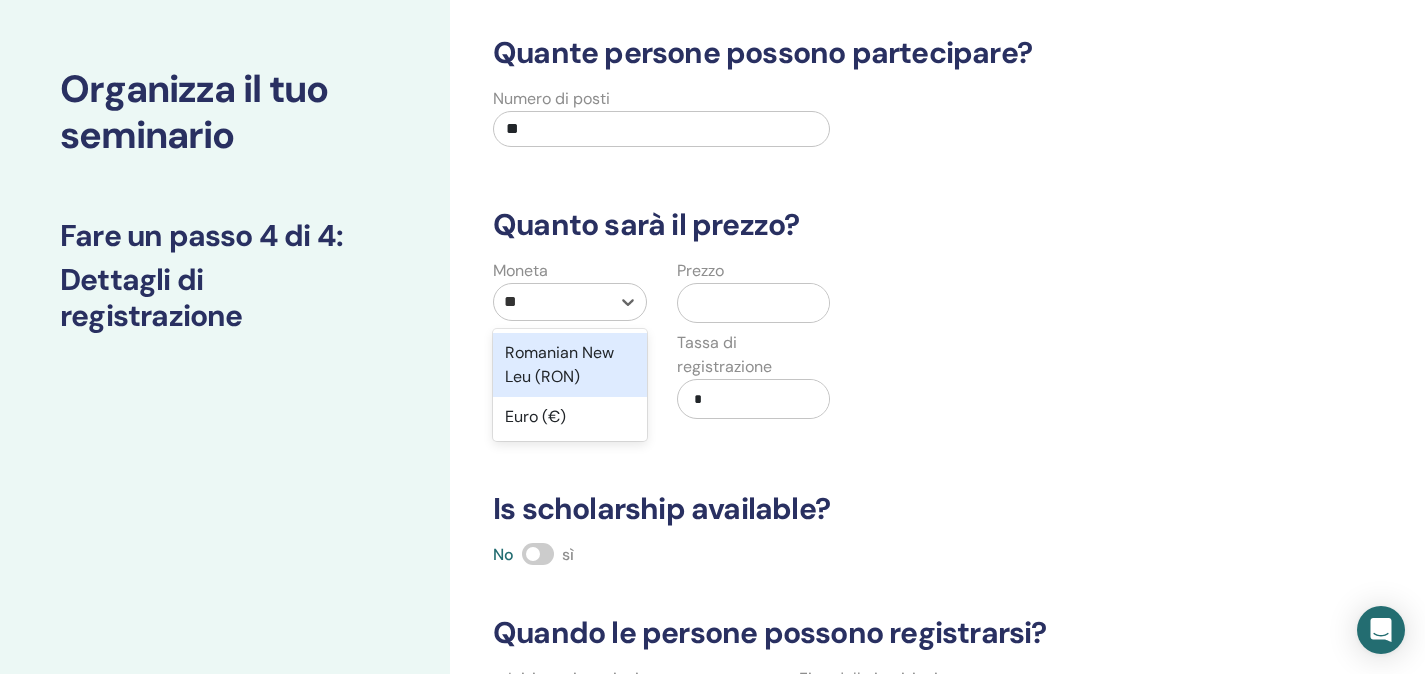 type on "***" 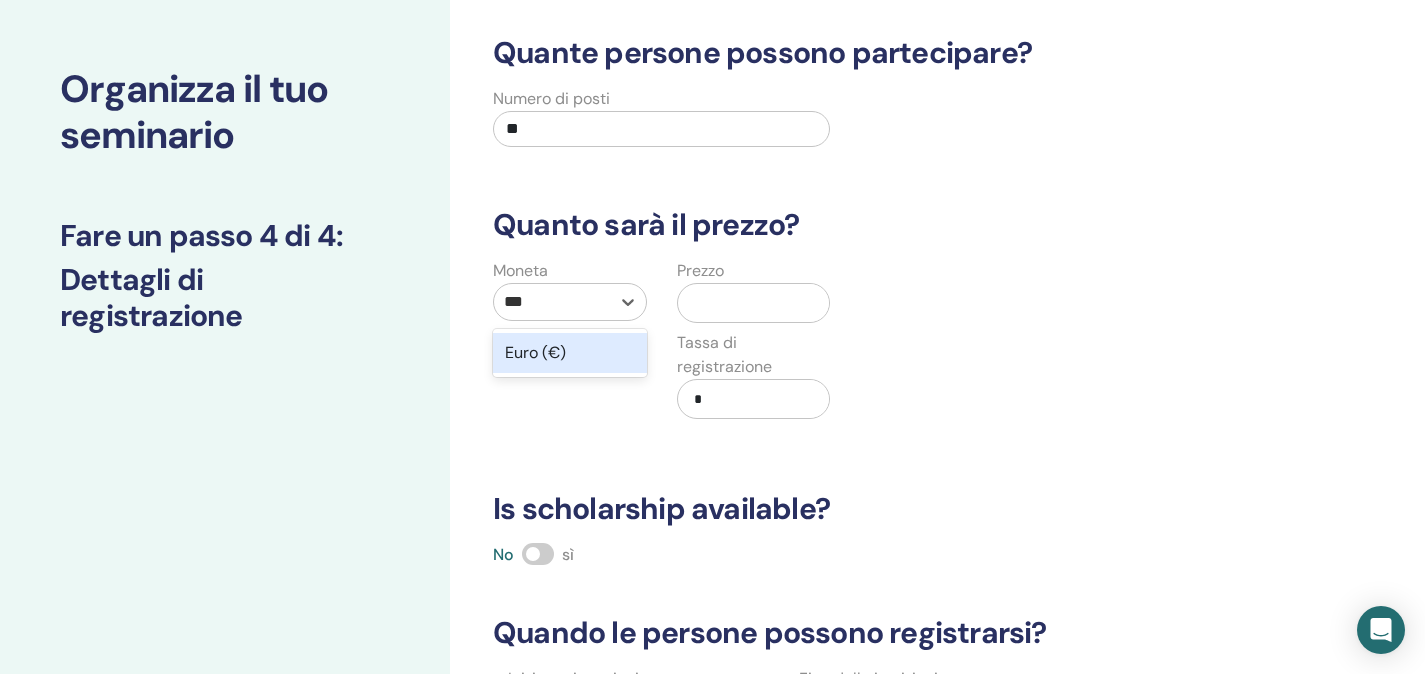 click on "Euro (€)" at bounding box center (570, 353) 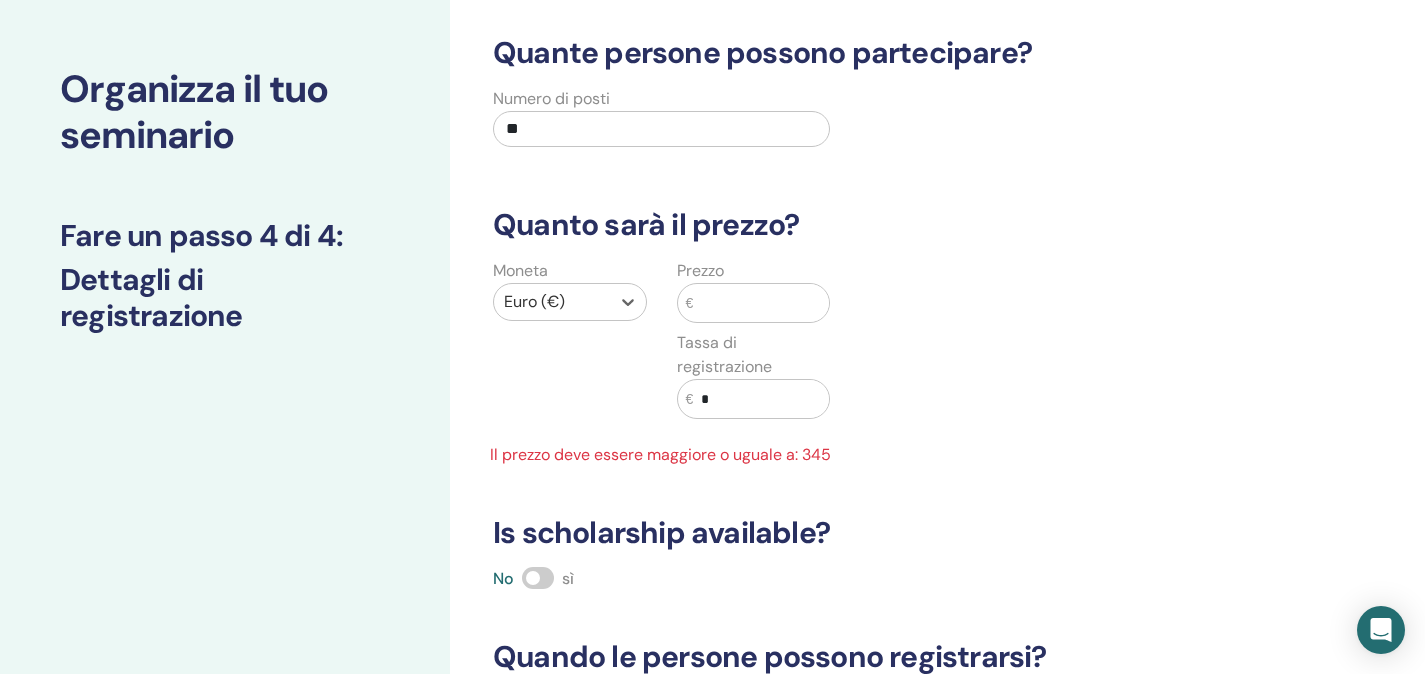 click at bounding box center (761, 303) 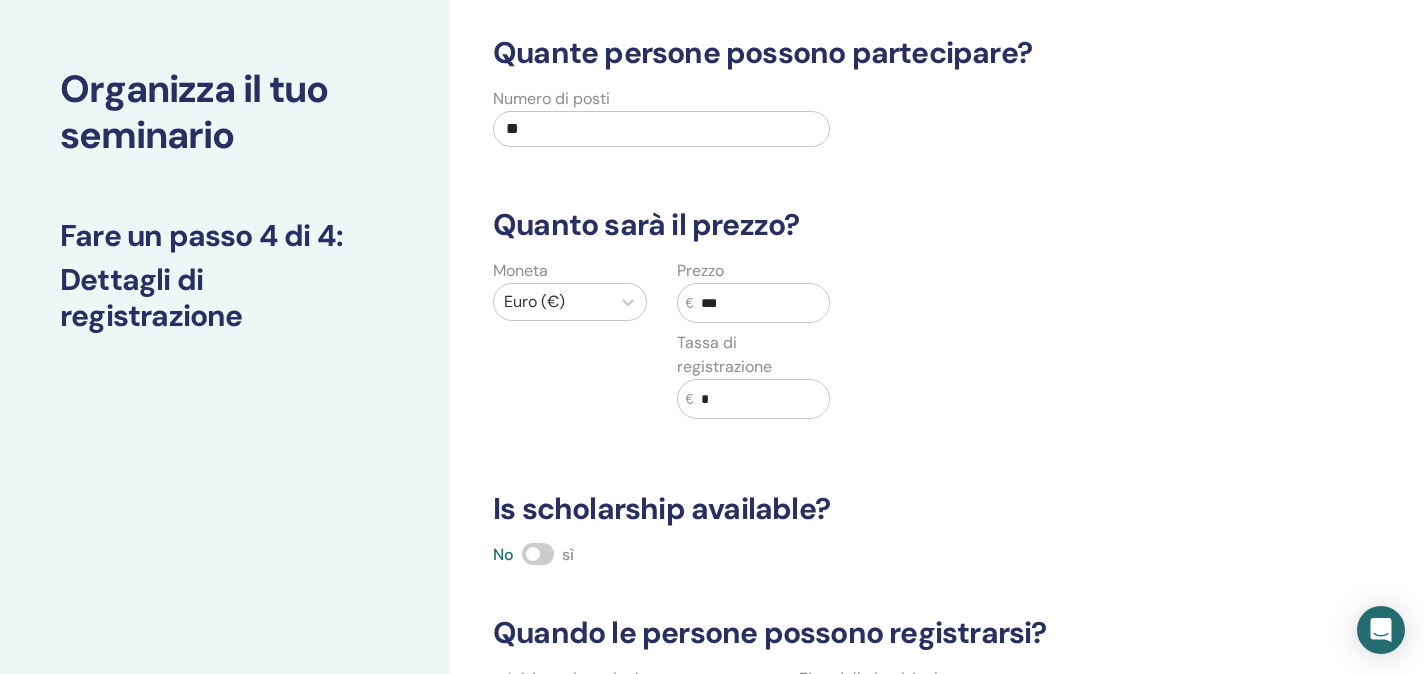 type on "***" 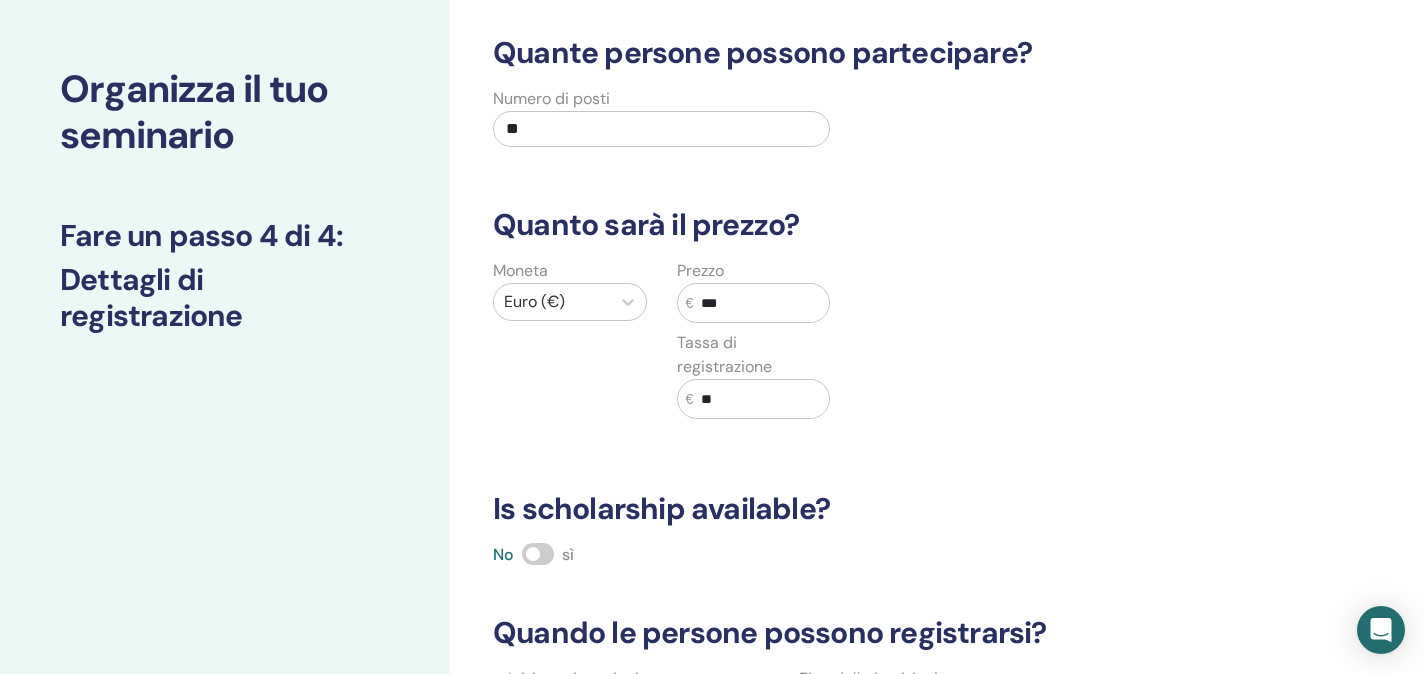 type on "**" 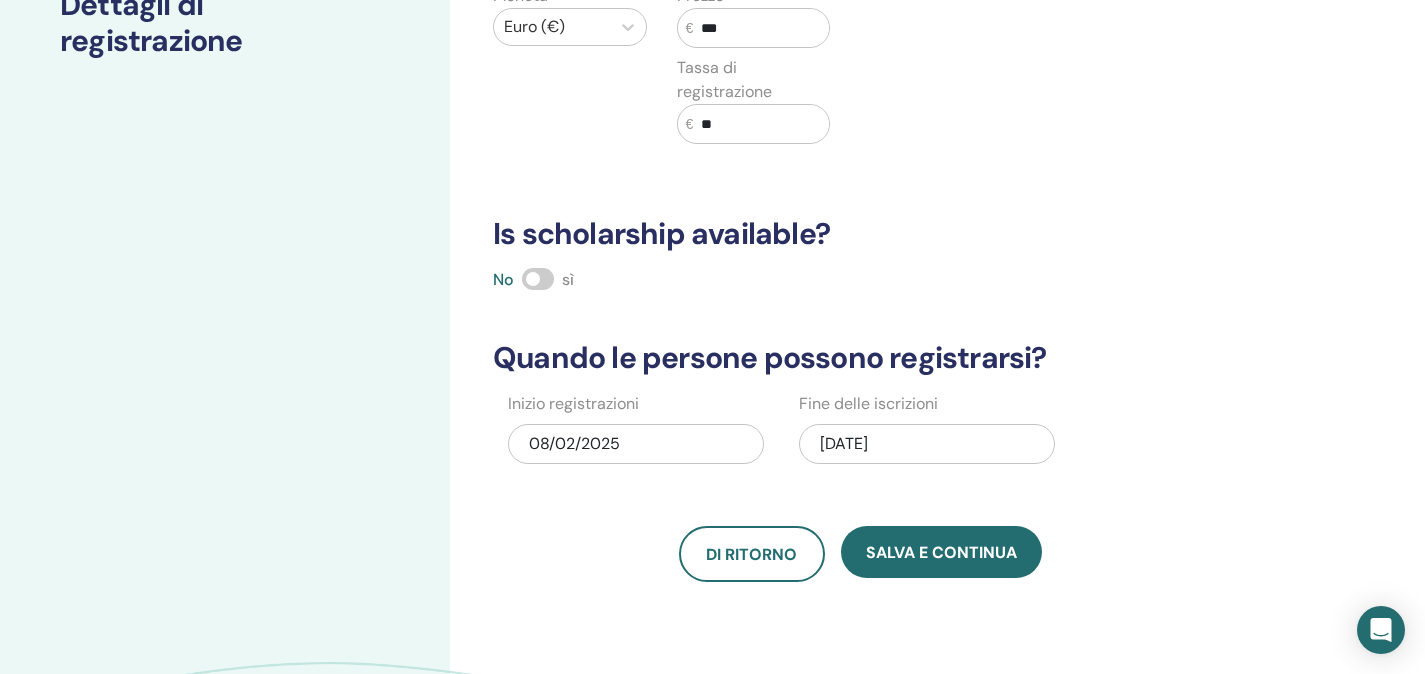 scroll, scrollTop: 422, scrollLeft: 0, axis: vertical 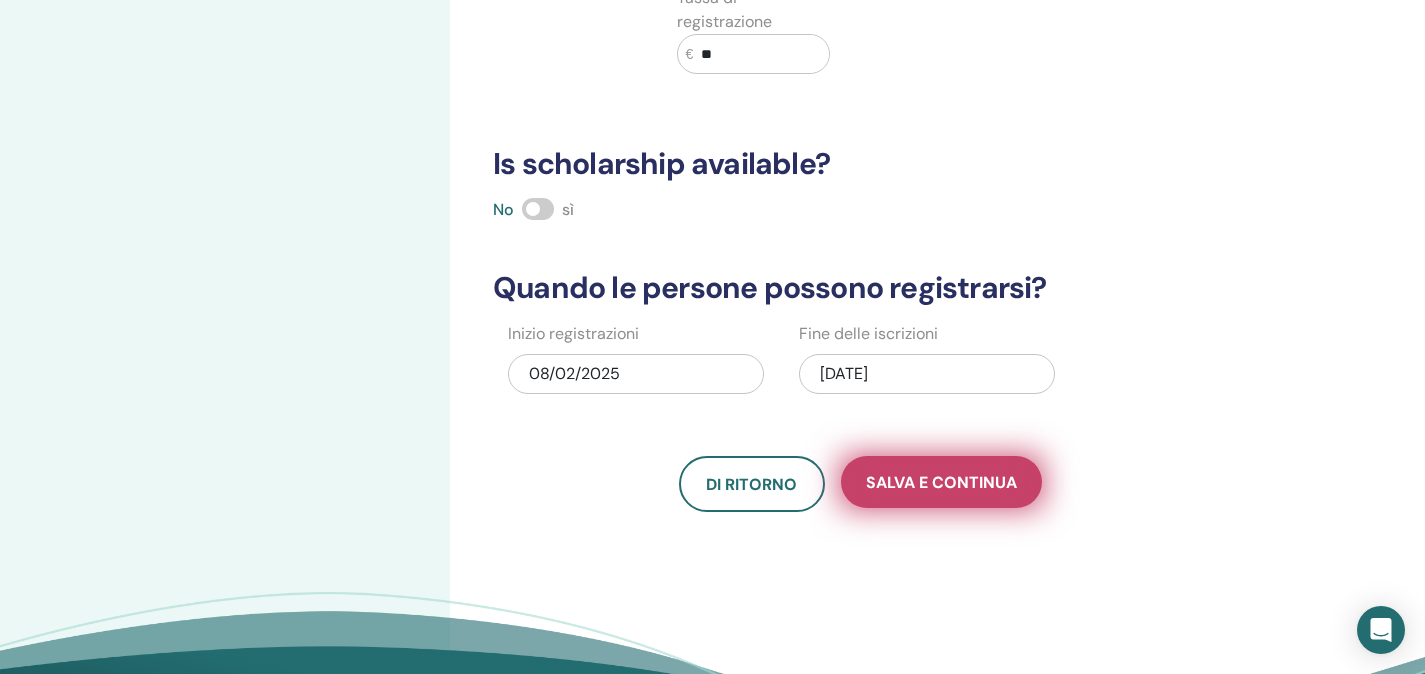 click on "Salva e continua" at bounding box center [941, 482] 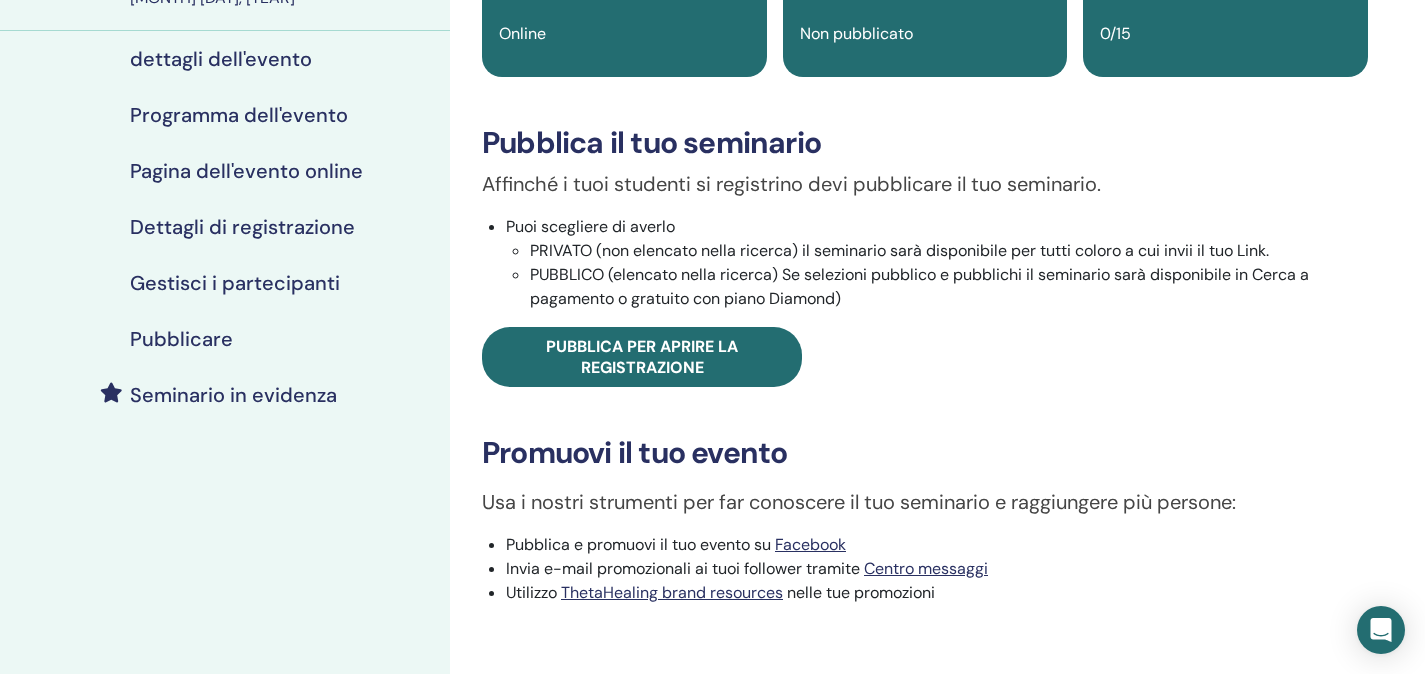 scroll, scrollTop: 229, scrollLeft: 0, axis: vertical 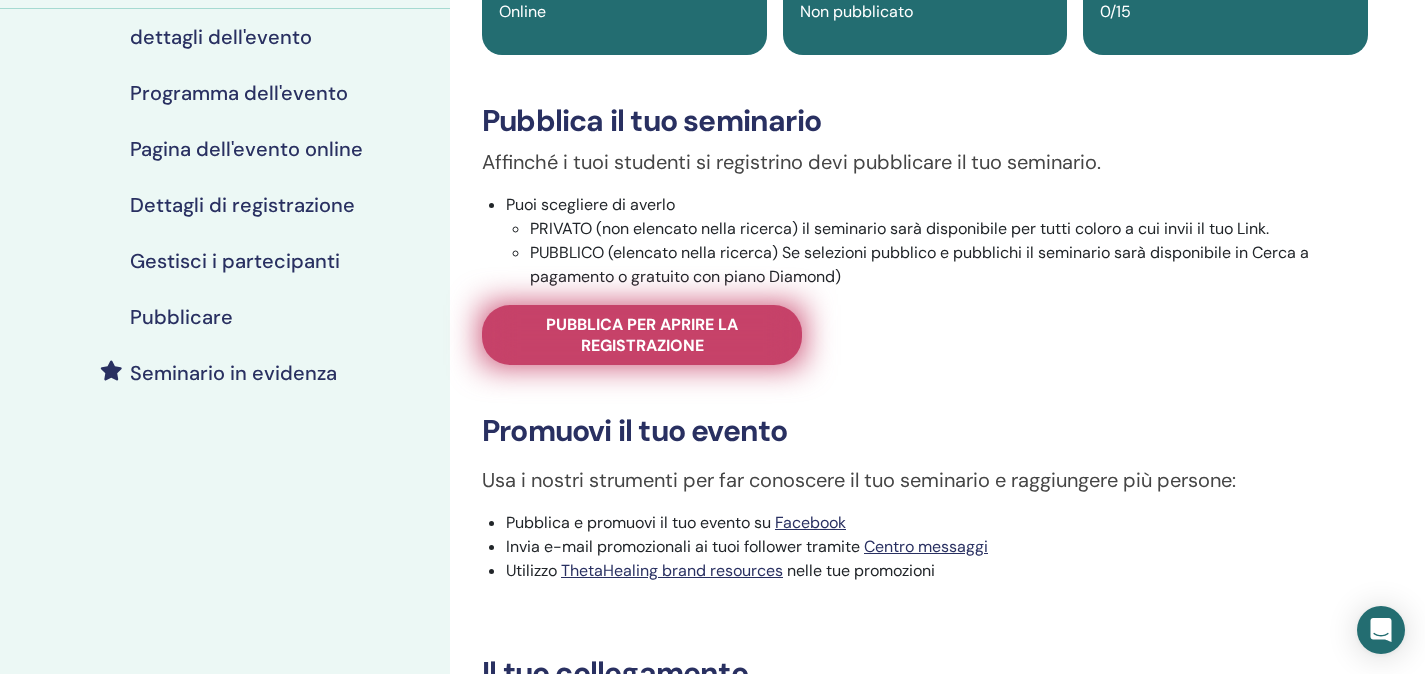click on "Pubblica per aprire la registrazione" at bounding box center [642, 335] 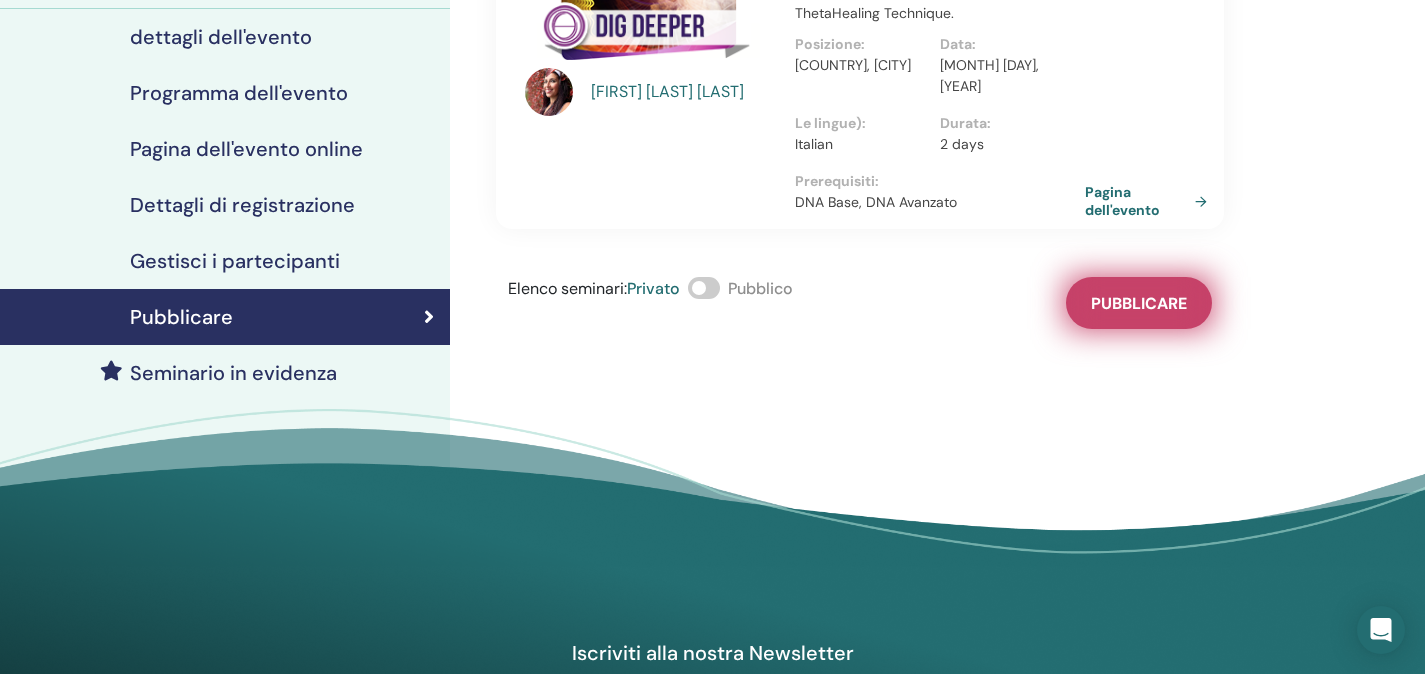 click on "Pubblicare" at bounding box center (1139, 303) 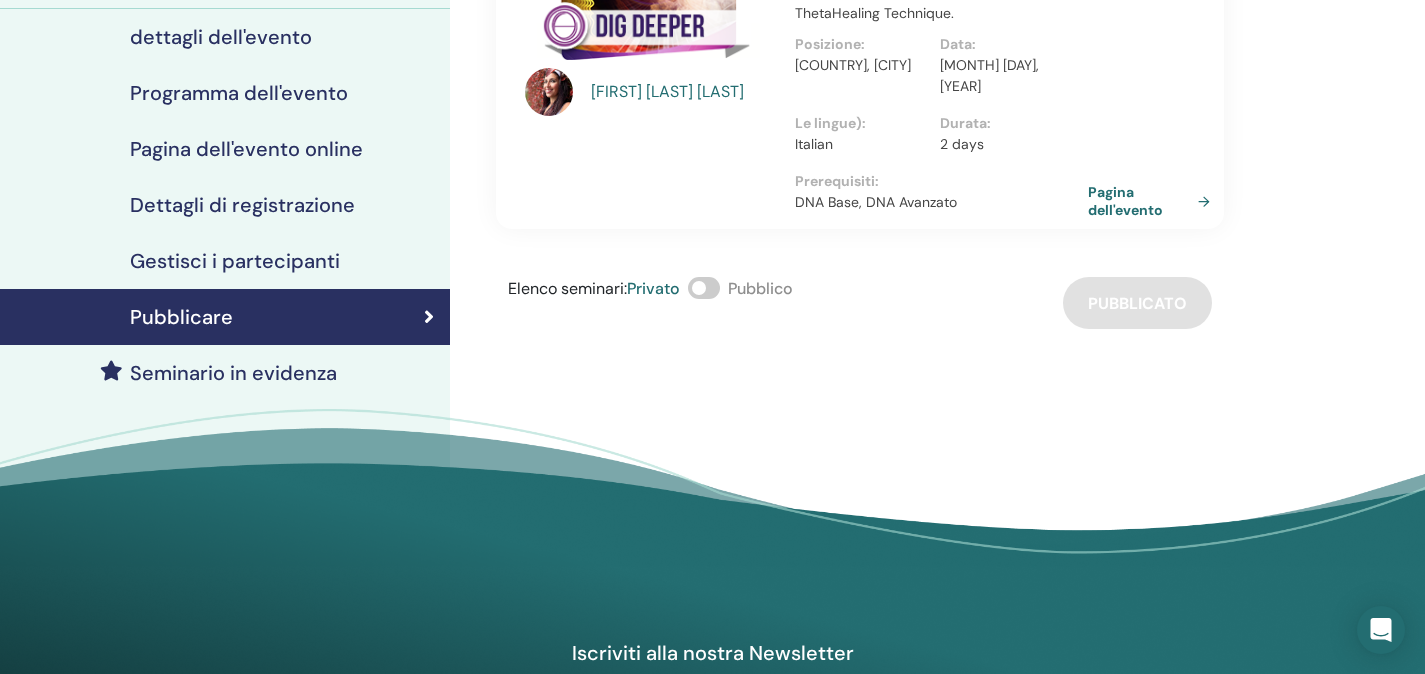 click on "Pagina dell'evento" at bounding box center [1153, 201] 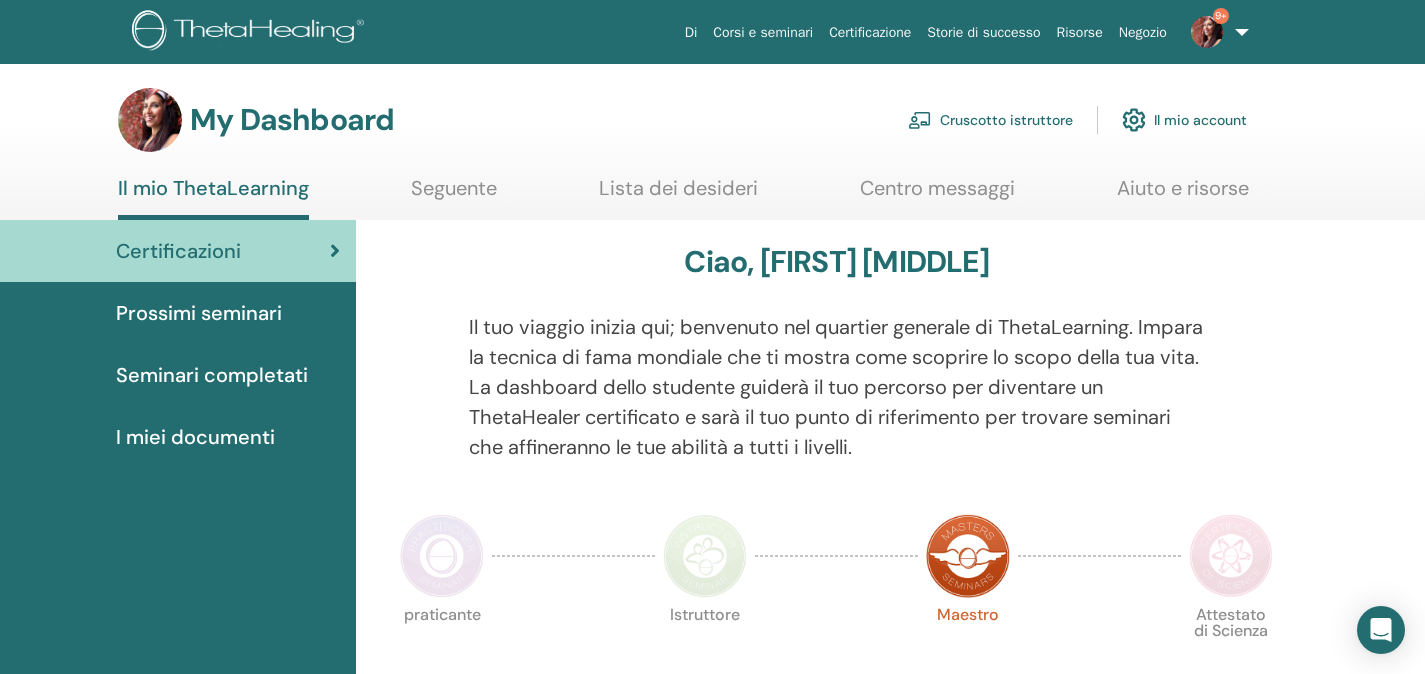 scroll, scrollTop: 0, scrollLeft: 0, axis: both 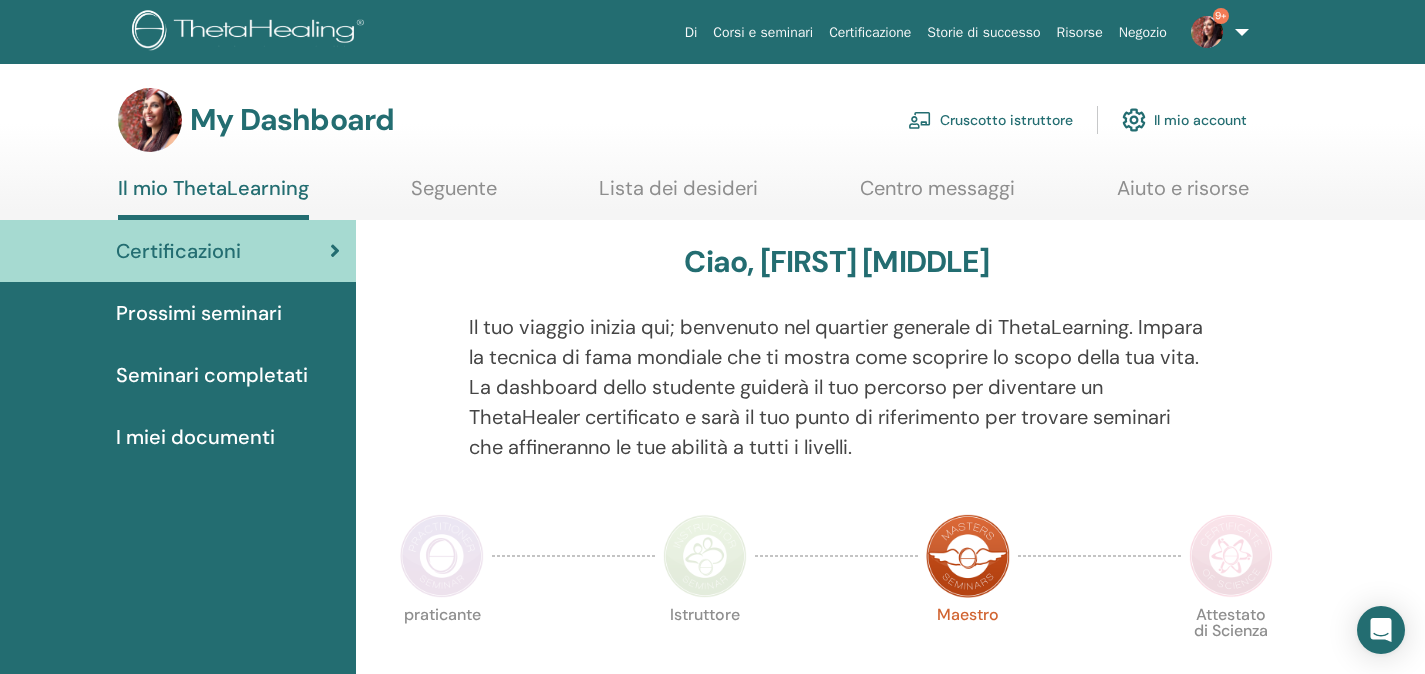 click on "Cruscotto istruttore" at bounding box center (990, 120) 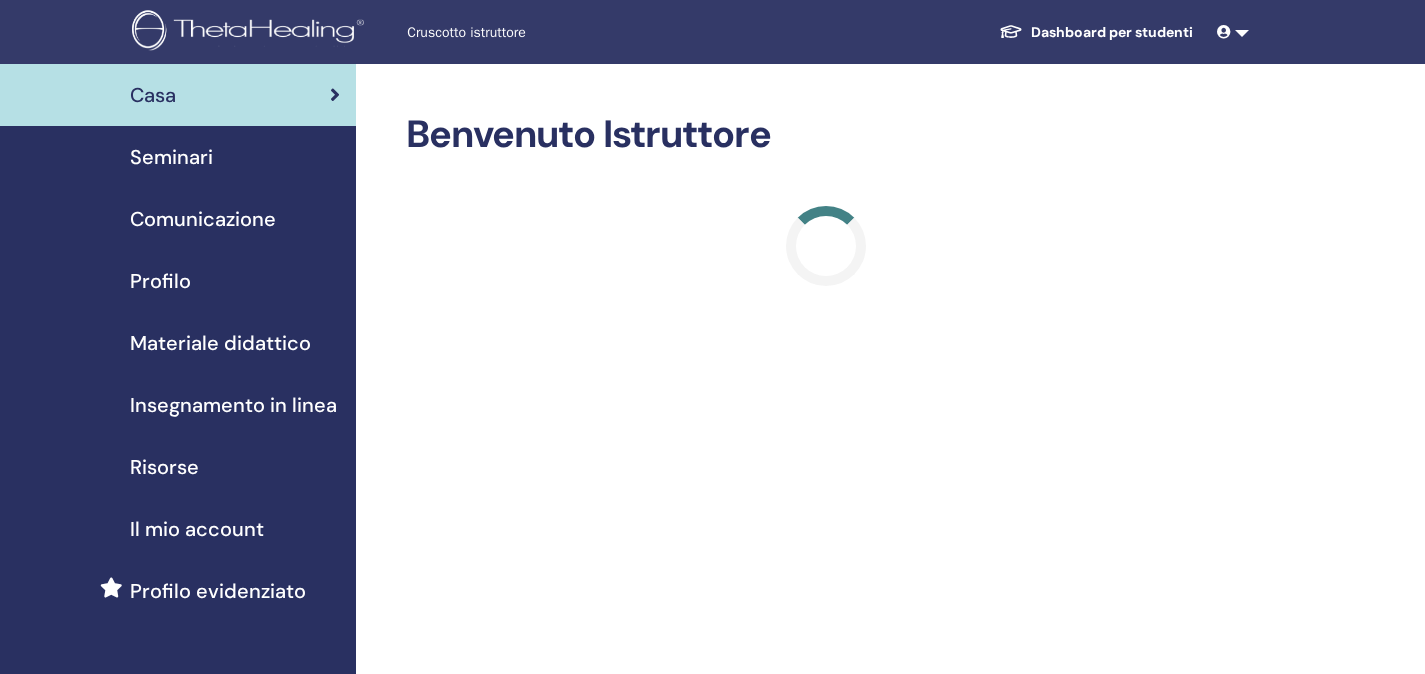scroll, scrollTop: 0, scrollLeft: 0, axis: both 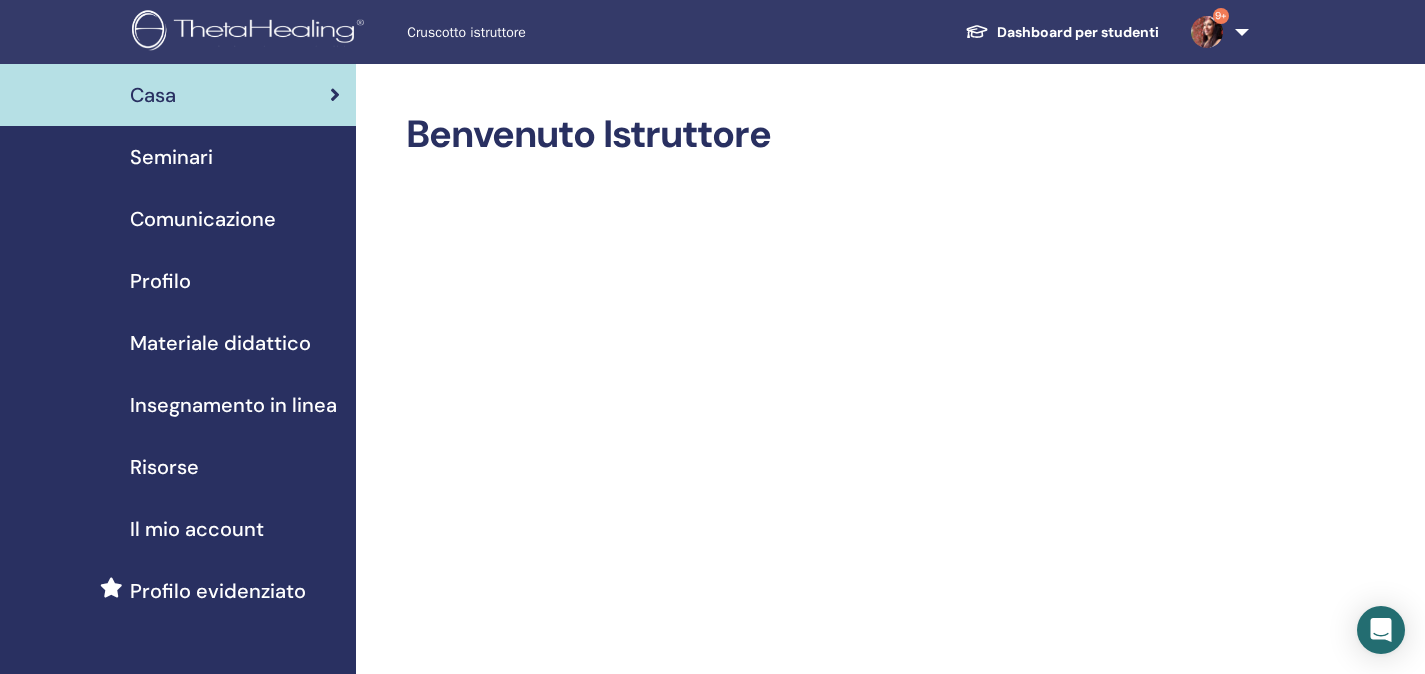 click on "Seminari" at bounding box center [171, 157] 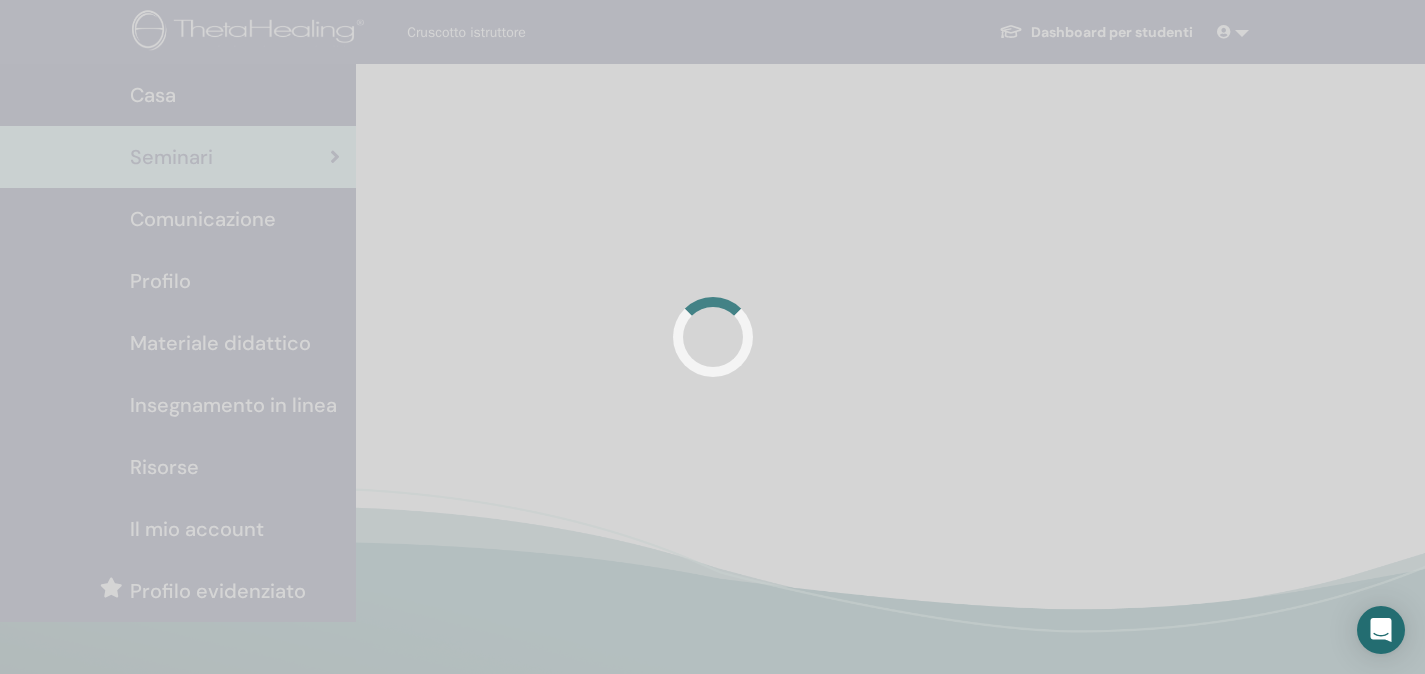 scroll, scrollTop: 0, scrollLeft: 0, axis: both 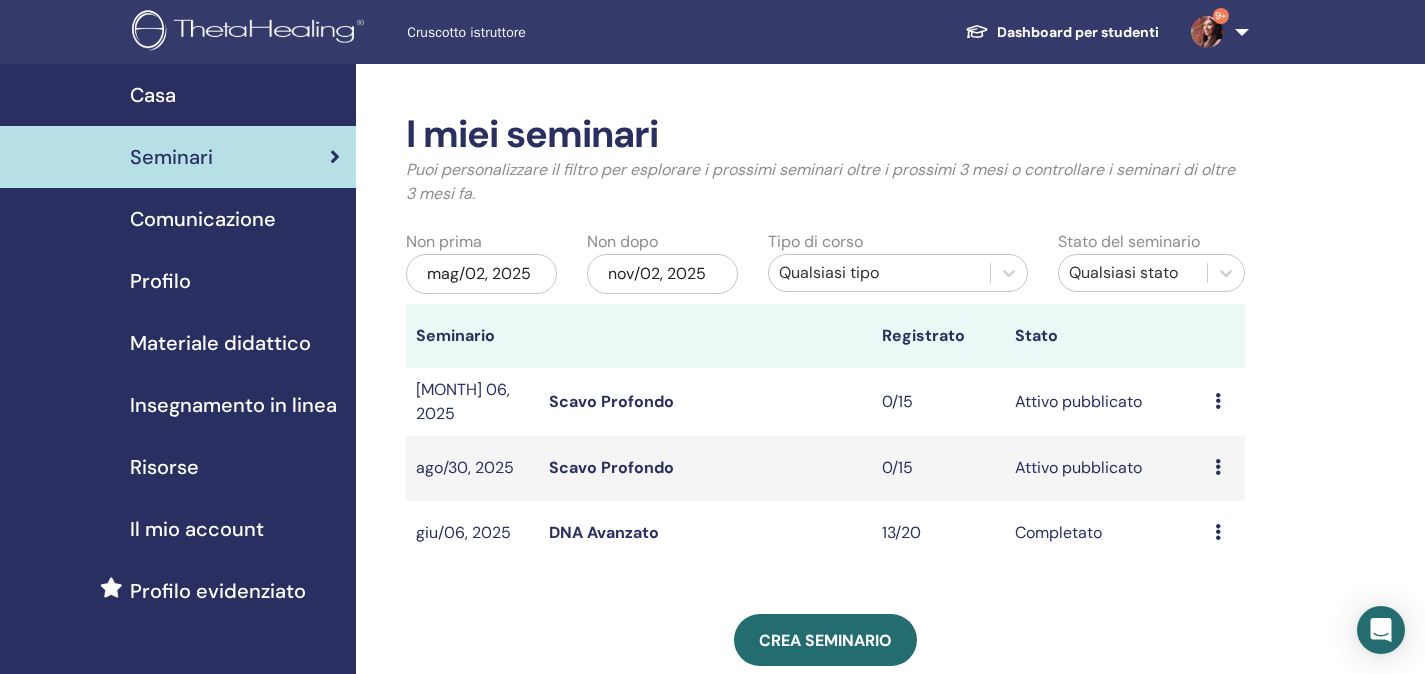 click at bounding box center [1218, 467] 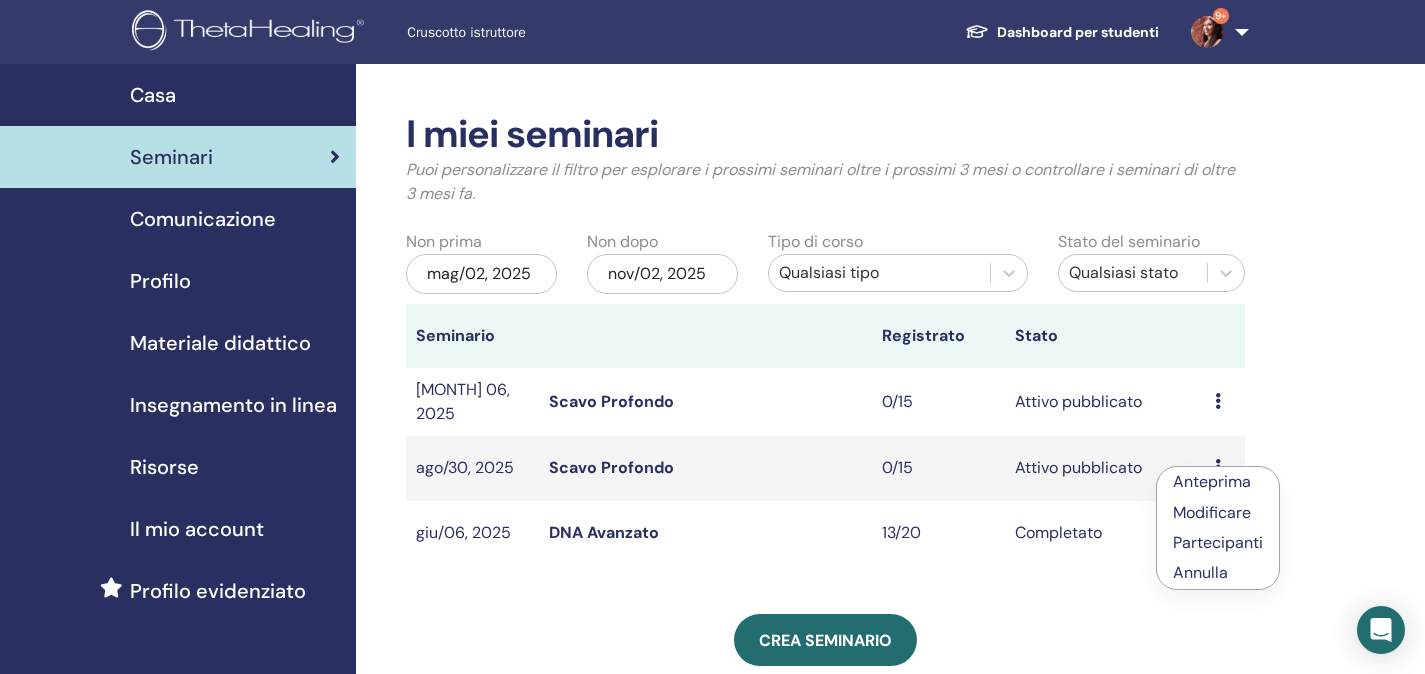 click on "Scavo Profondo" at bounding box center (611, 467) 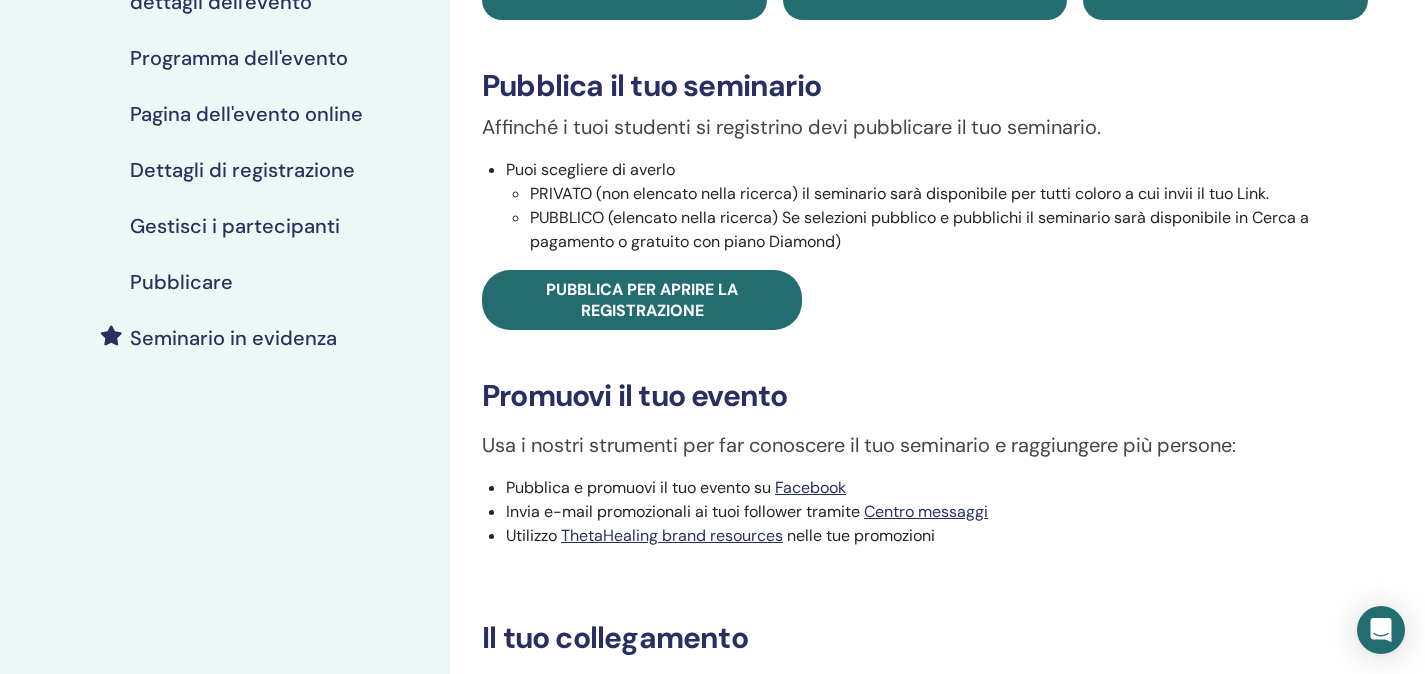 scroll, scrollTop: 0, scrollLeft: 0, axis: both 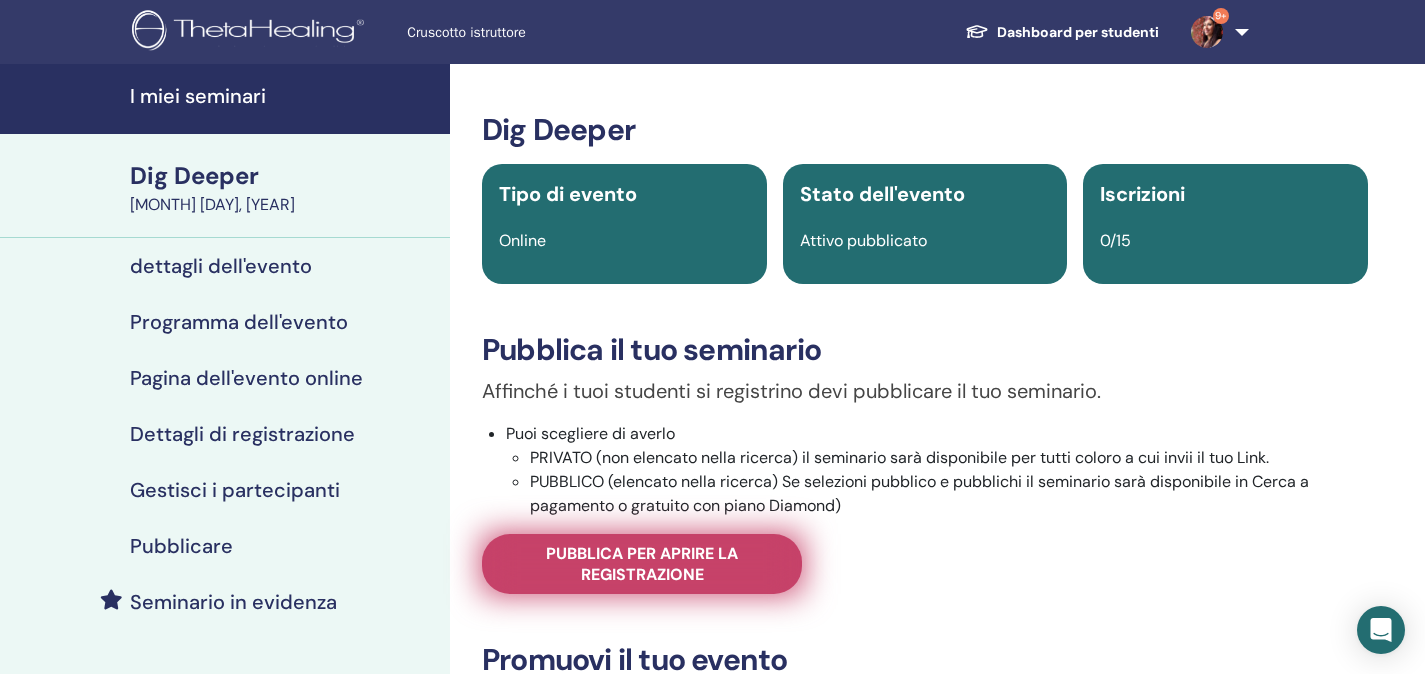 click on "Pubblica per aprire la registrazione" at bounding box center [642, 564] 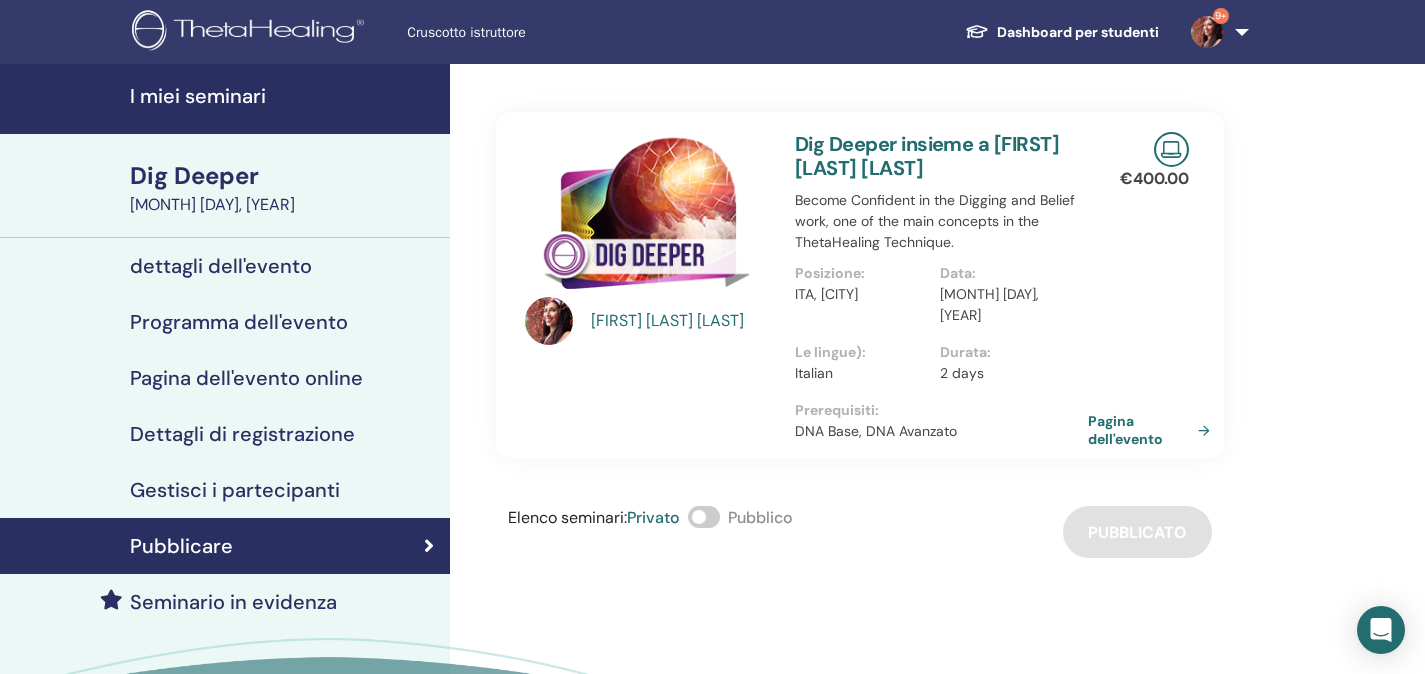 click on "Pagina dell'evento" at bounding box center (1153, 430) 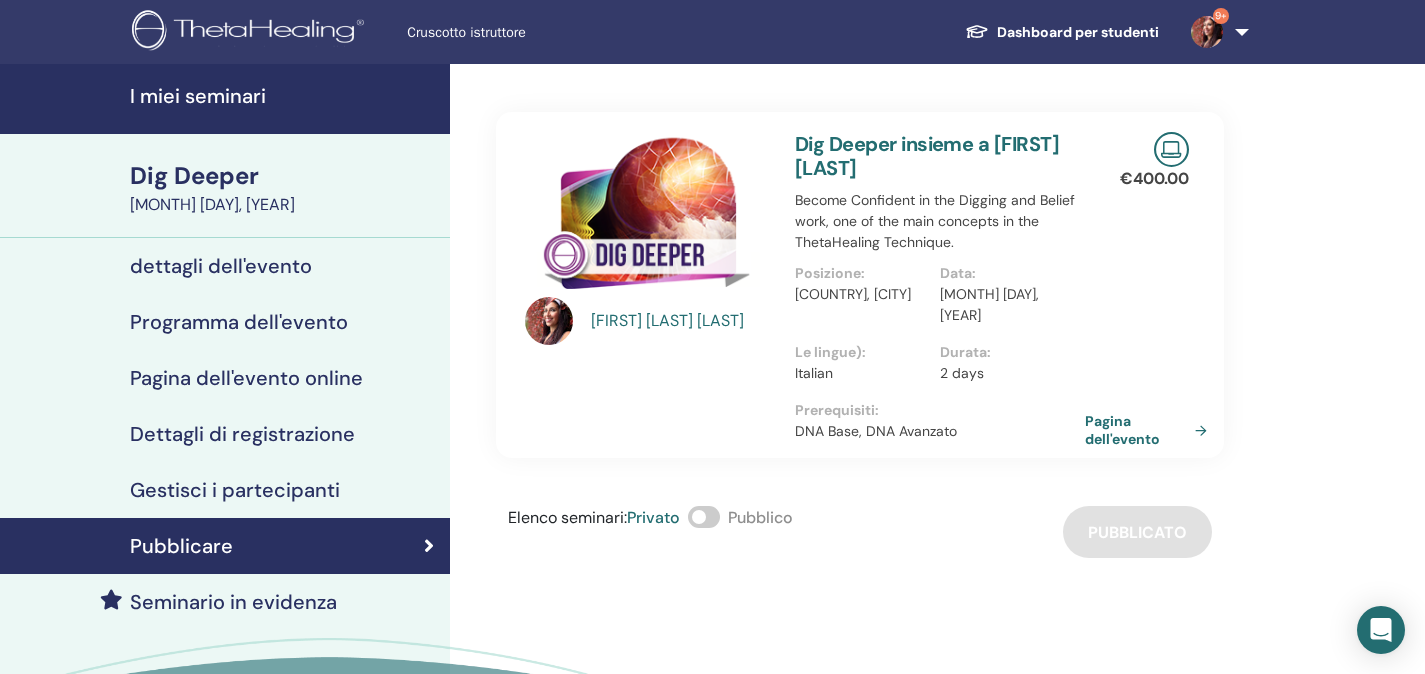 scroll, scrollTop: 0, scrollLeft: 0, axis: both 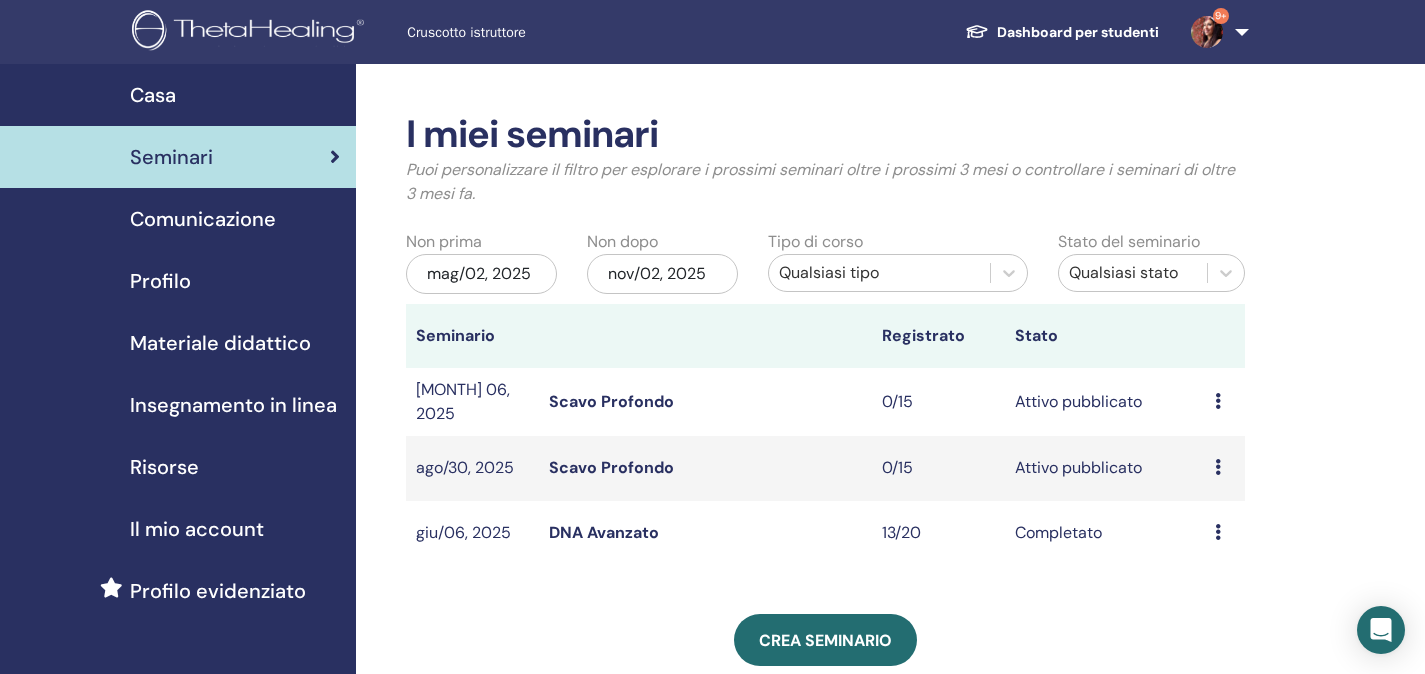 click at bounding box center [1218, 401] 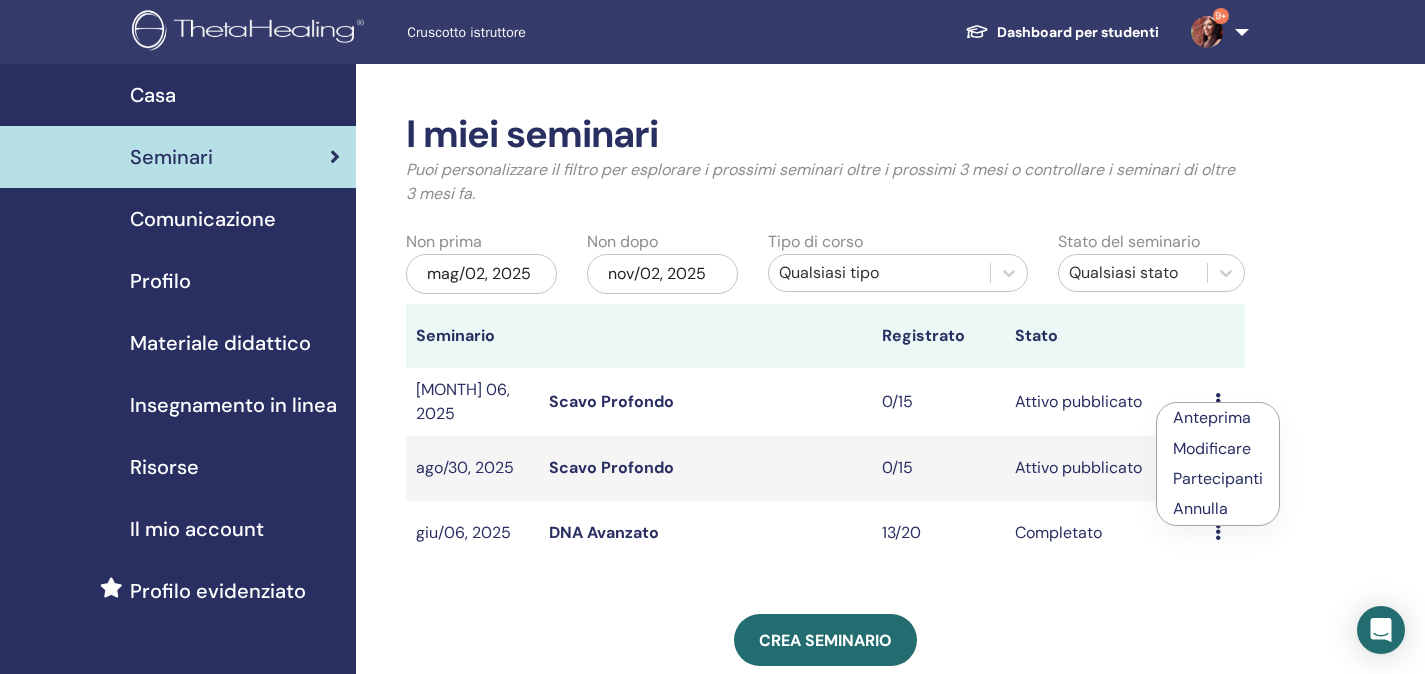 click on "Scavo Profondo" at bounding box center [611, 401] 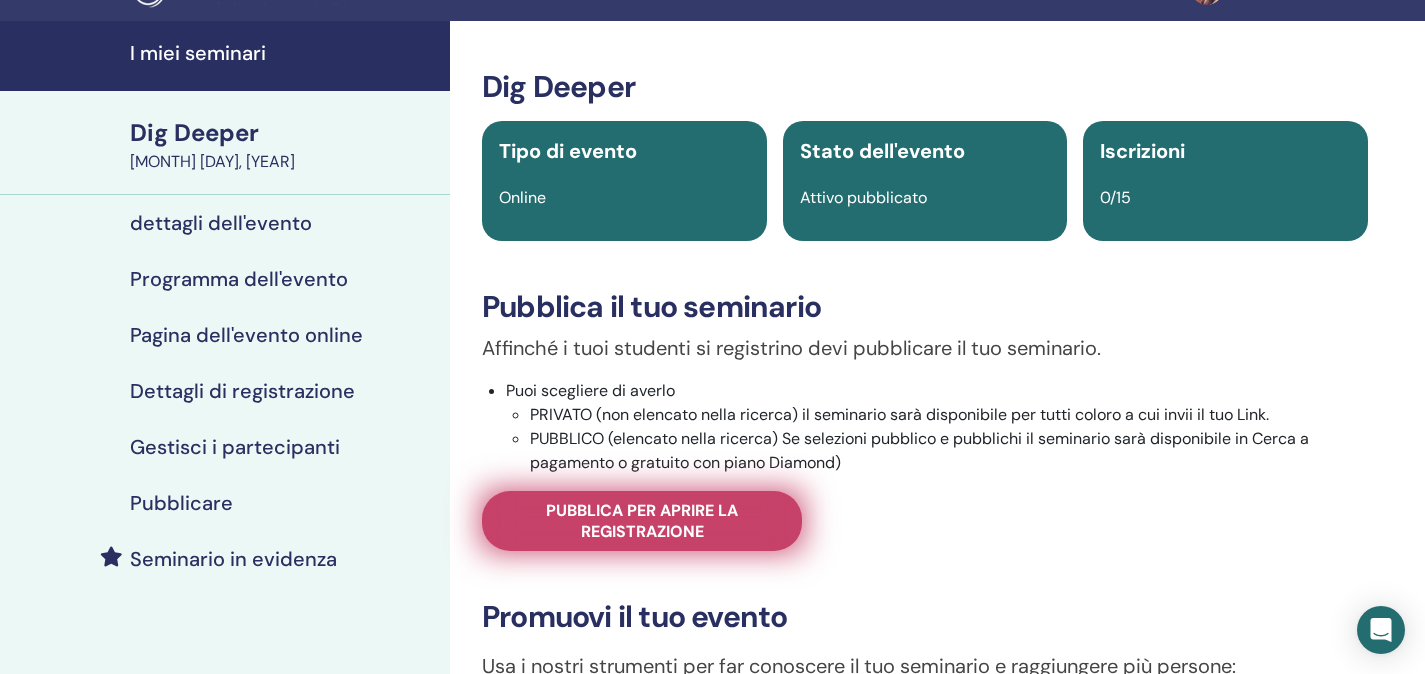 scroll, scrollTop: 51, scrollLeft: 0, axis: vertical 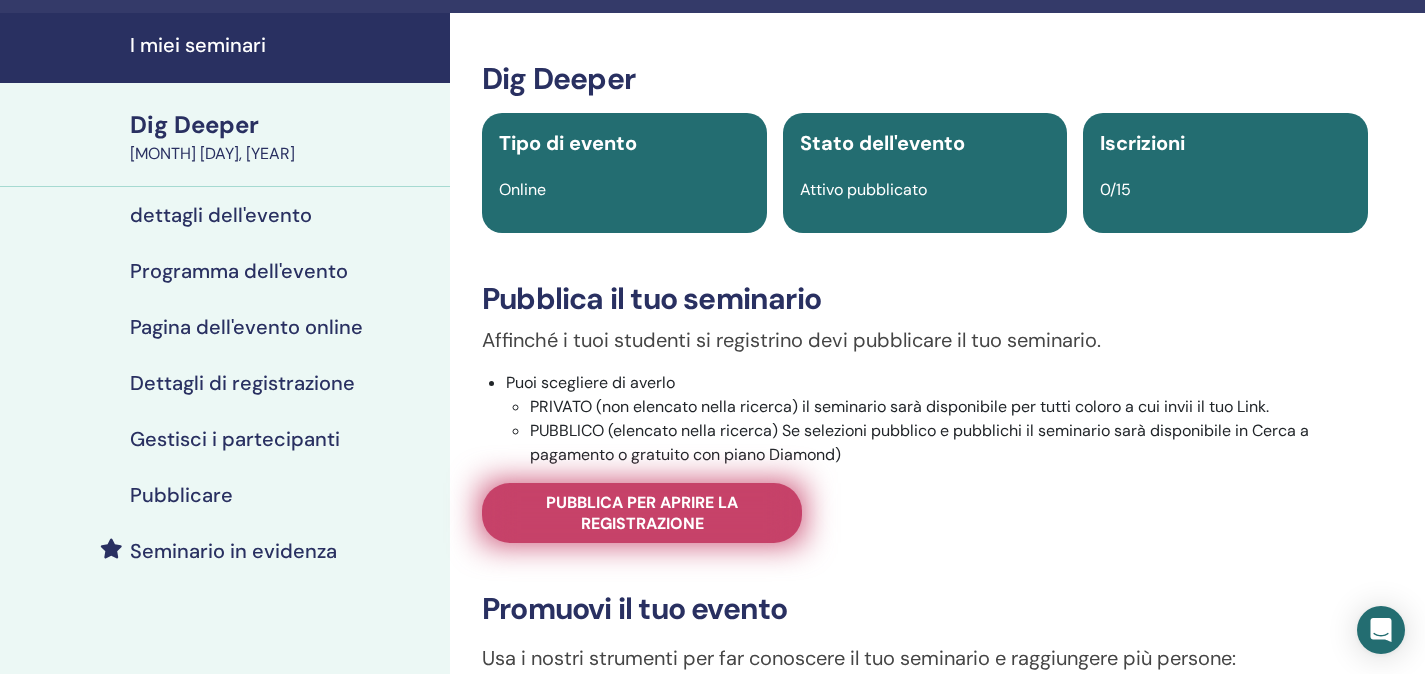 click on "Pubblica per aprire la registrazione" at bounding box center [642, 513] 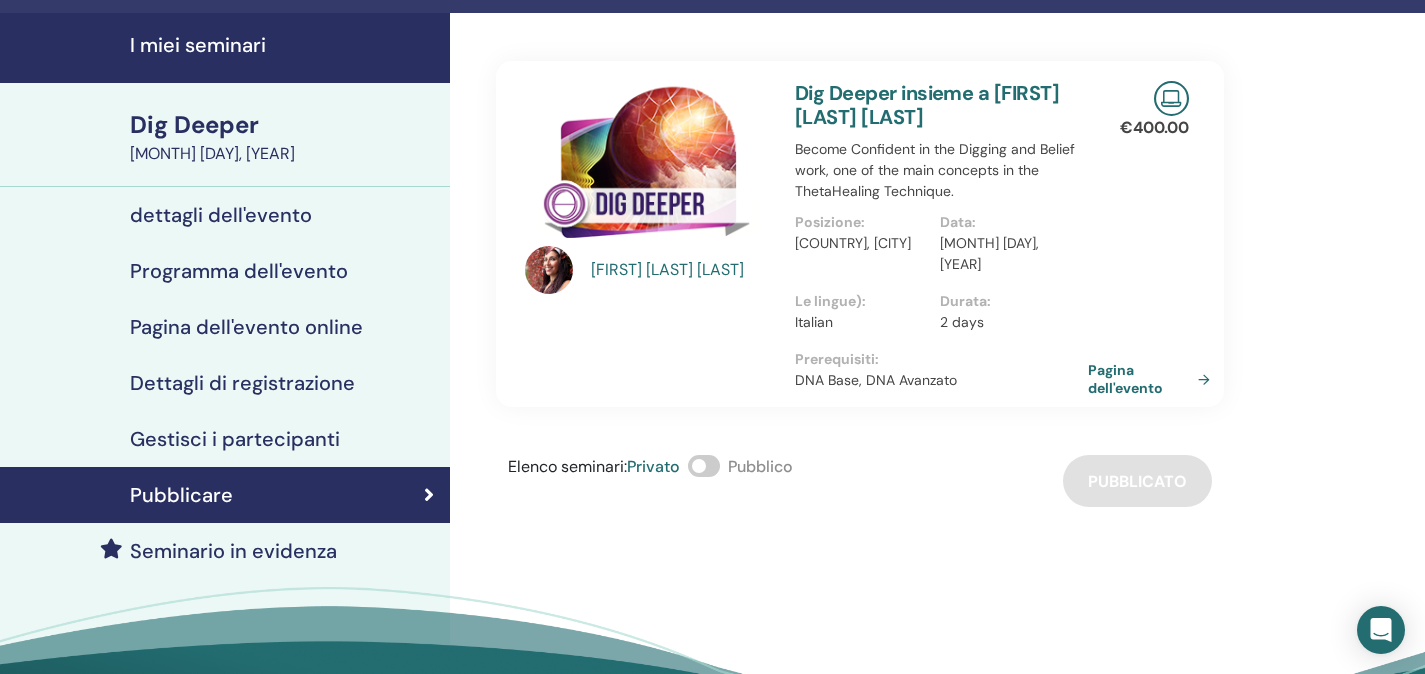 click on "Pagina dell'evento" at bounding box center (1153, 379) 